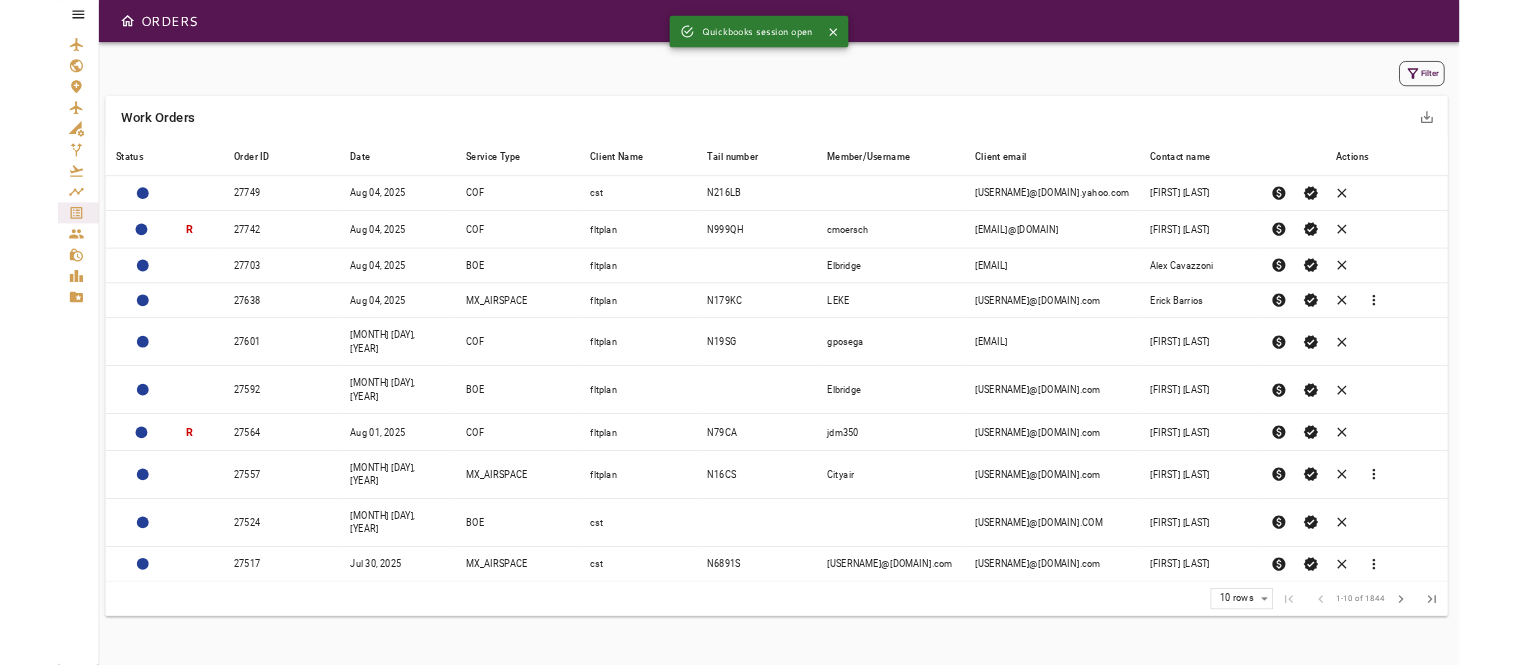 scroll, scrollTop: 0, scrollLeft: 0, axis: both 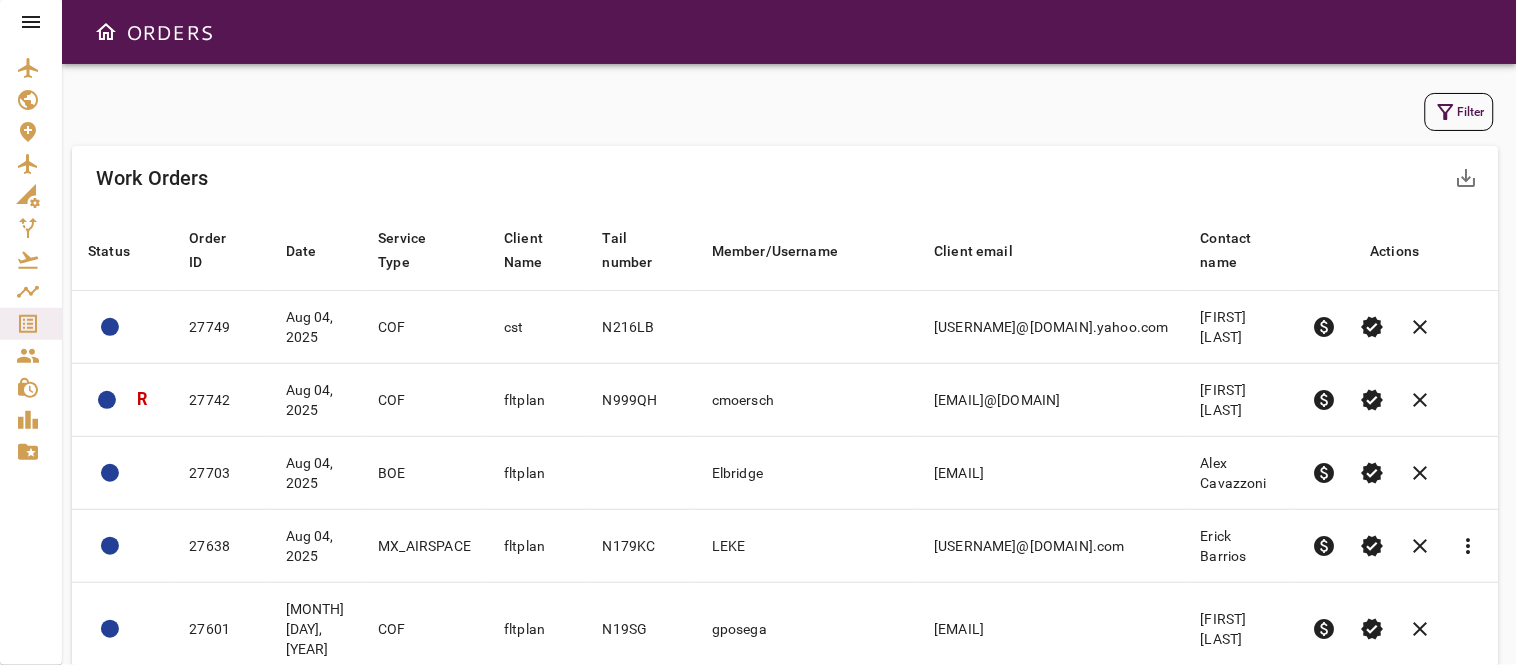 click on "Filter" at bounding box center (1459, 112) 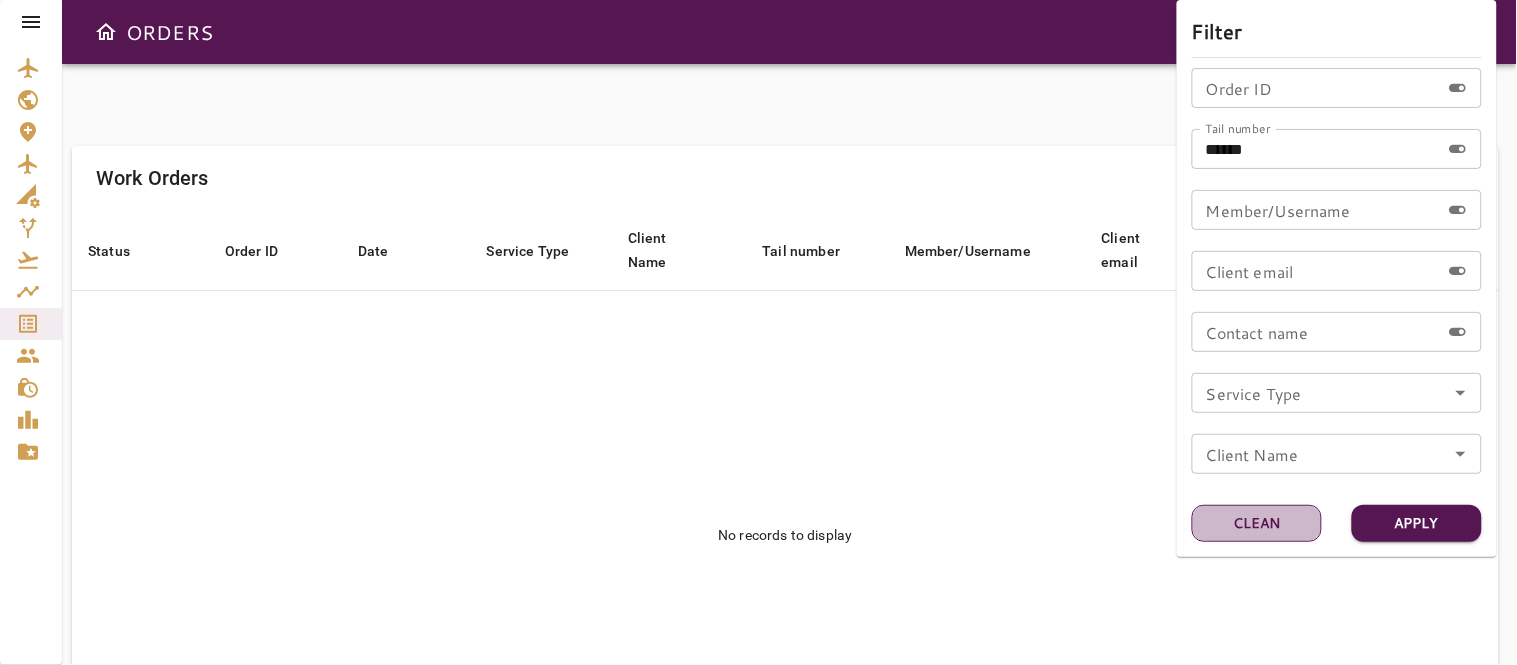 click on "Clean" at bounding box center [1257, 523] 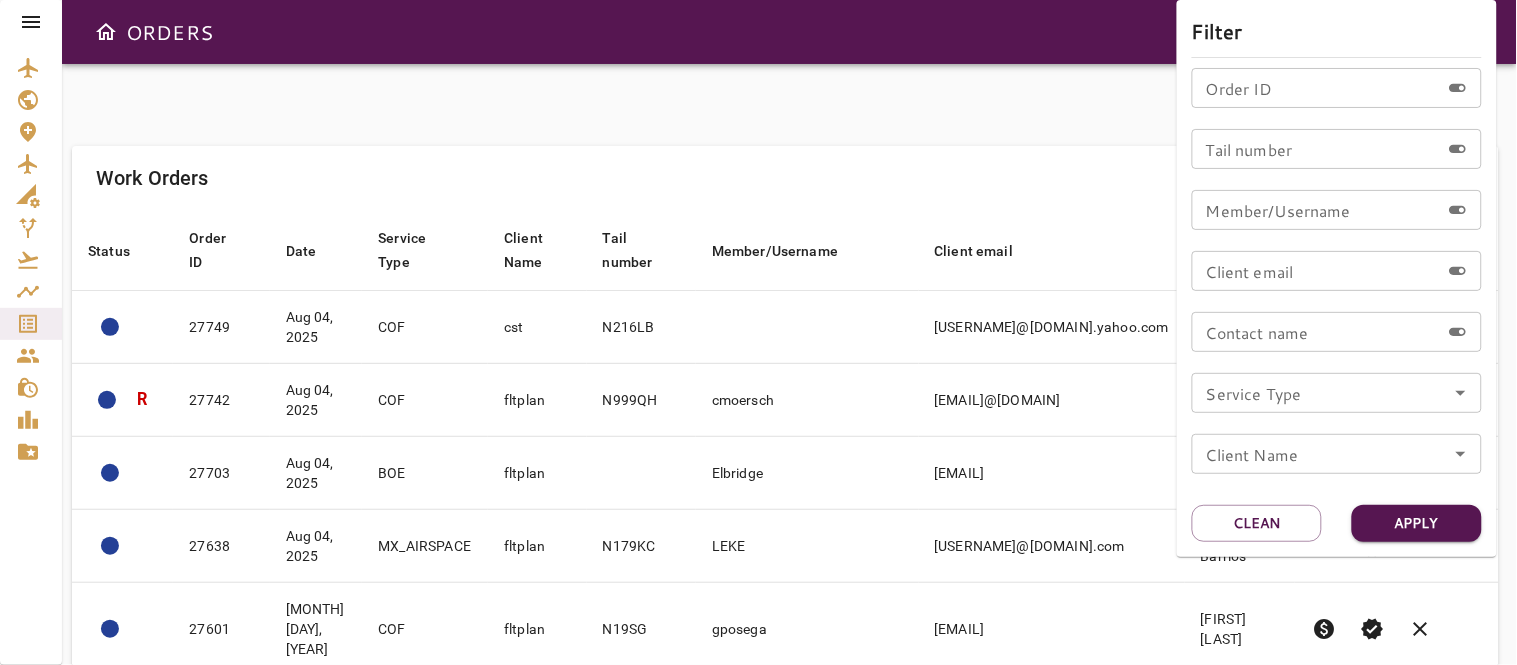 click 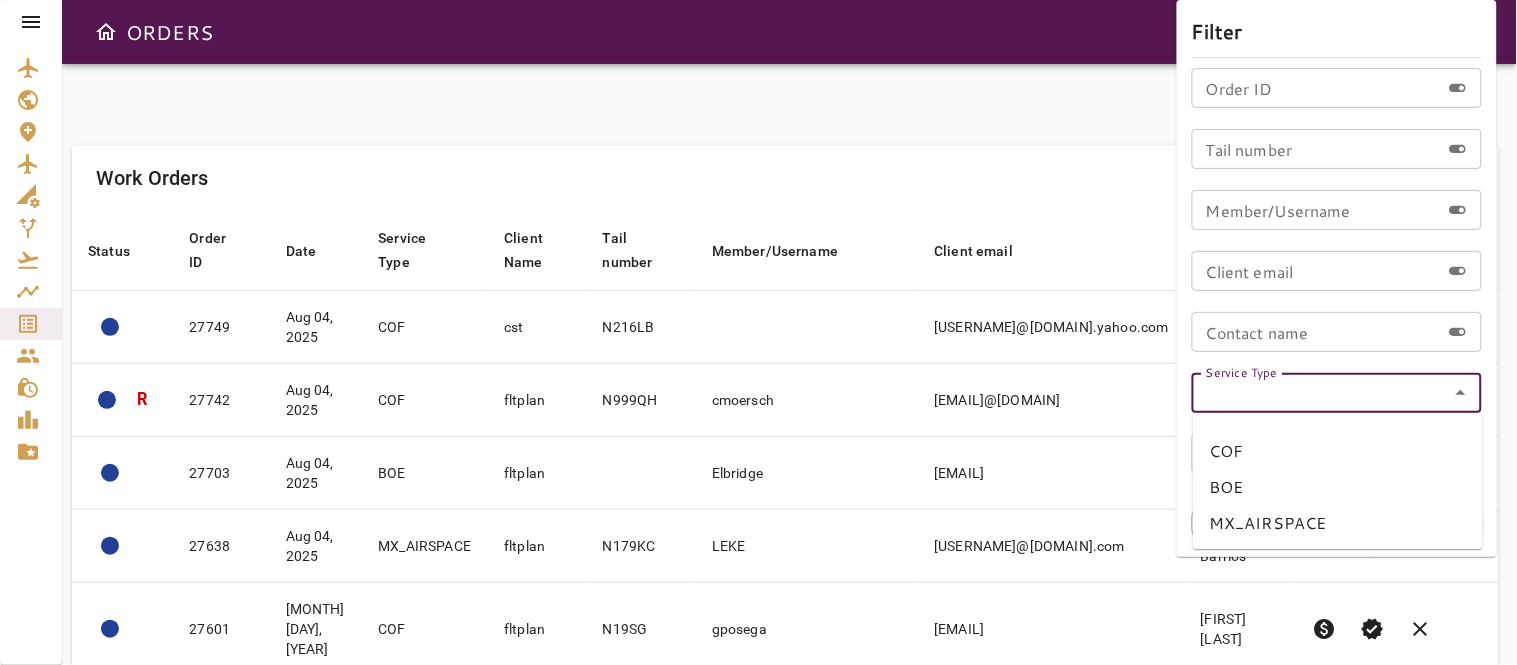 click on "COF" at bounding box center (1338, 451) 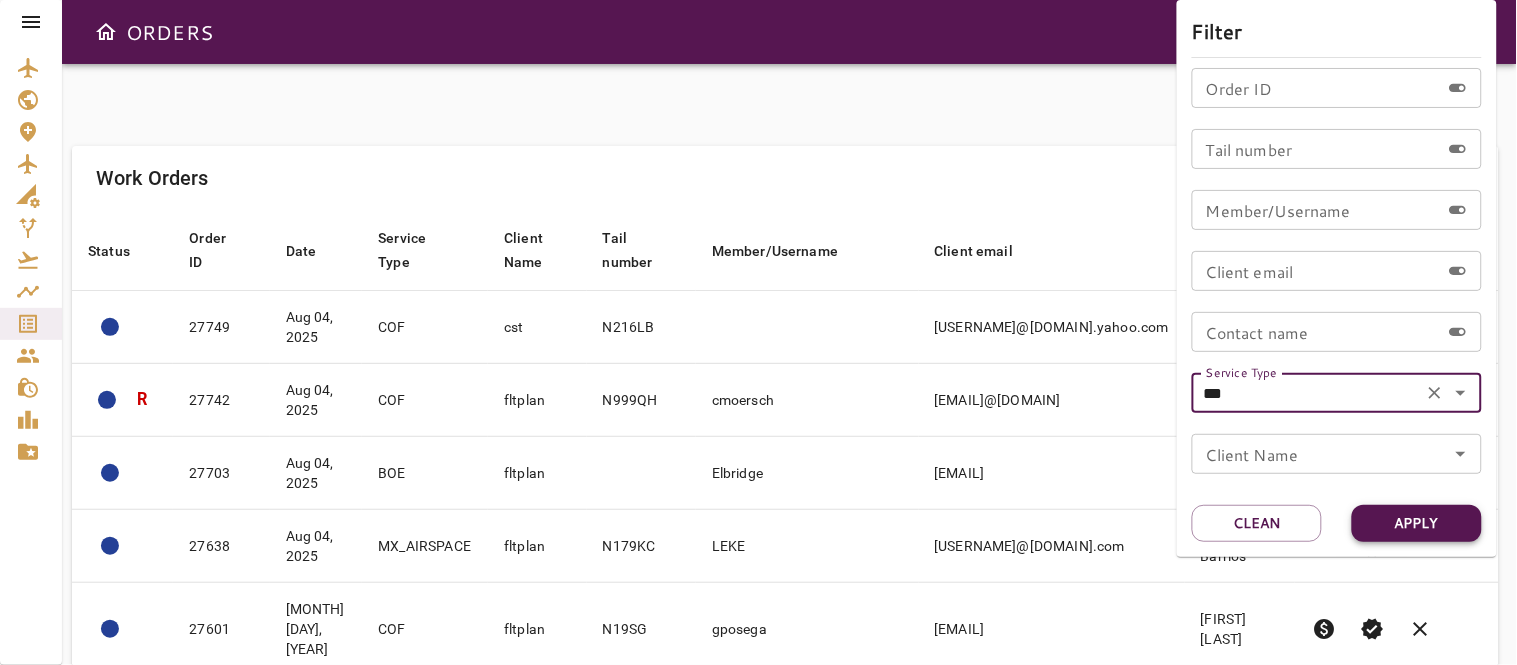click on "Apply" at bounding box center (1417, 523) 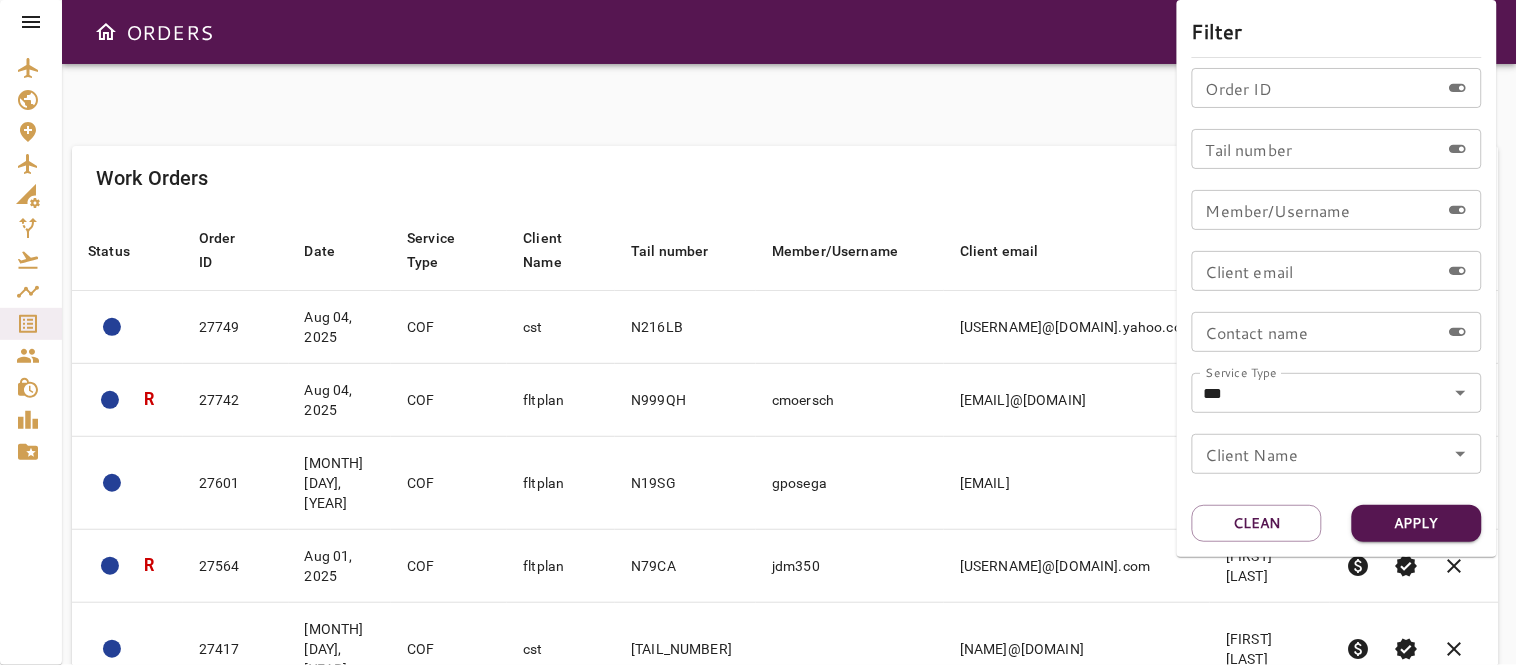 click at bounding box center (758, 332) 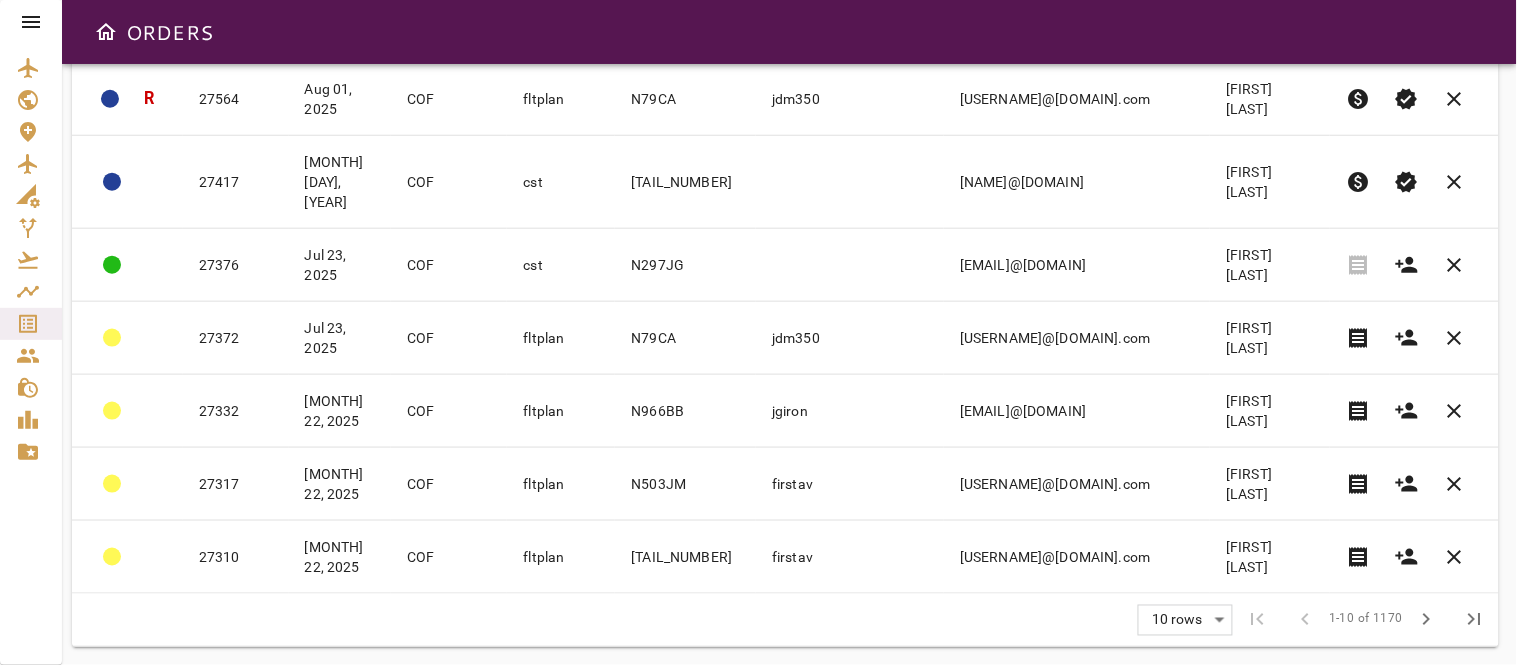 scroll, scrollTop: 473, scrollLeft: 0, axis: vertical 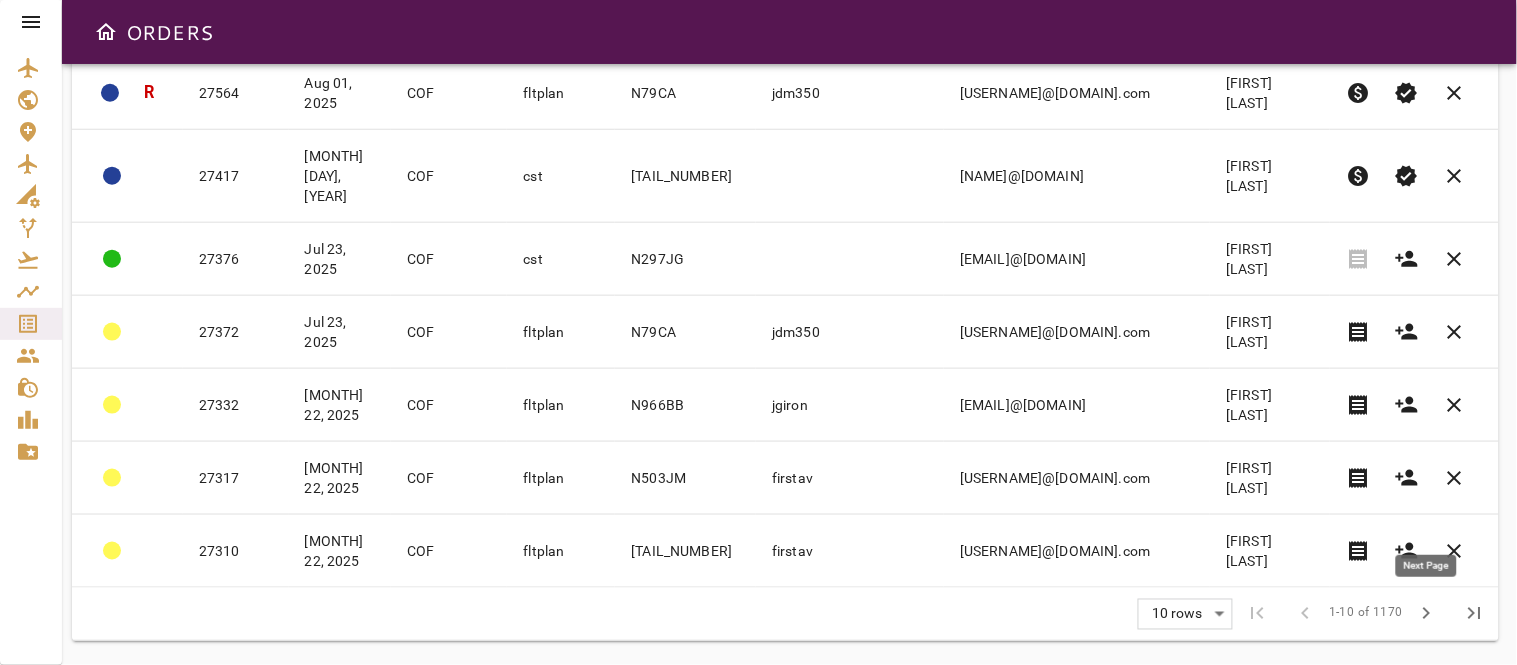 click on "chevron_right" at bounding box center [1427, 614] 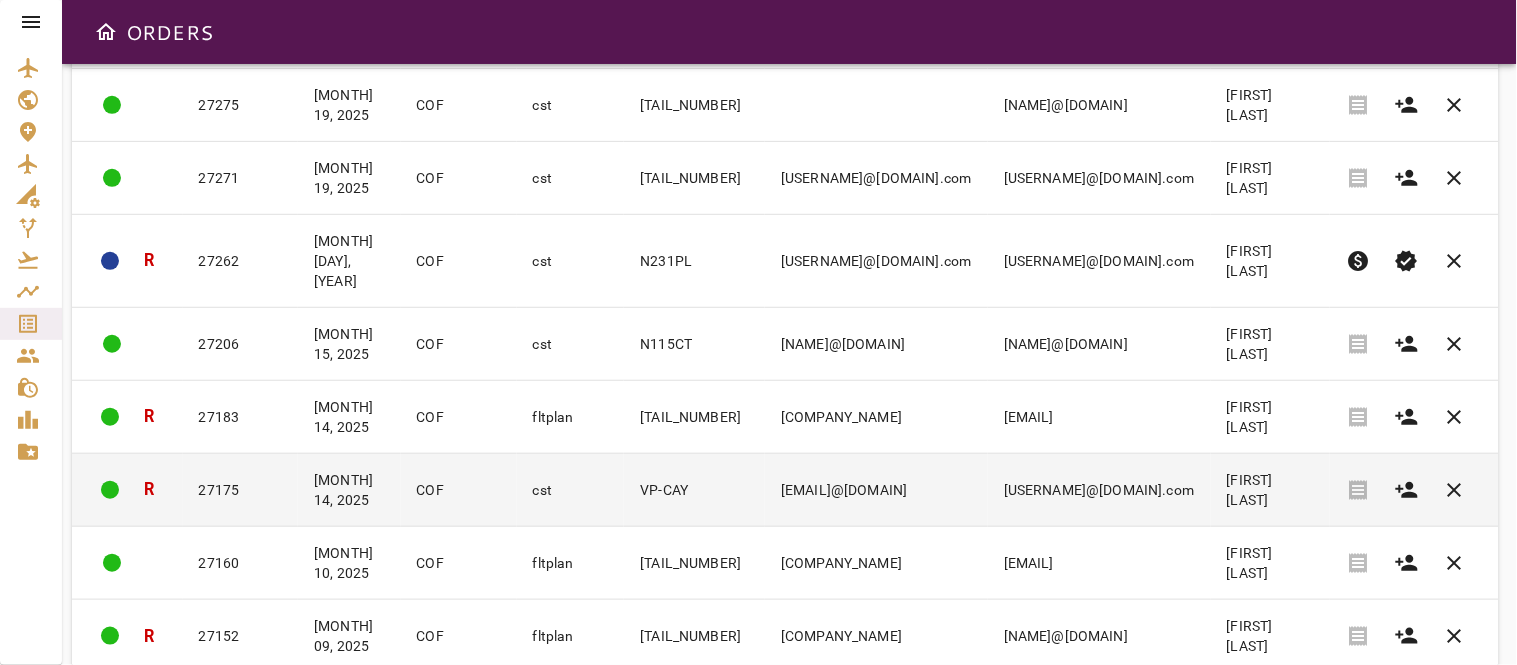 scroll, scrollTop: 433, scrollLeft: 0, axis: vertical 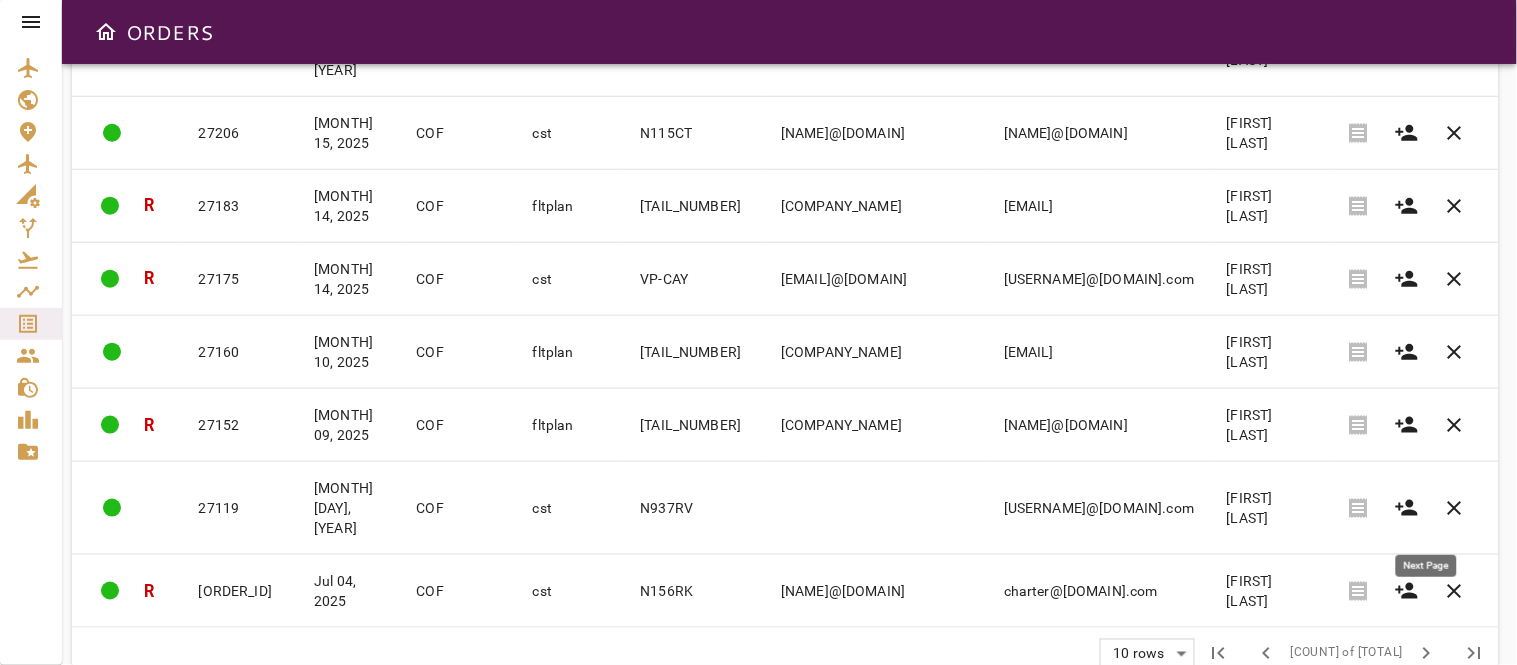 click on "chevron_right" at bounding box center [1427, 654] 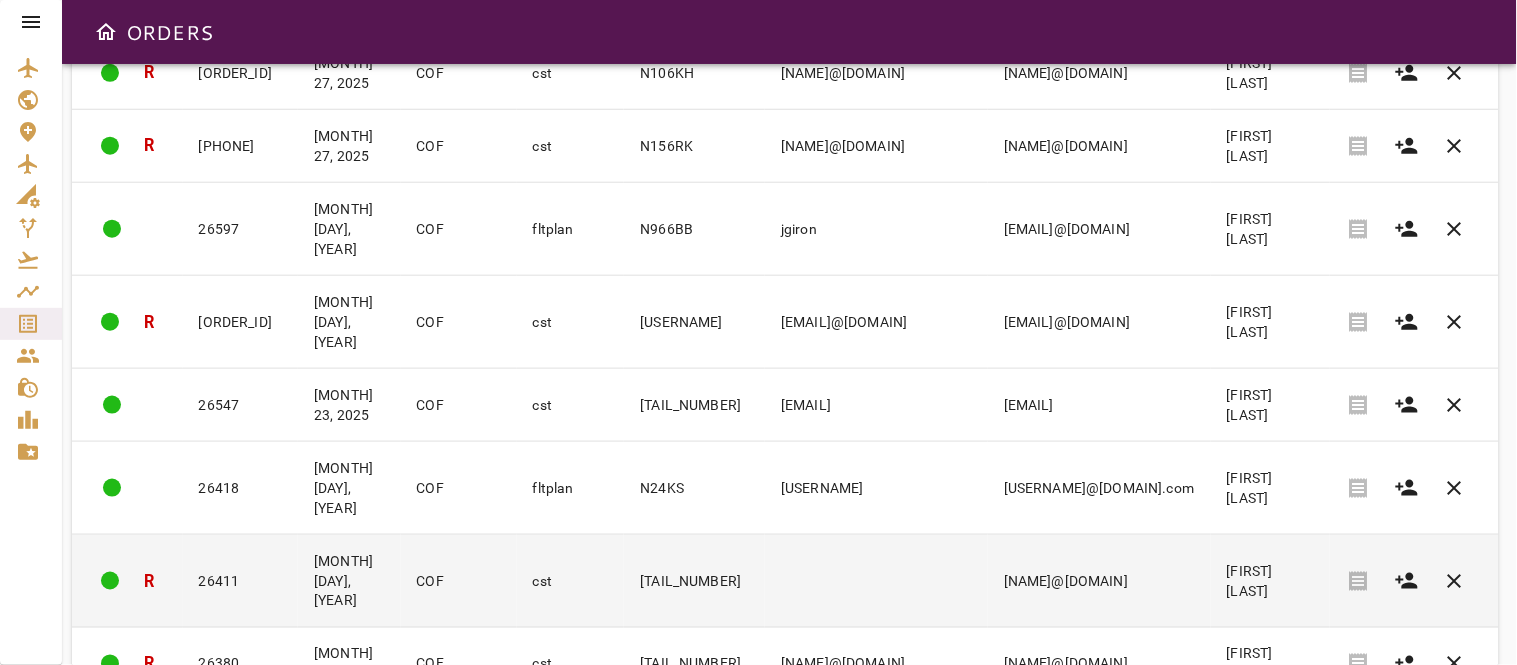 scroll, scrollTop: 441, scrollLeft: 0, axis: vertical 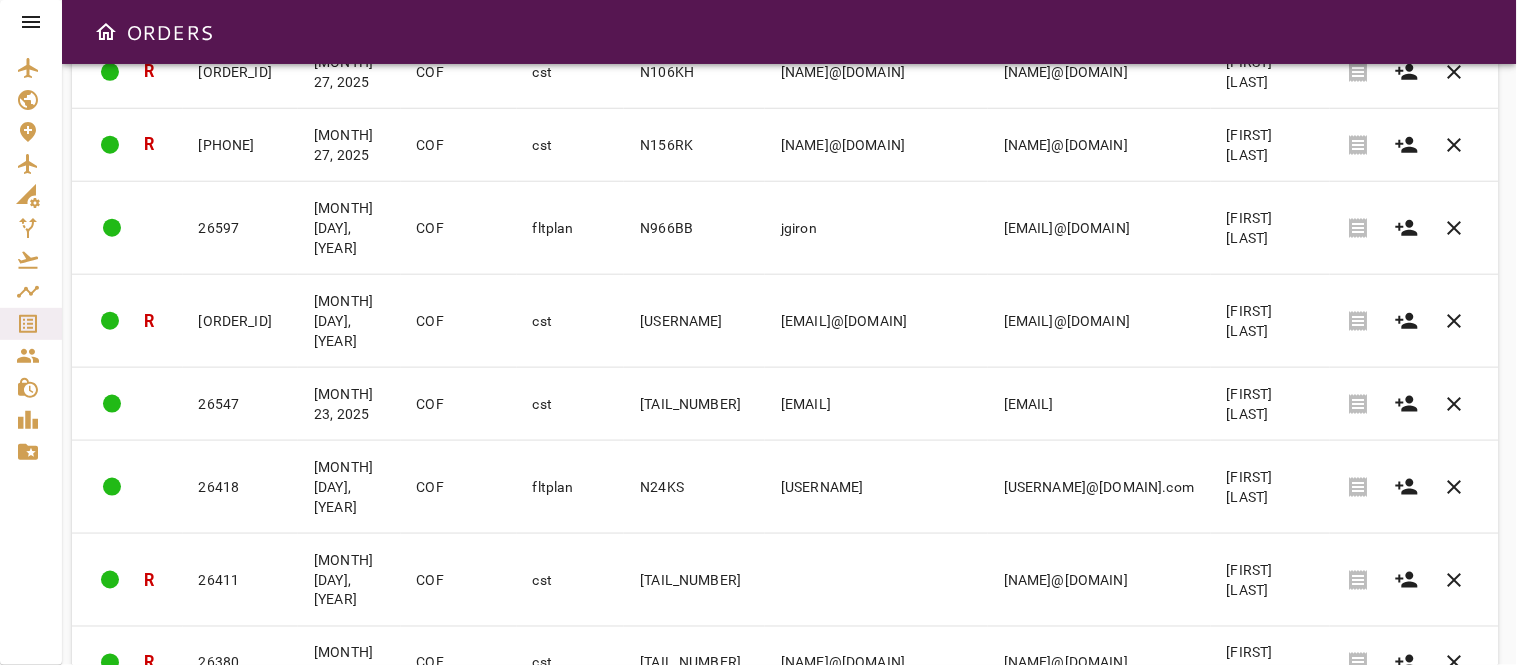 click on "Order ID arrow_downward Date arrow_downward Service Type arrow_downward Client Name arrow_downward Tail number arrow_downward Member/Username arrow_downward Client email arrow_downward Contact name arrow_downward Actions R [ORDER_ID] [MONTH] [DAY], [YEAR] COF fltplan [TAIL_NUMBER] [USERNAME] [EMAIL]@[DOMAIN] [FIRST] [LAST] receipt clear [ORDER_ID] [MONTH] [DAY], [YEAR] COF cst [TAIL_NUMBER] [EMAIL]@[DOMAIN] [EMAIL]@[DOMAIN] [FIRST] [LAST] receipt clear [ORDER_ID] [MONTH] [DAY], [YEAR] COF cst [TAIL_NUMBER] [EMAIL]@[DOMAIN] [EMAIL]@[DOMAIN] [FIRST] [LAST] receipt clear [ORDER_ID] [MONTH] [DAY], [YEAR] COF fltplan [TAIL_NUMBER] [USERNAME] [EMAIL]@[DOMAIN] [FIRST] [LAST] receipt clear [ORDER_ID] [MONTH] [DAY], [YEAR] COF cst [TAIL_NUMBER] [EMAIL]@[DOMAIN] [EMAIL]@[DOMAIN] [FIRST] [LAST] receipt clear [ORDER_ID] [MONTH] [DAY], [YEAR] COF cst" at bounding box center (758, 332) 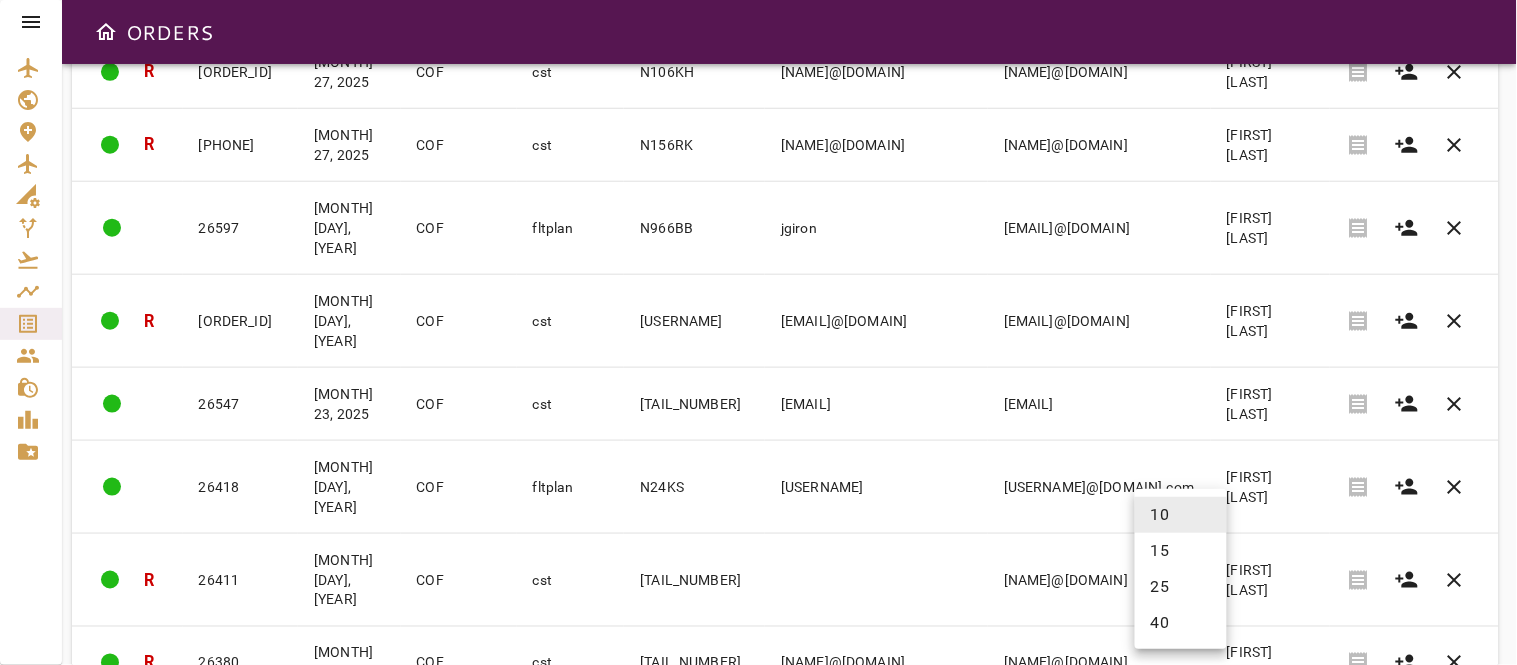 click on "40" at bounding box center (1181, 623) 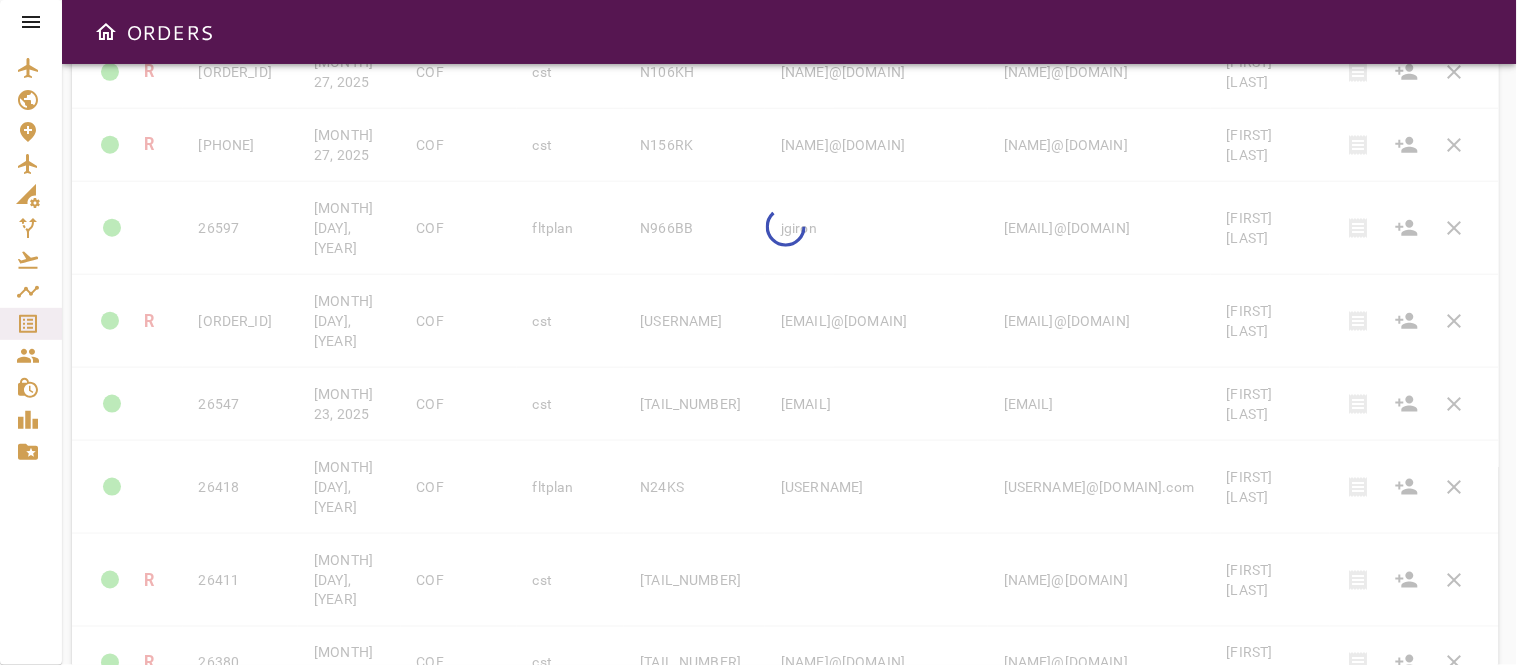 type on "**" 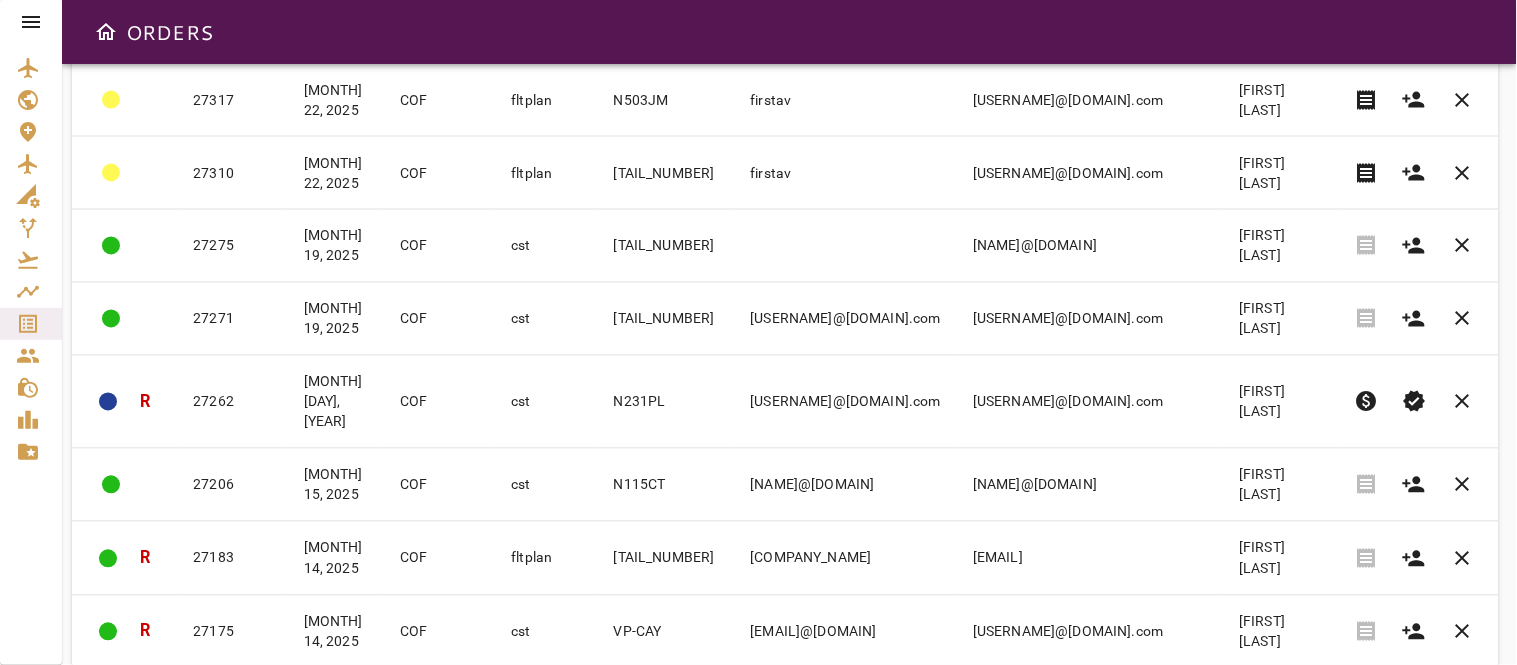 scroll, scrollTop: 785, scrollLeft: 0, axis: vertical 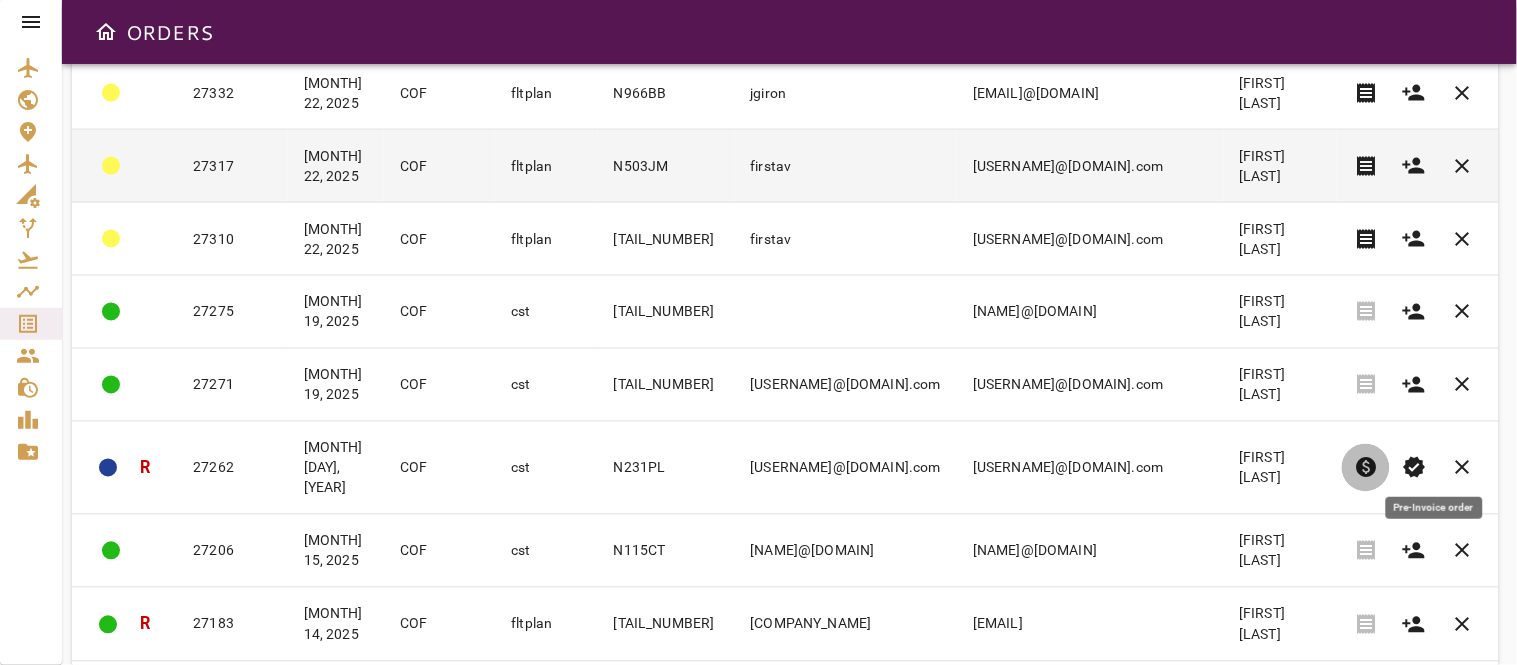 drag, startPoint x: 1436, startPoint y: 447, endPoint x: 854, endPoint y: 171, distance: 644.1273 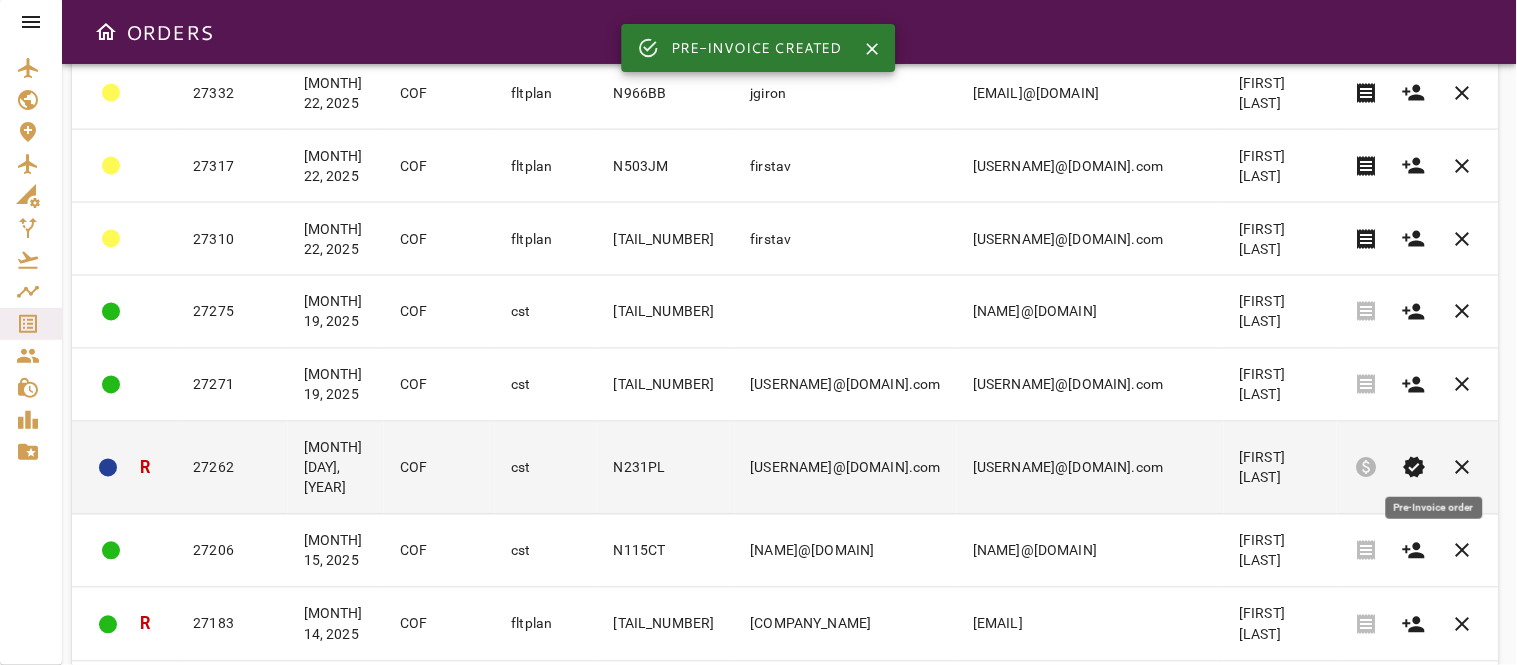 click on "[USERNAME]@[DOMAIN].com" at bounding box center [846, 468] 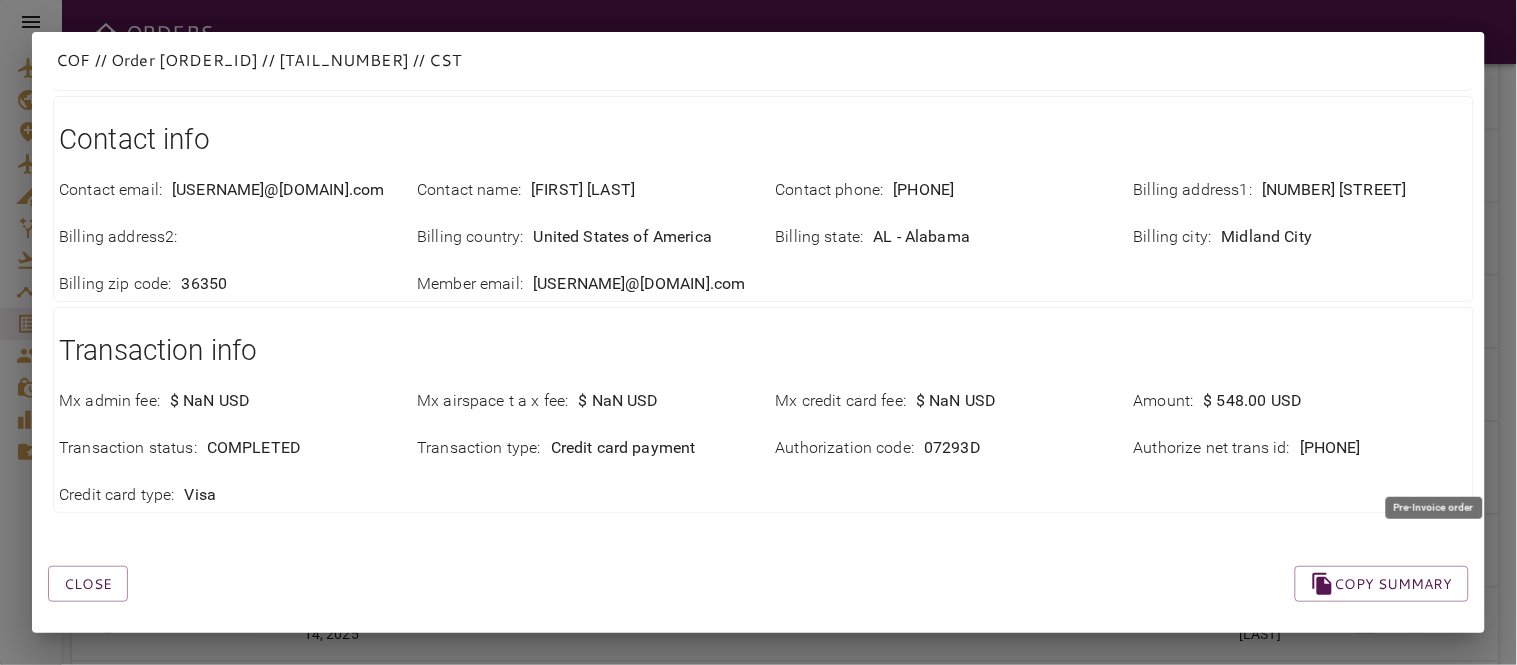 scroll, scrollTop: 786, scrollLeft: 0, axis: vertical 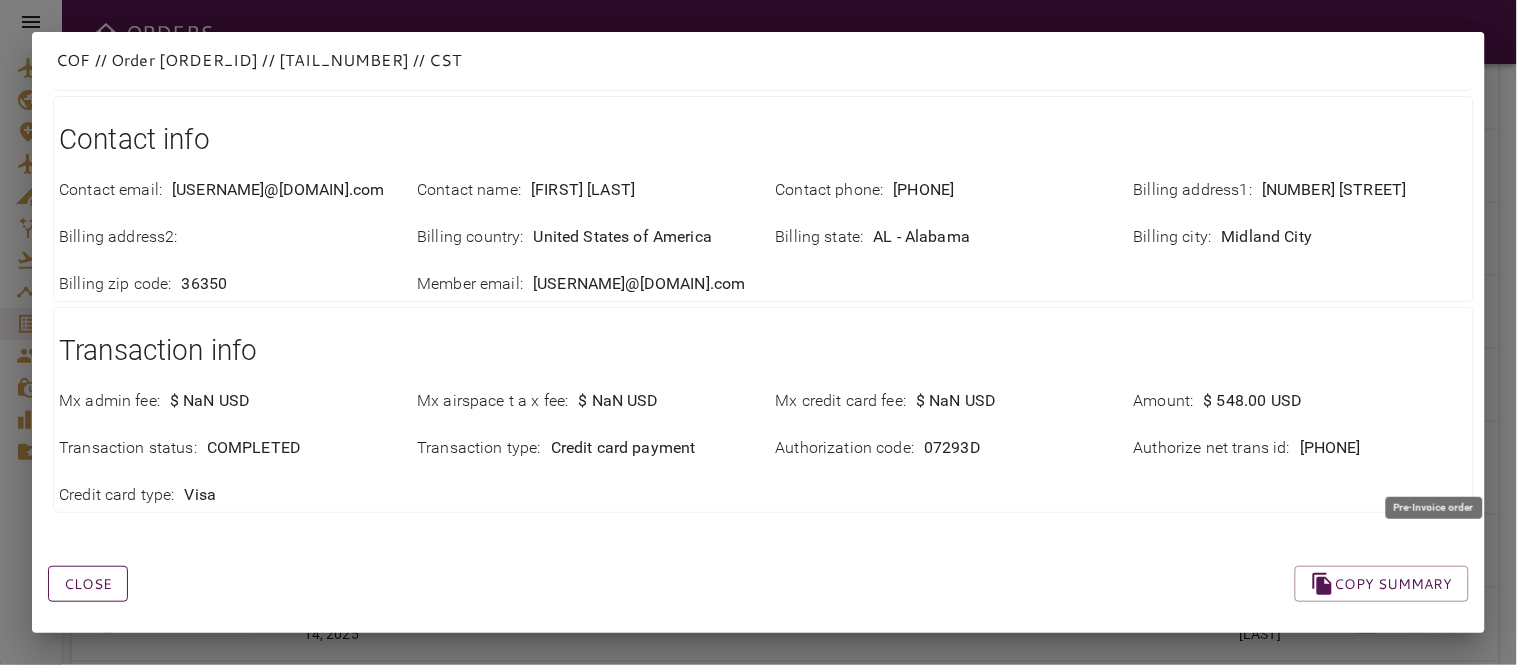 click on "Close" at bounding box center [88, 584] 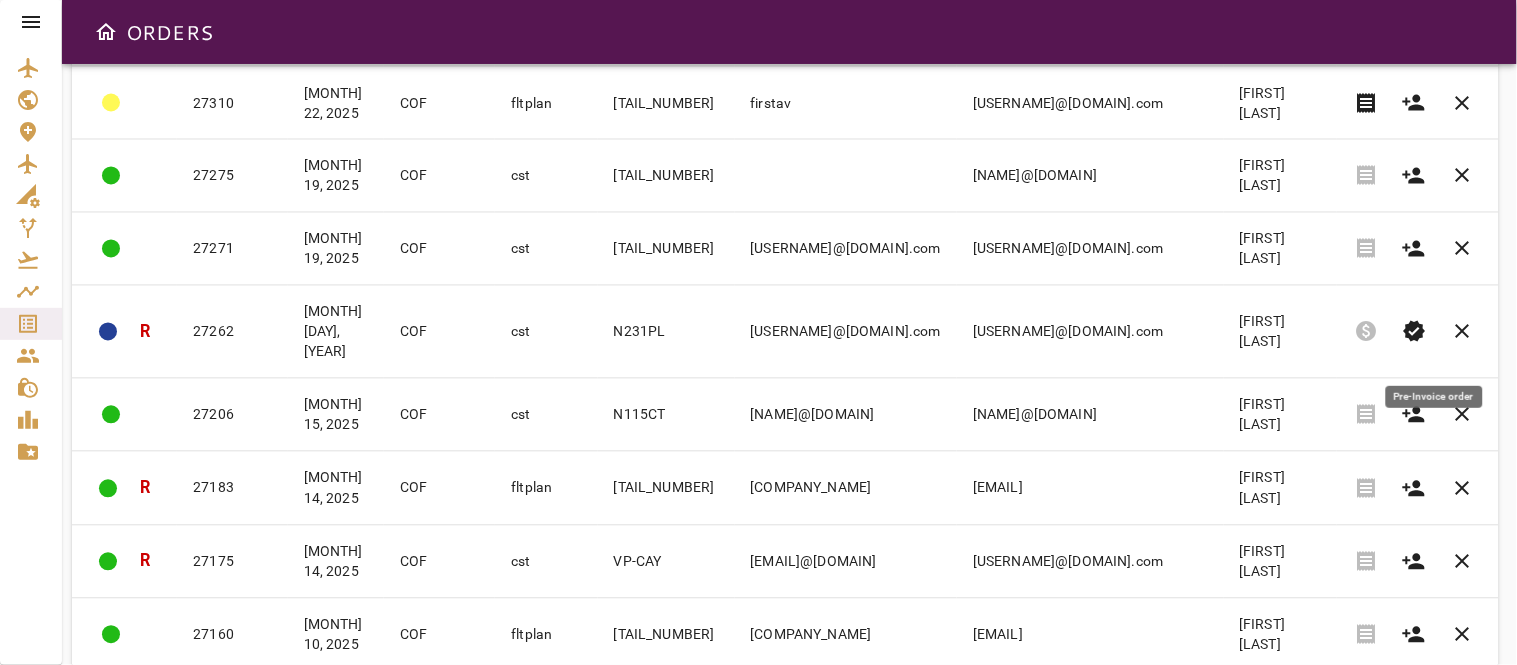 scroll, scrollTop: 896, scrollLeft: 0, axis: vertical 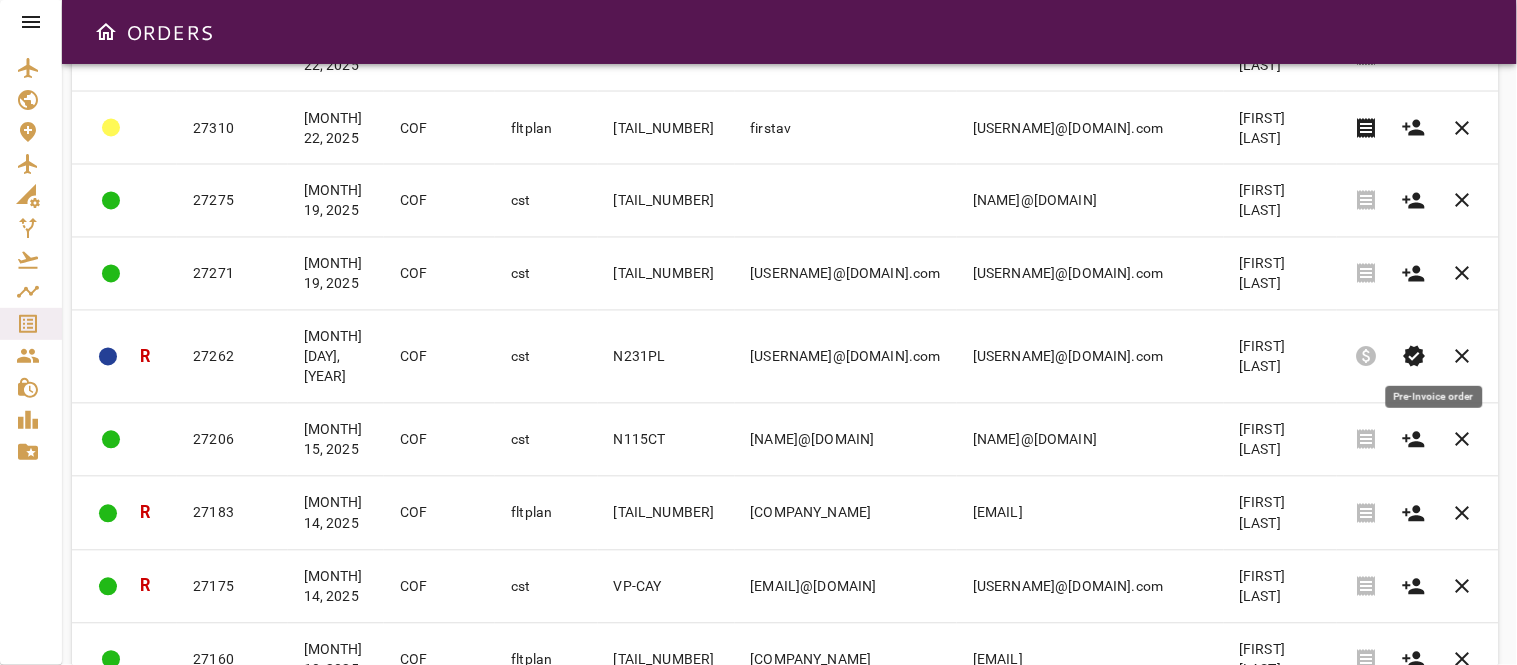 click on "ORDERS" at bounding box center [789, 32] 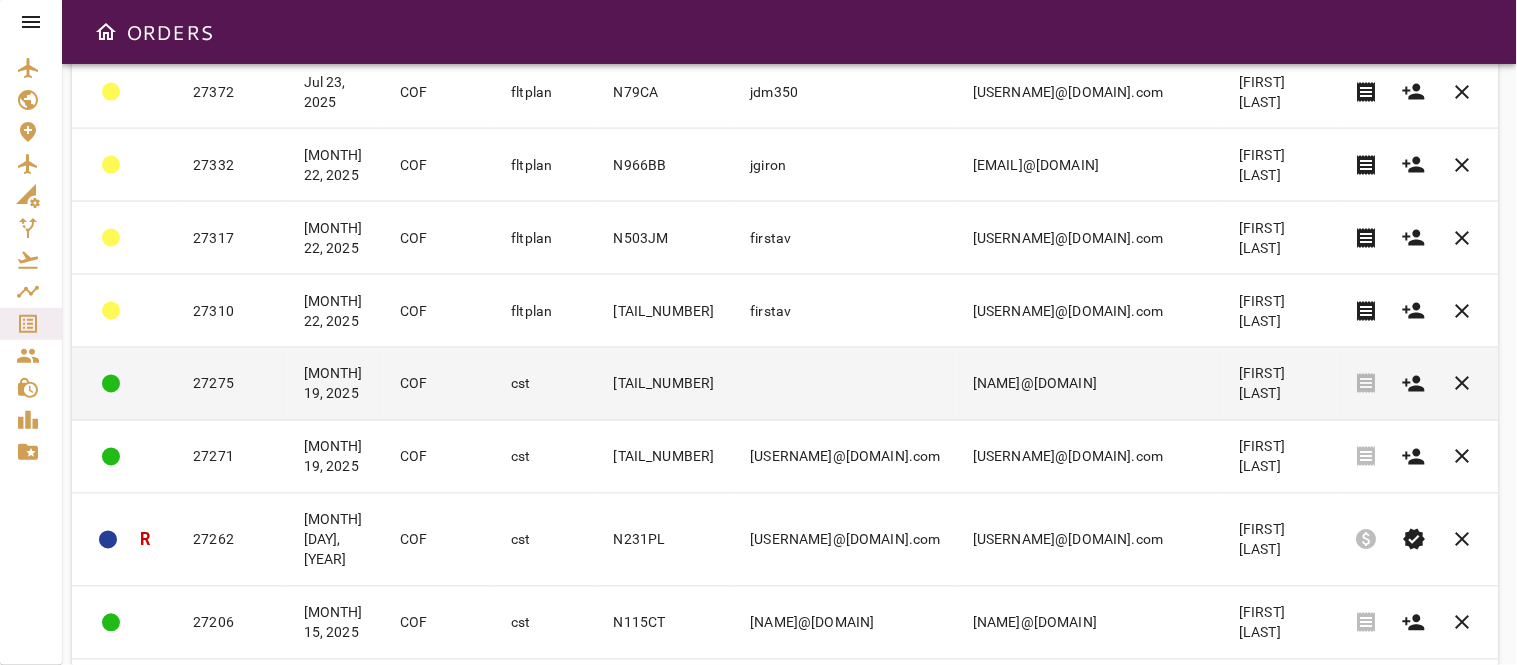 scroll, scrollTop: 674, scrollLeft: 0, axis: vertical 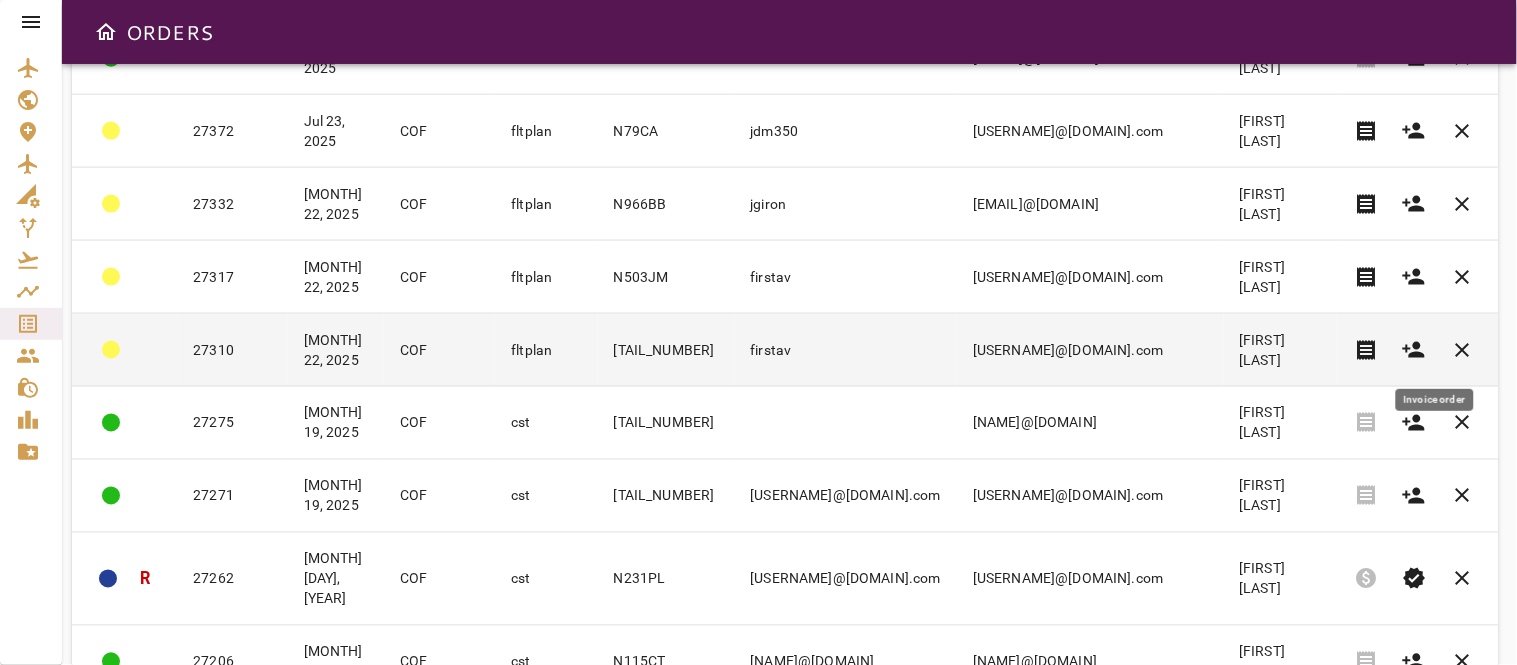 click on "receipt" at bounding box center [1366, 350] 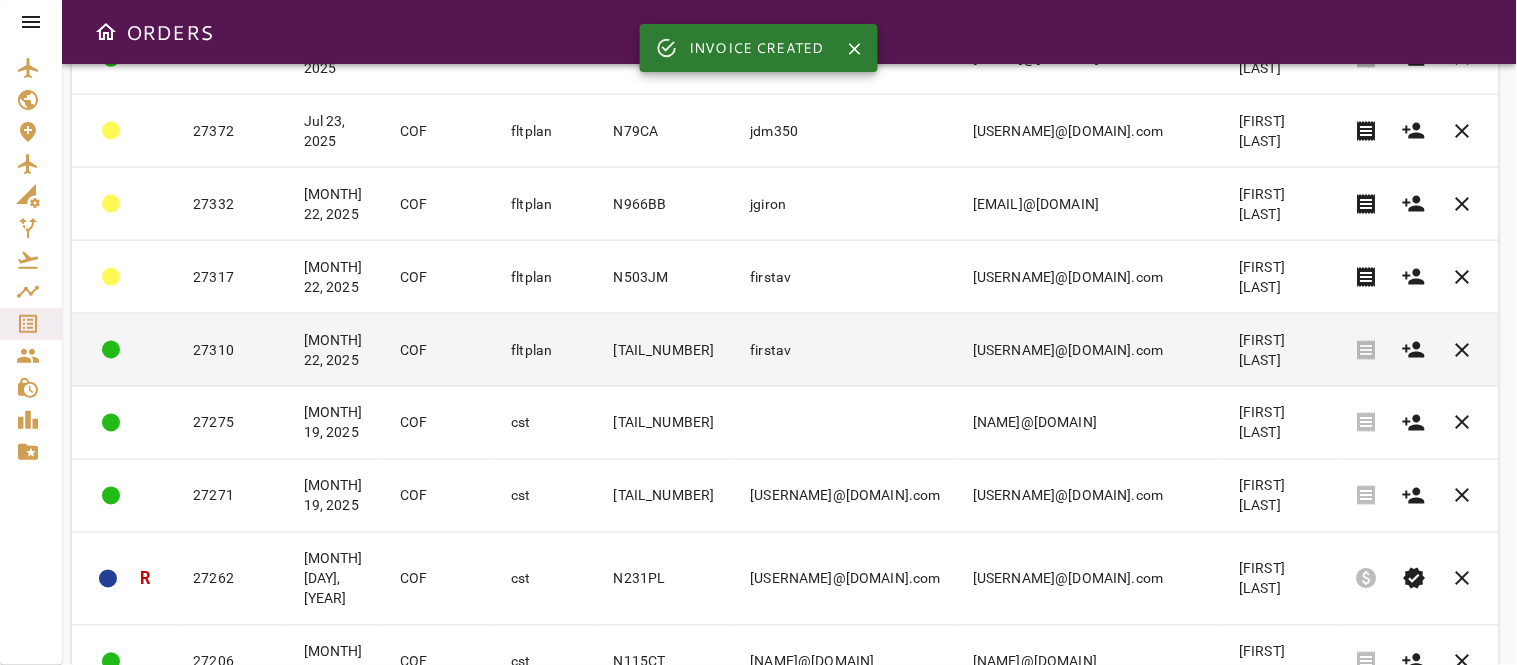click on "[USERNAME]@[DOMAIN].com" at bounding box center (1090, 350) 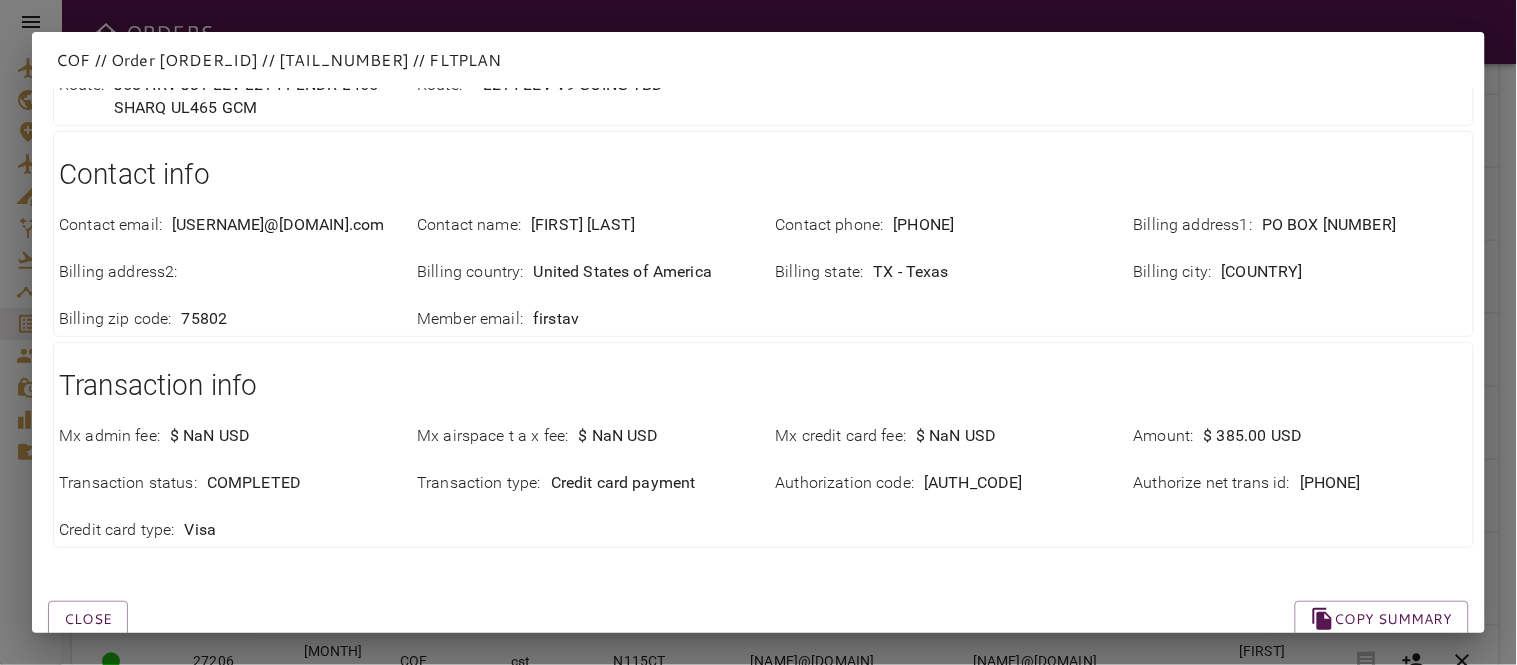scroll, scrollTop: 786, scrollLeft: 0, axis: vertical 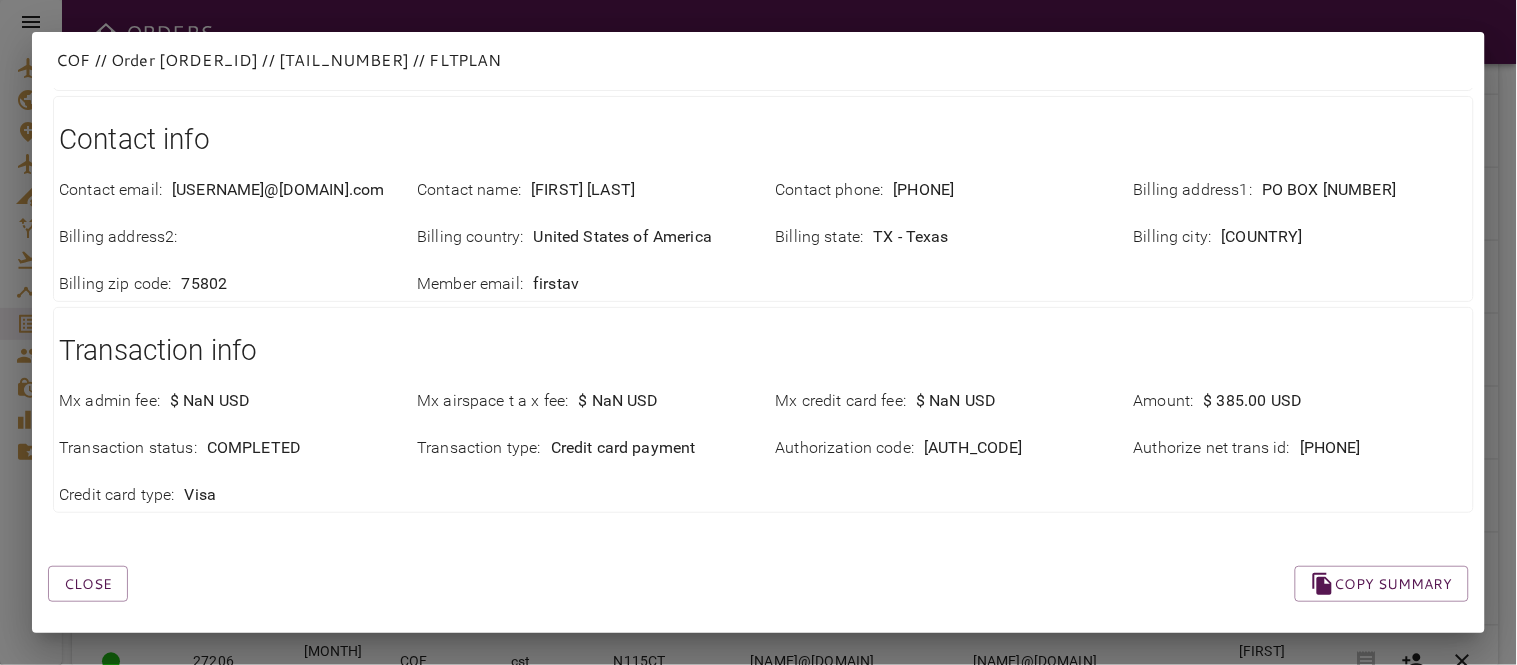 drag, startPoint x: 1287, startPoint y: 437, endPoint x: 1424, endPoint y: 437, distance: 137 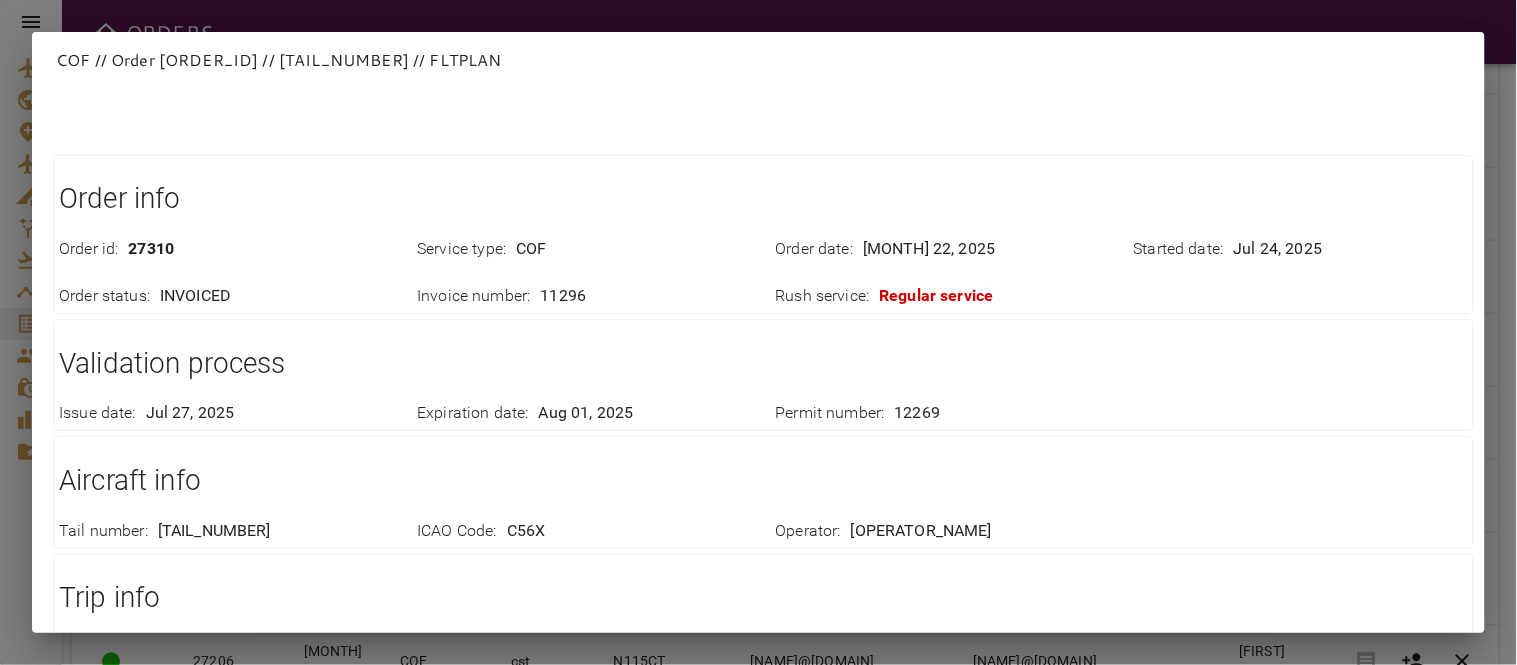 scroll, scrollTop: 0, scrollLeft: 0, axis: both 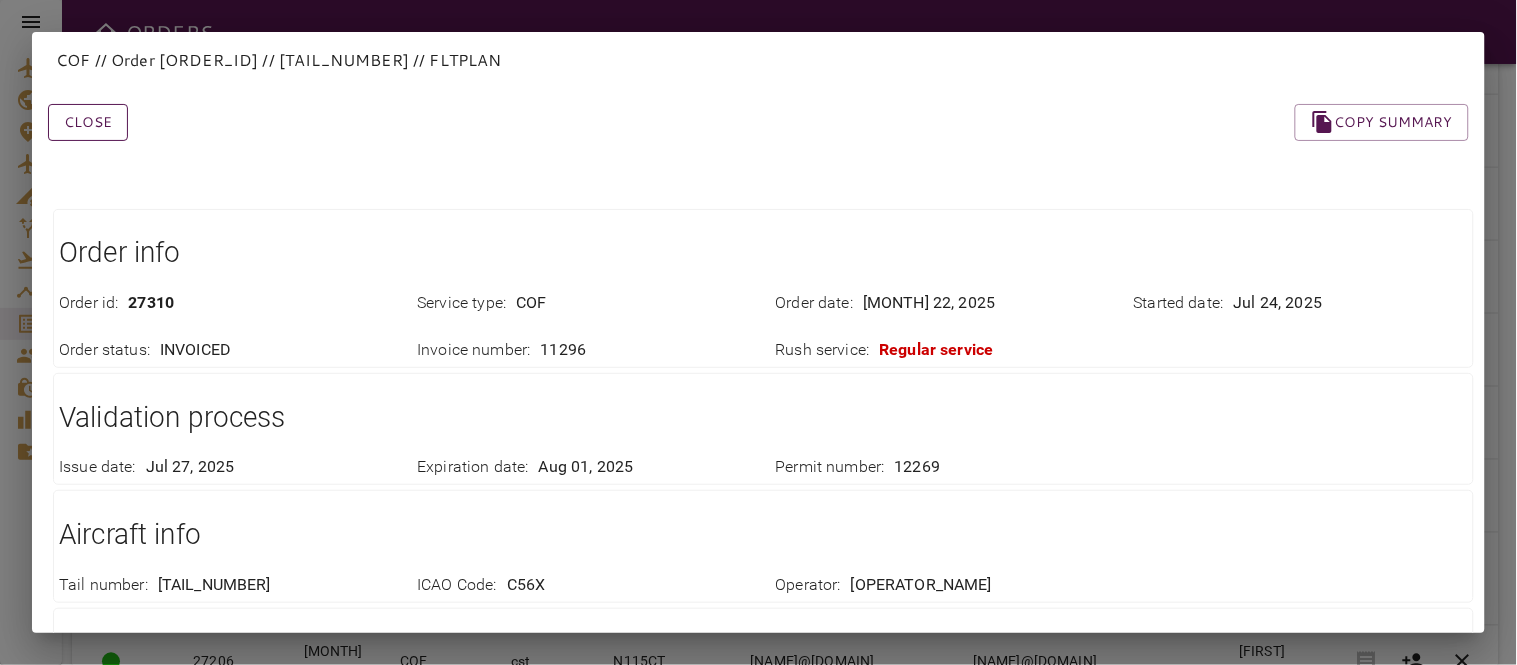 click on "Close" at bounding box center (88, 122) 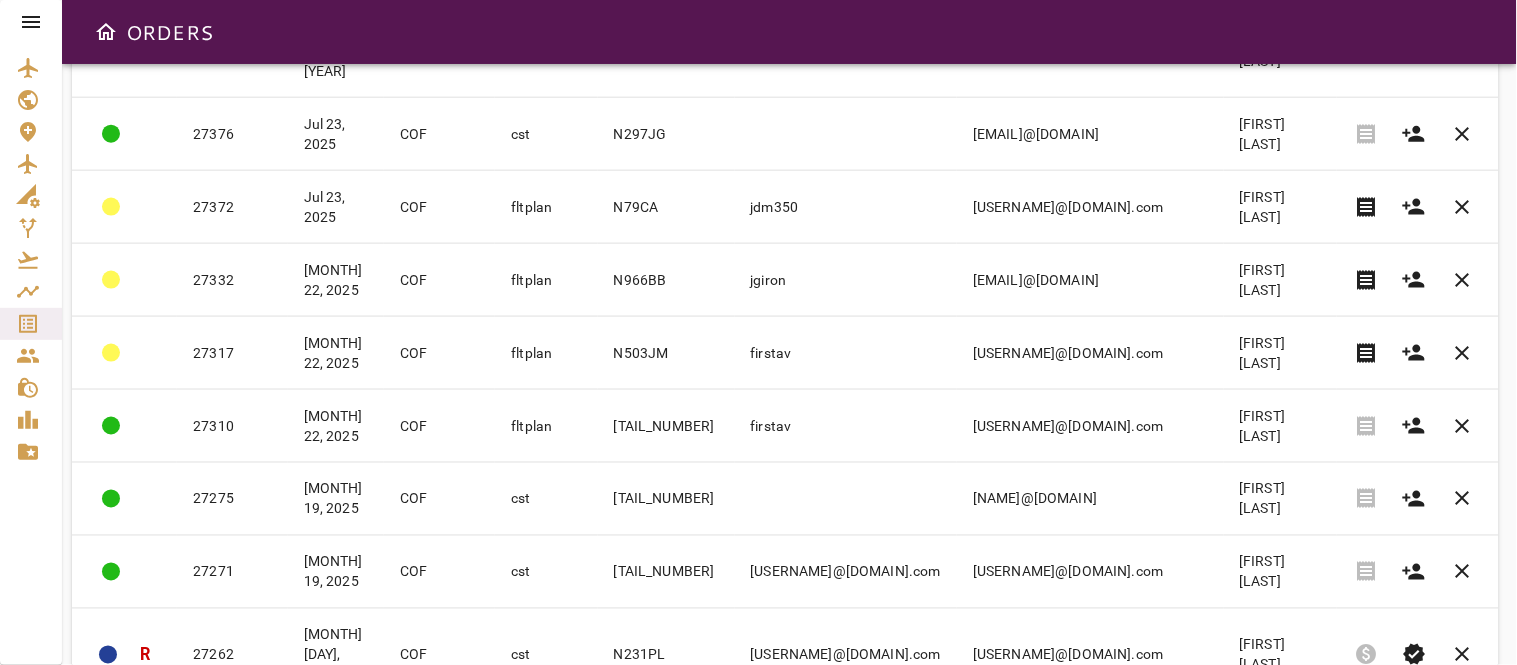 scroll, scrollTop: 563, scrollLeft: 0, axis: vertical 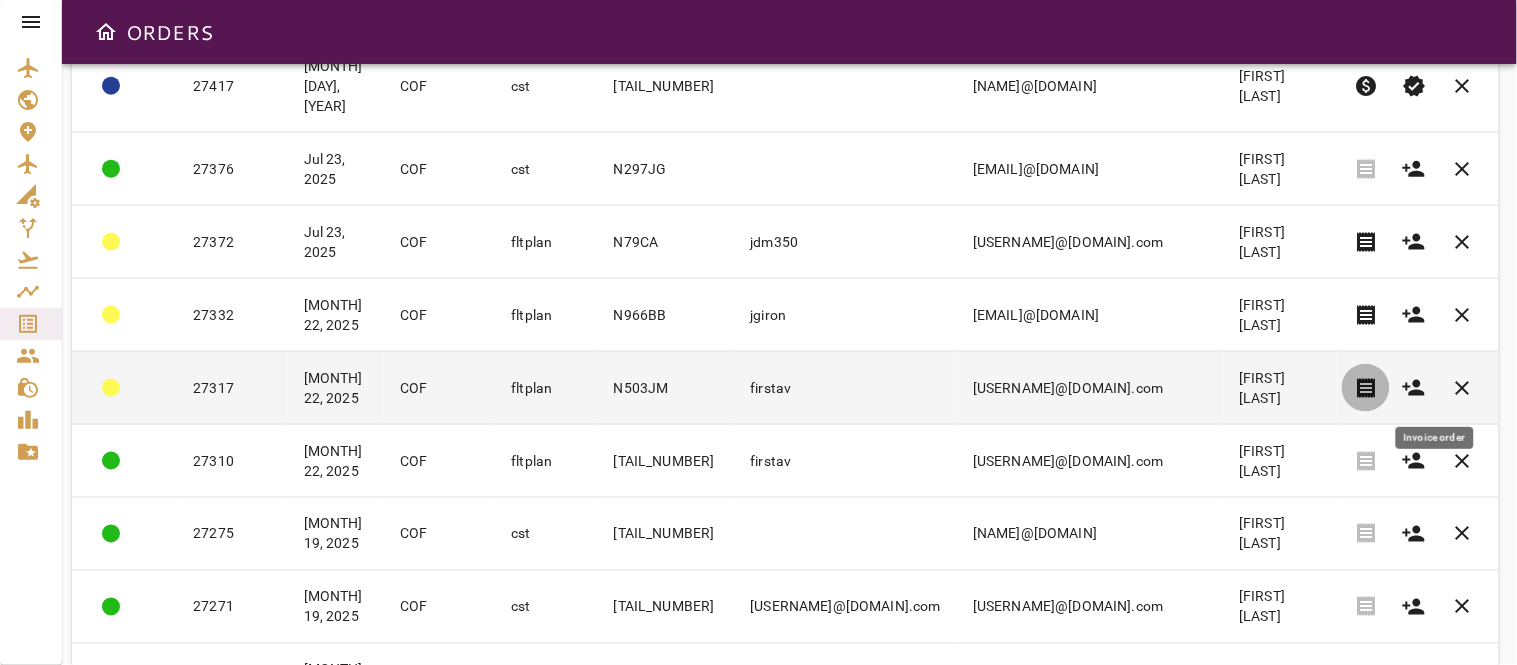 click on "receipt" at bounding box center [1366, 388] 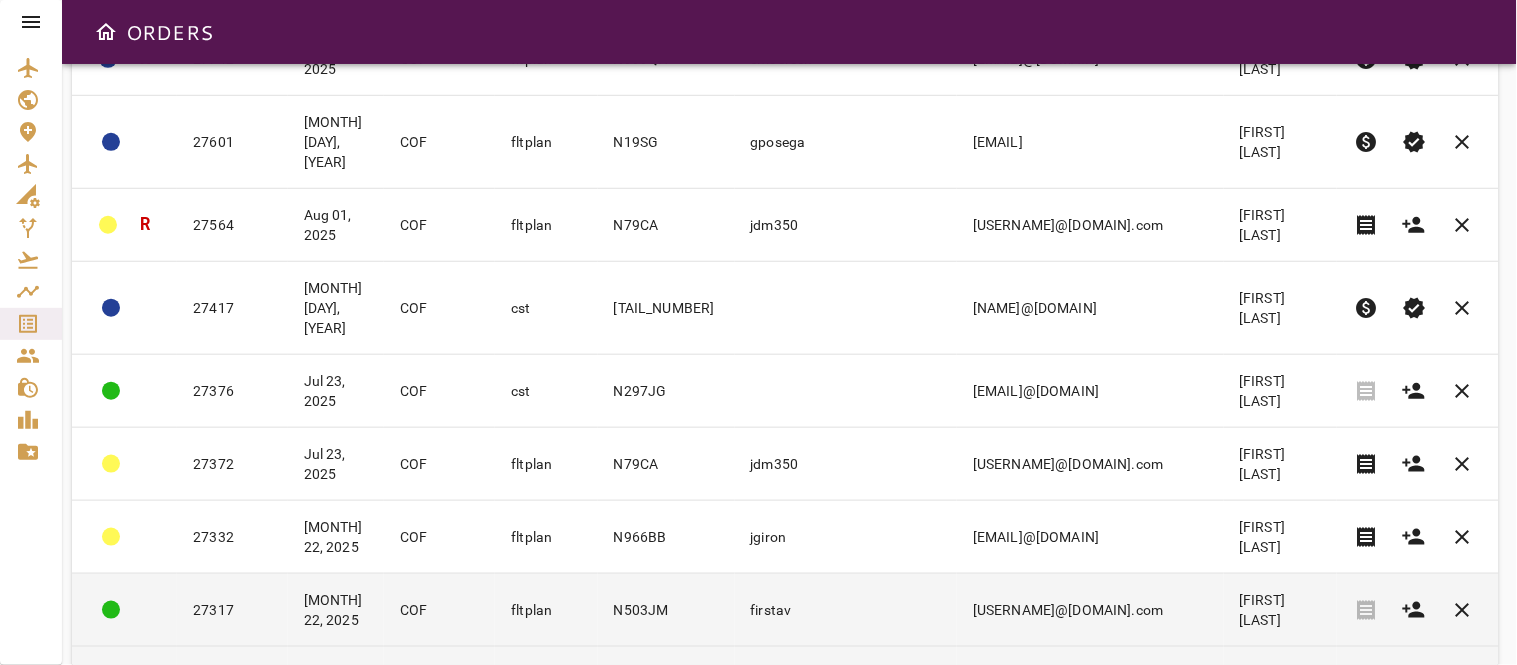 scroll, scrollTop: 452, scrollLeft: 0, axis: vertical 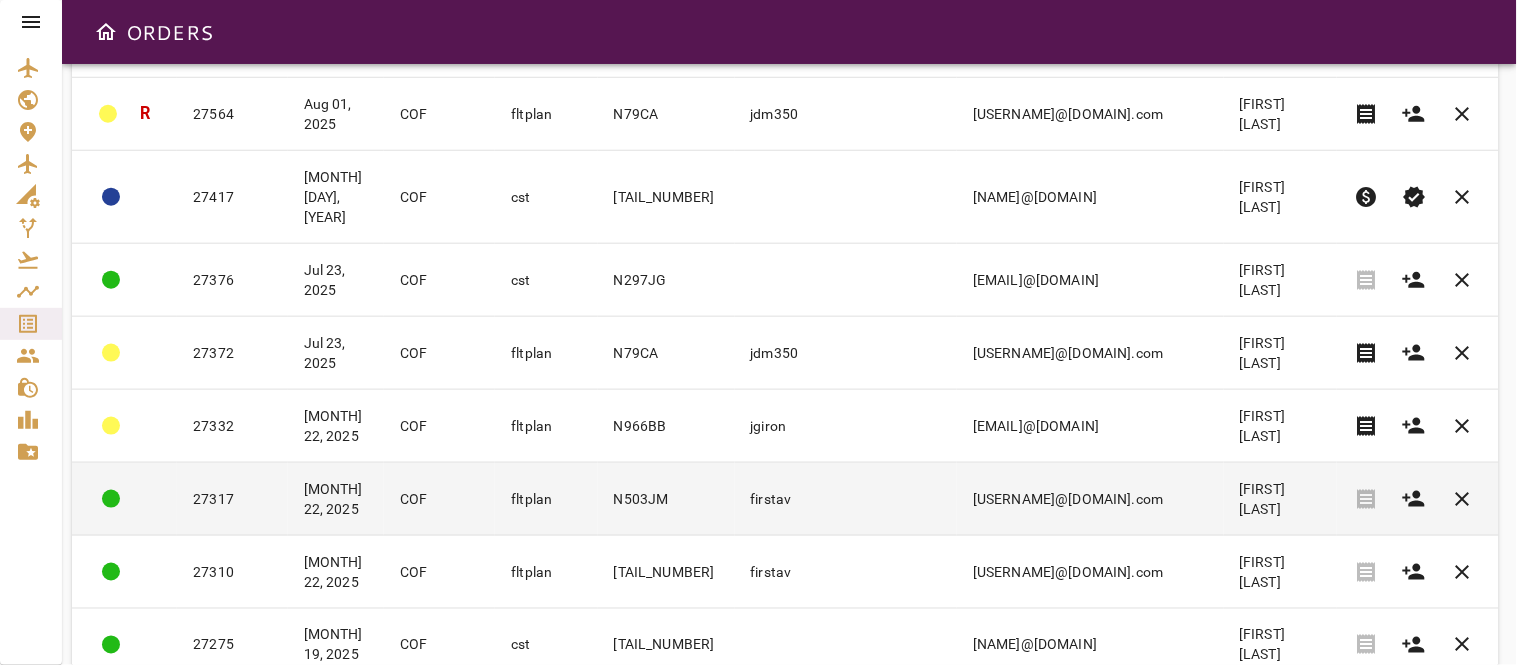 click on "firstav" at bounding box center [846, 499] 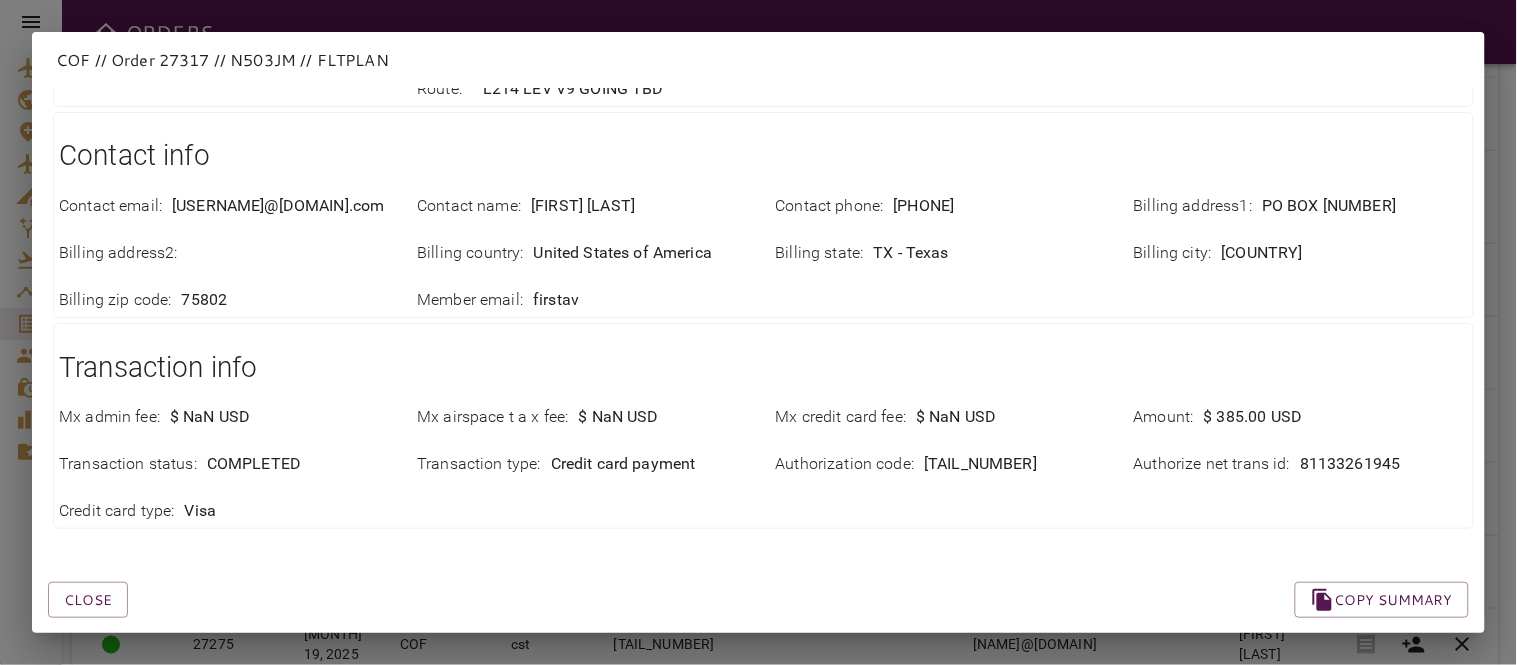 scroll, scrollTop: 786, scrollLeft: 0, axis: vertical 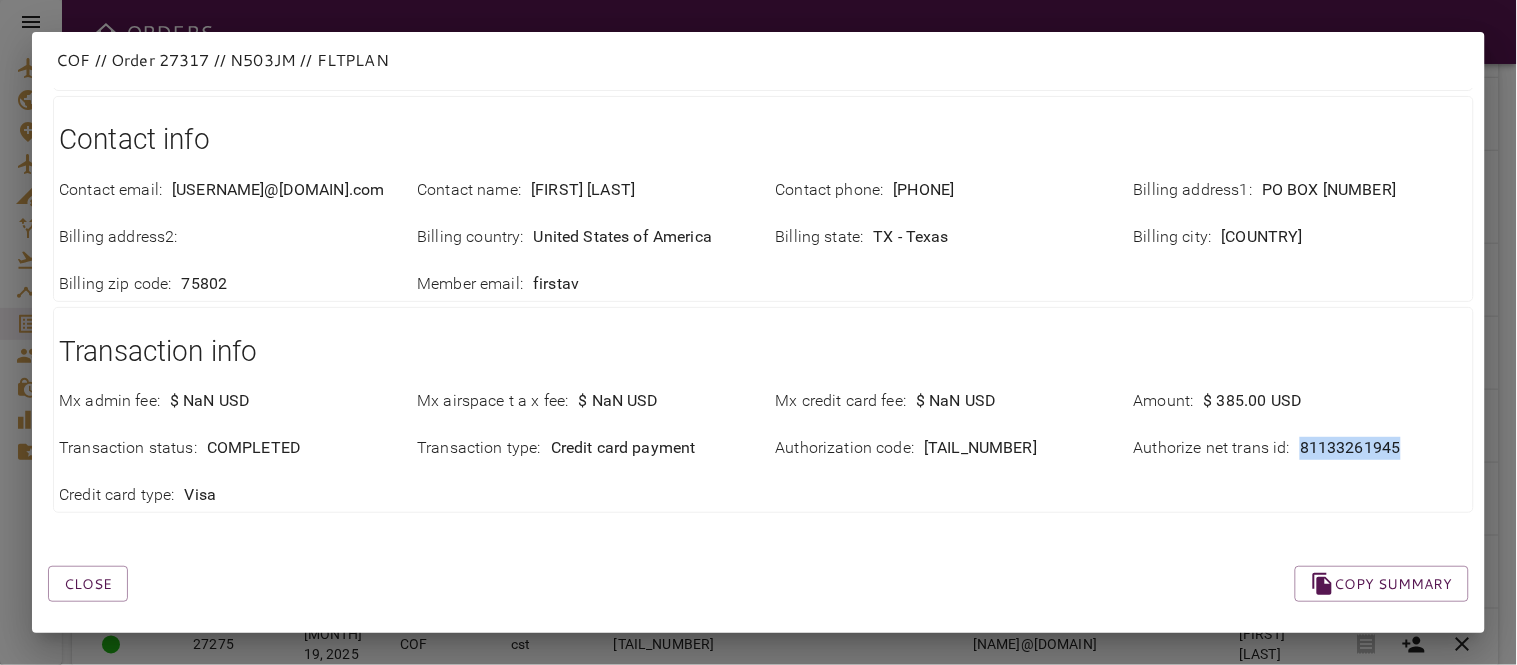 drag, startPoint x: 1286, startPoint y: 432, endPoint x: 1401, endPoint y: 440, distance: 115.27792 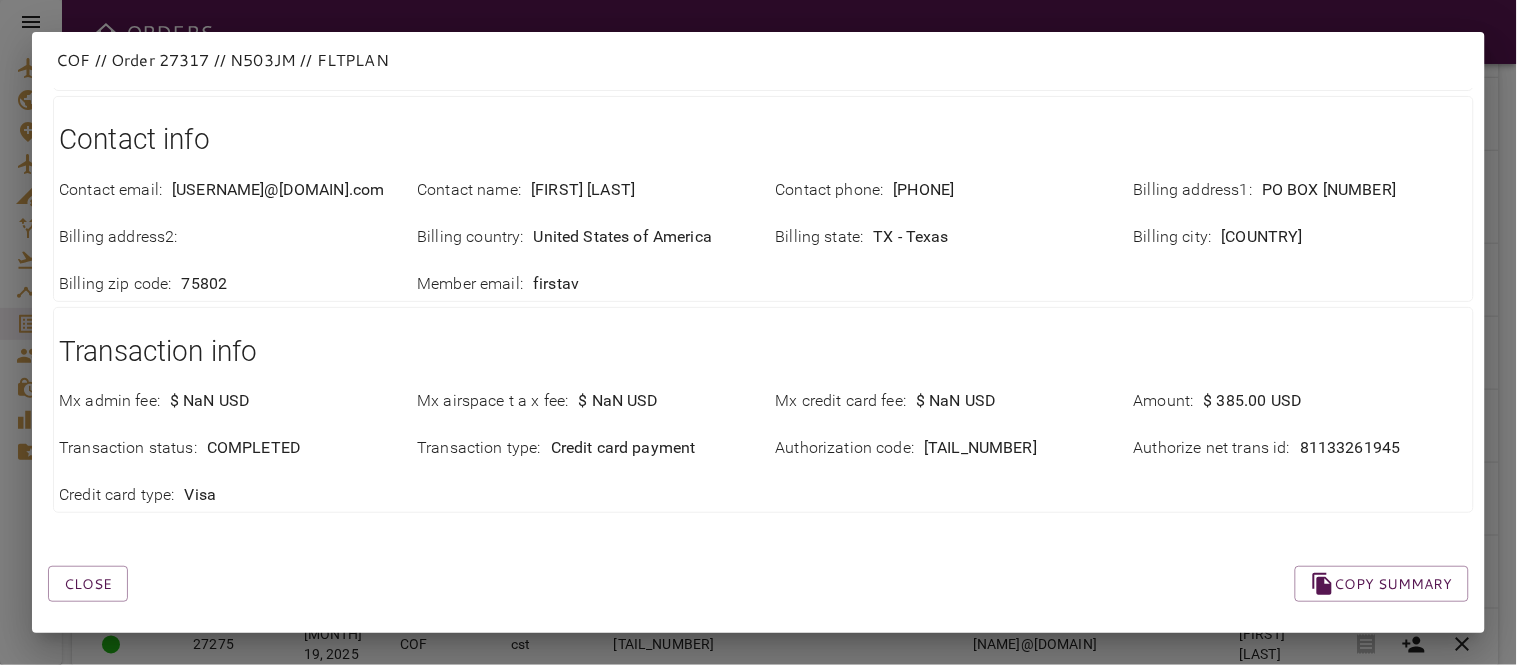click on "Close  Copy summary" at bounding box center [734, 560] 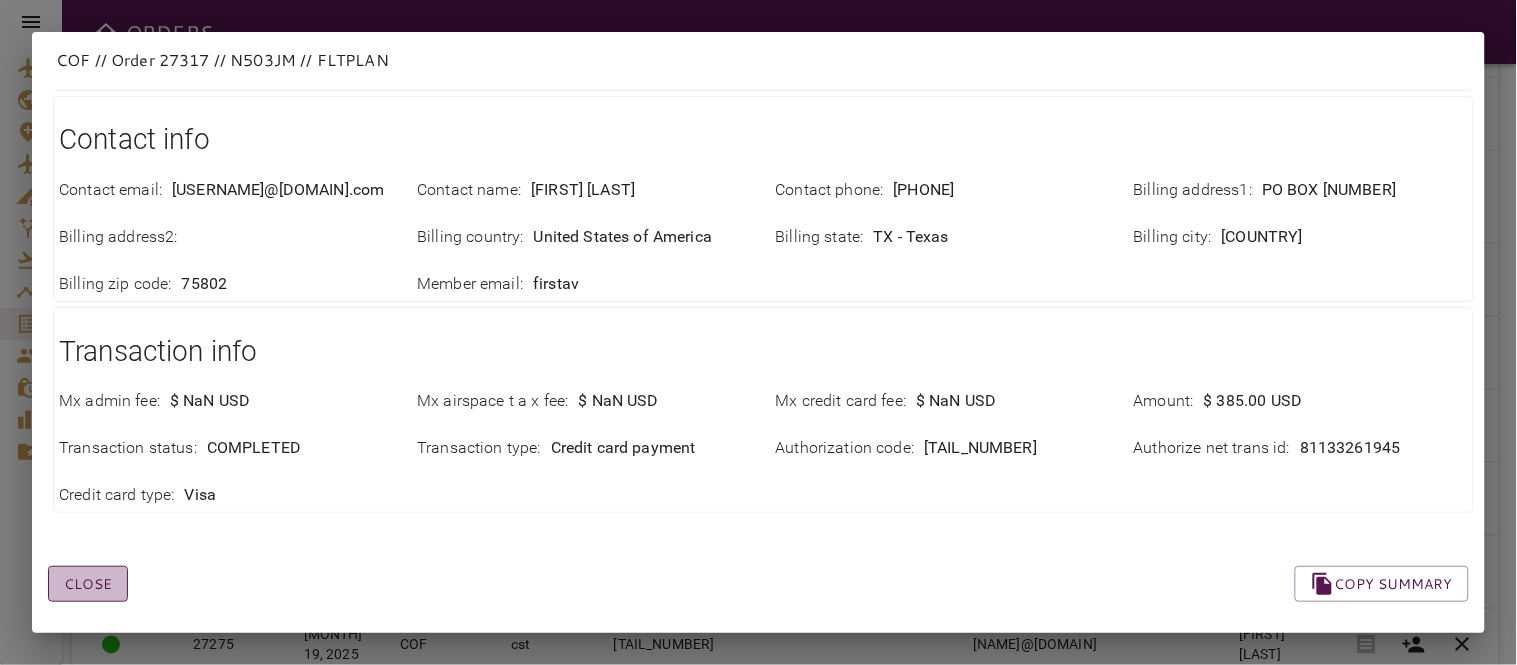 click on "Close" at bounding box center [88, 584] 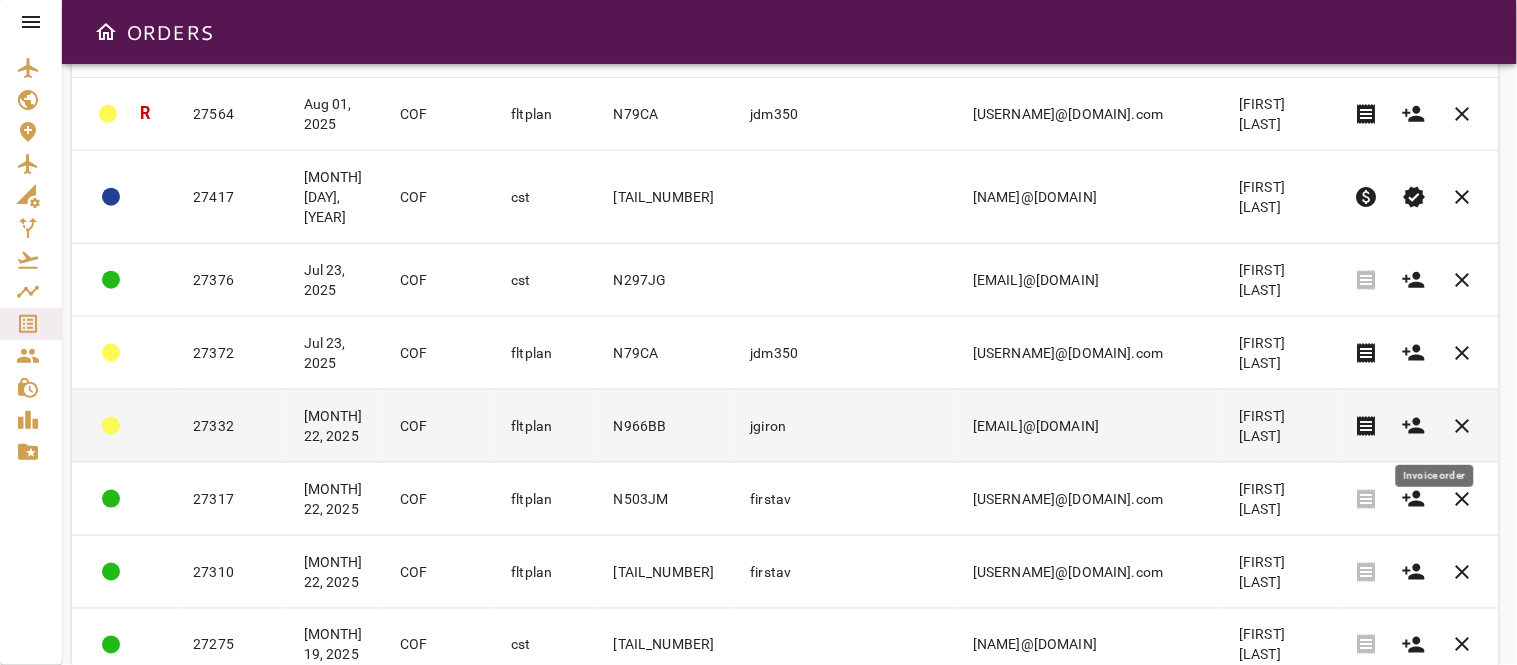 click on "receipt" at bounding box center (1366, 426) 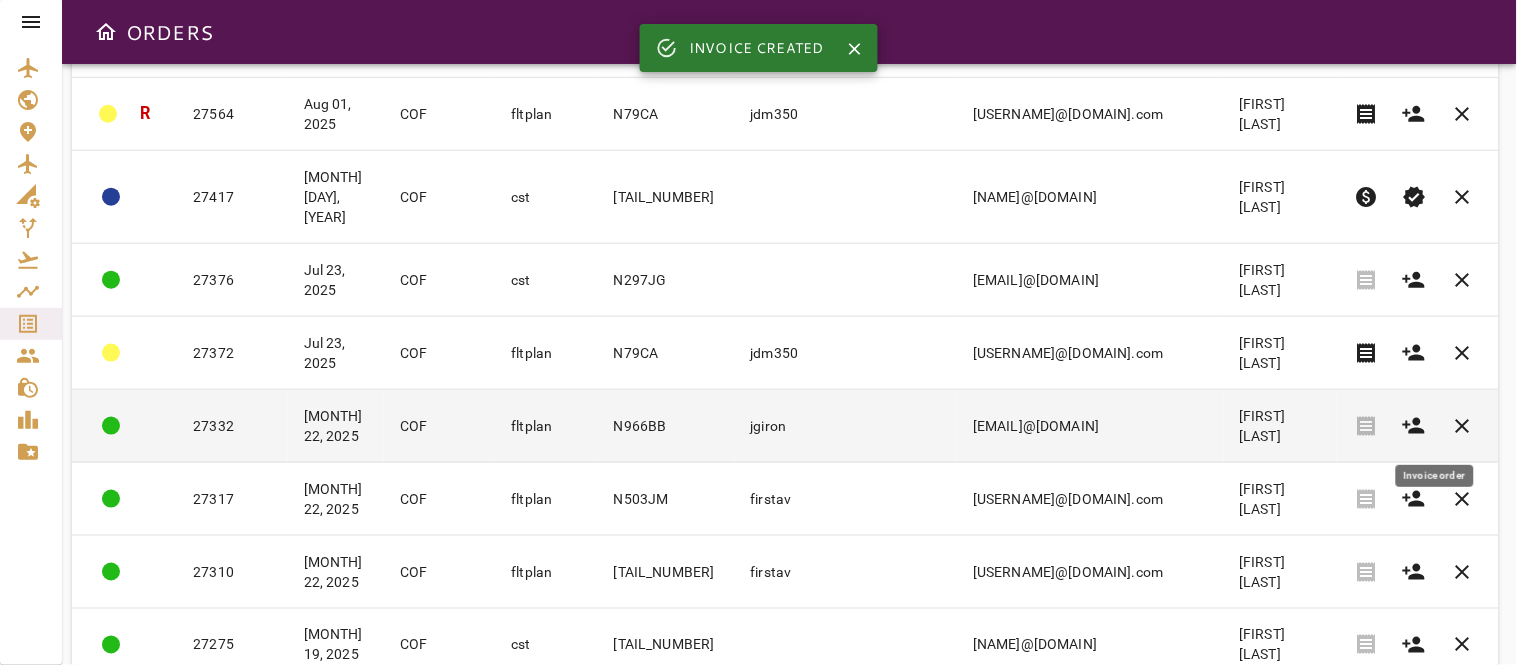 click on "[EMAIL]@[DOMAIN]" at bounding box center [1090, 426] 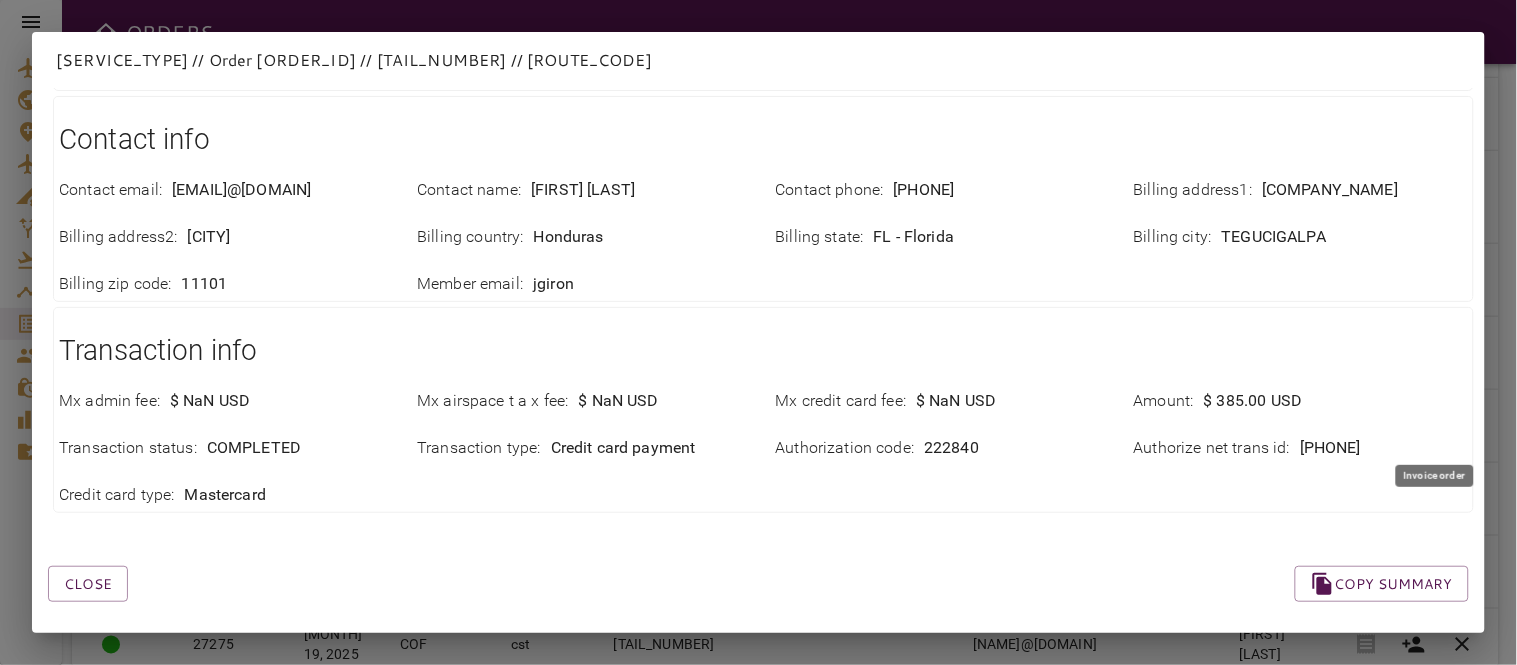 scroll, scrollTop: 810, scrollLeft: 0, axis: vertical 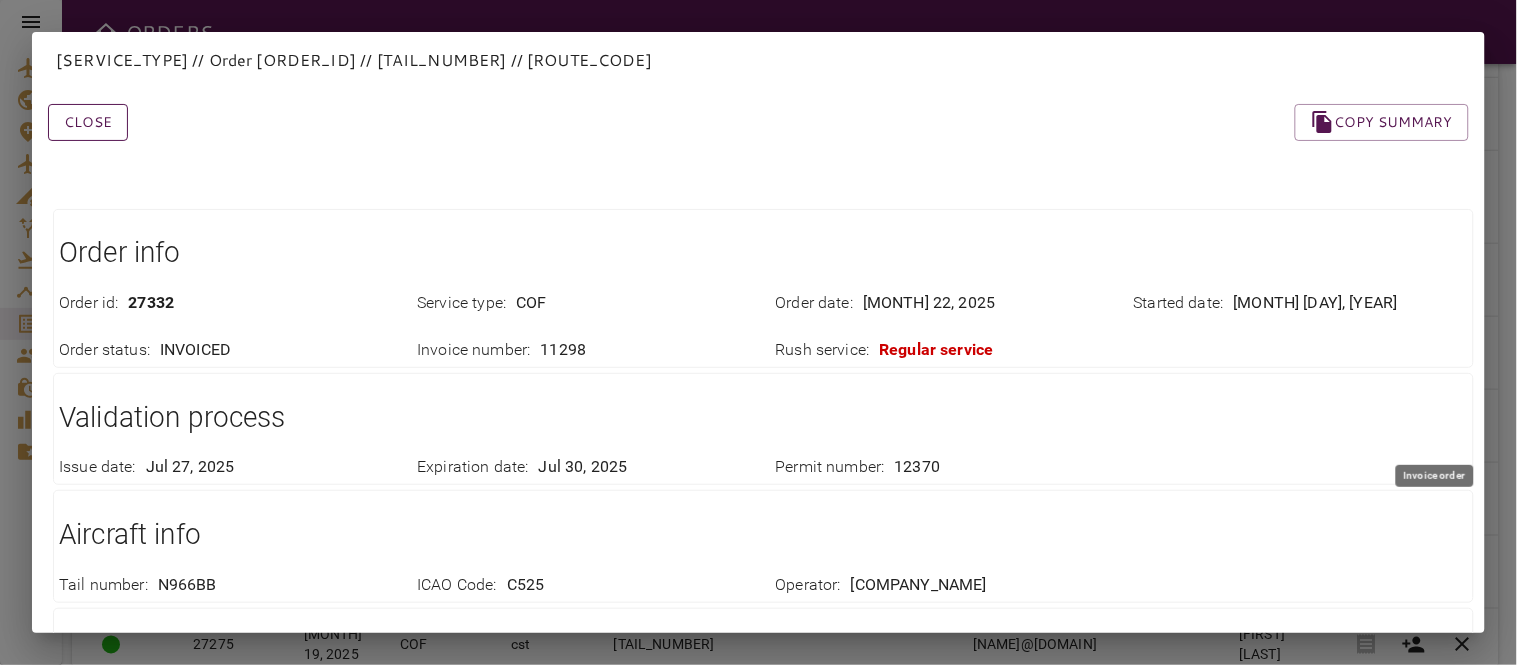 click on "Close" at bounding box center (88, 122) 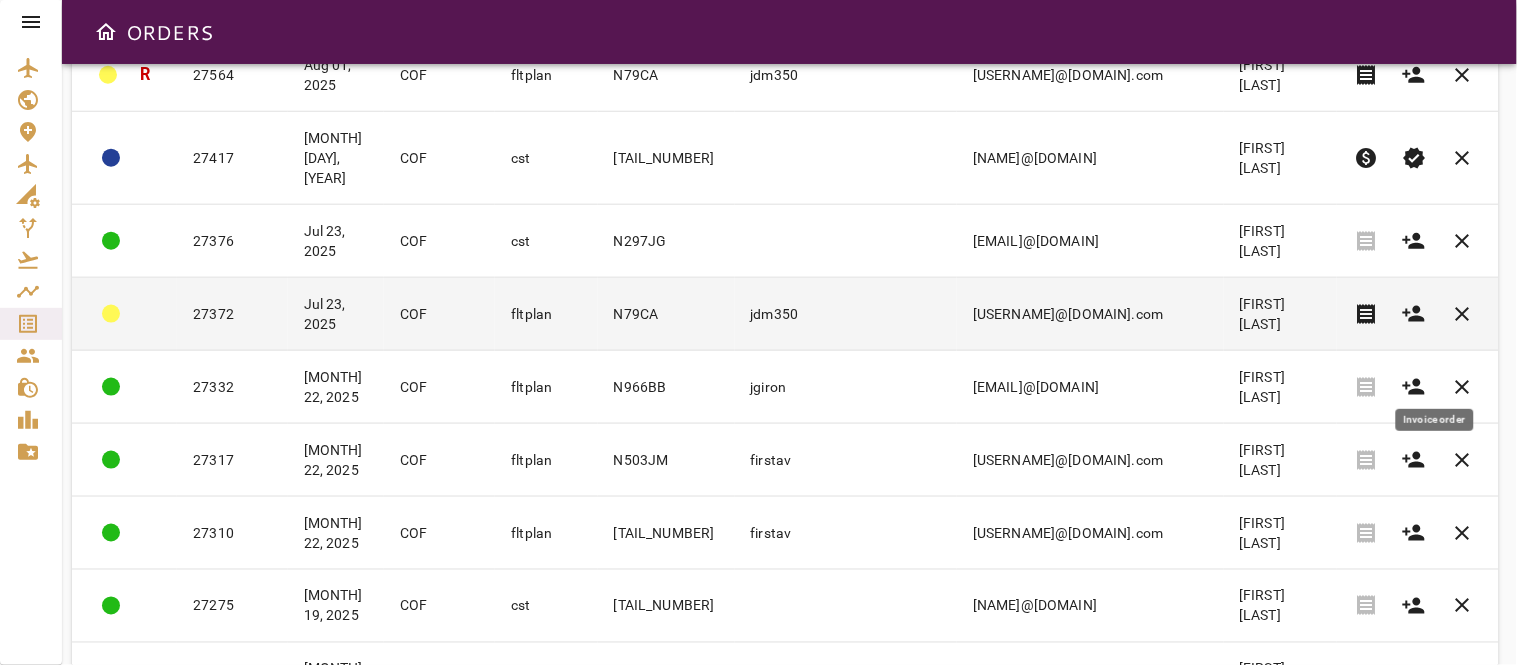 scroll, scrollTop: 452, scrollLeft: 0, axis: vertical 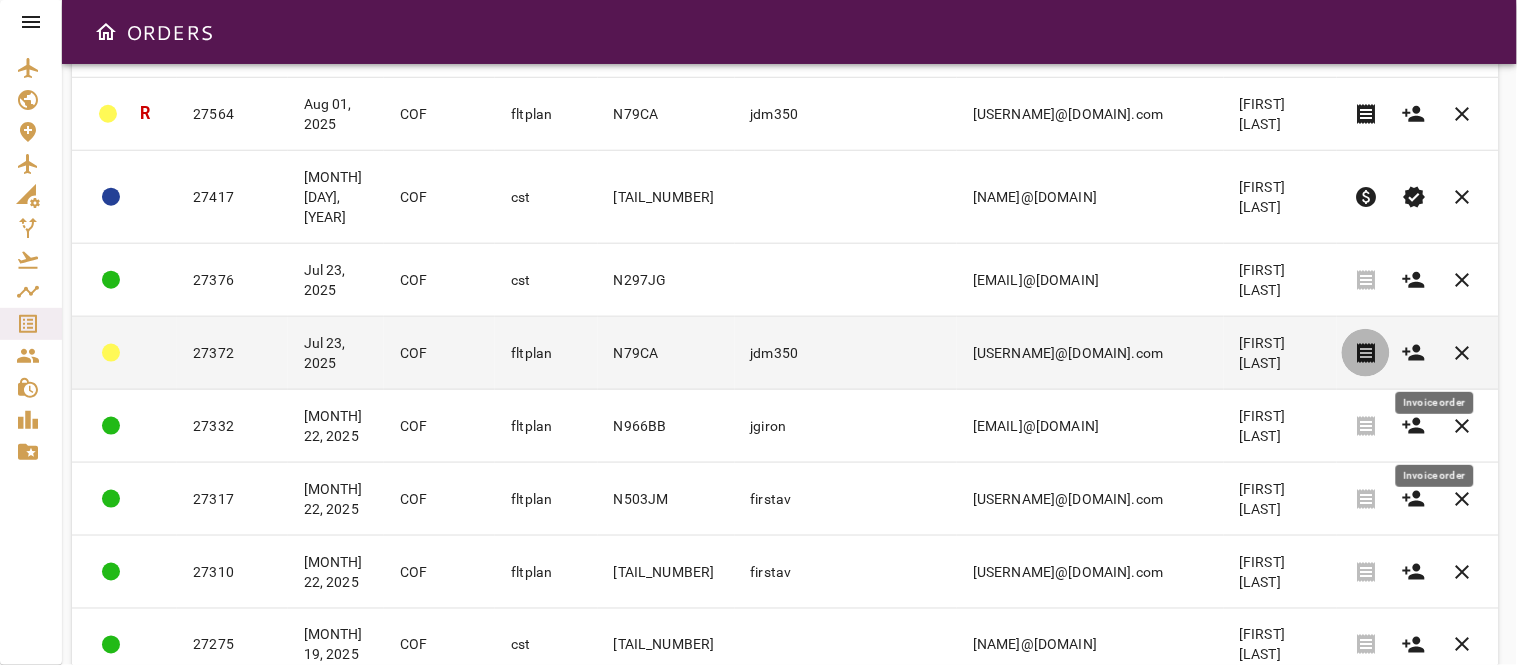 click on "receipt" at bounding box center [1366, 353] 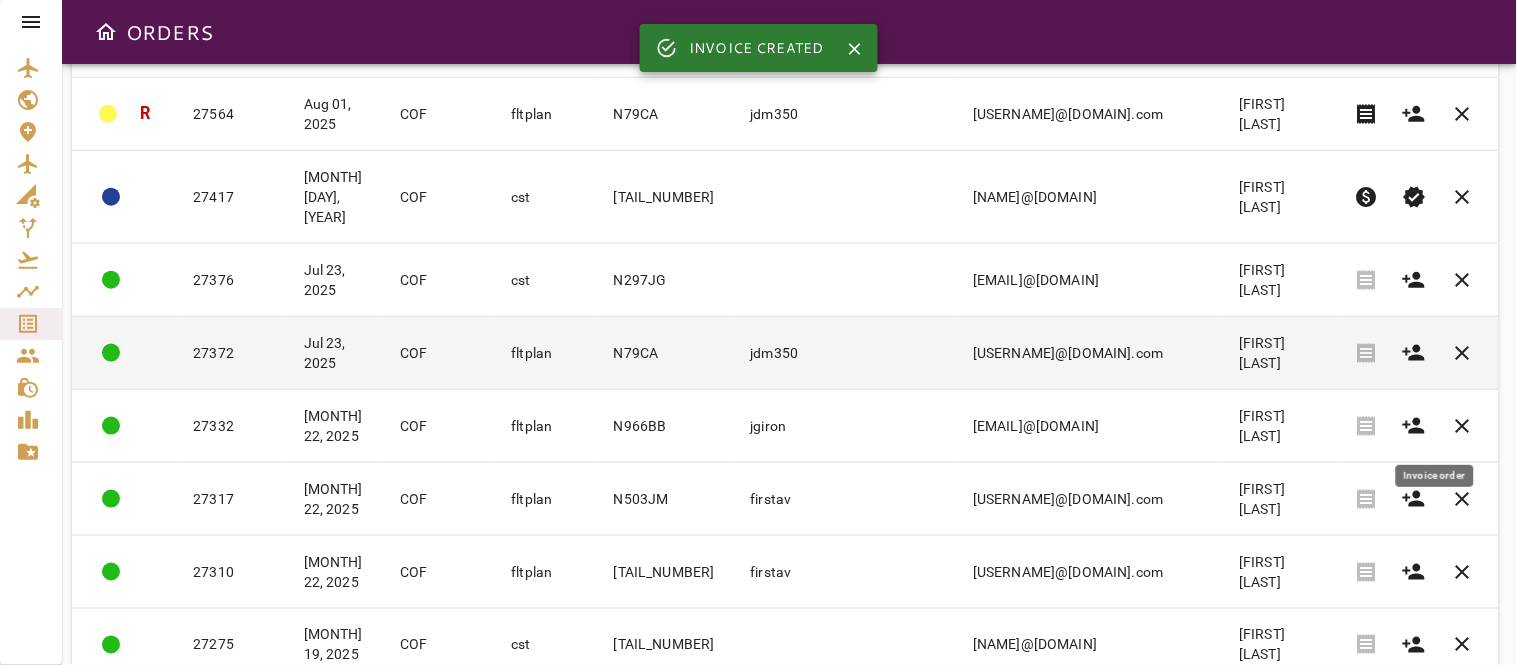 click on "jdm350" at bounding box center (846, 353) 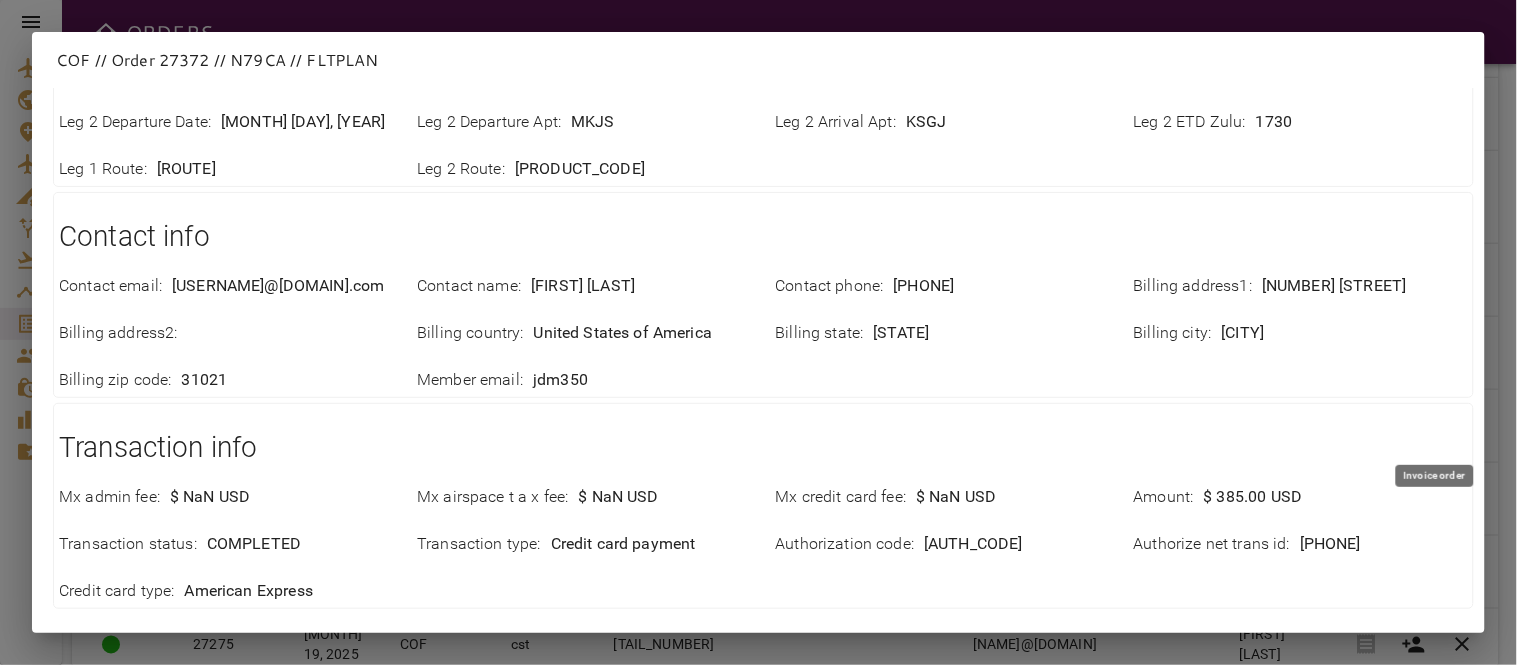 scroll, scrollTop: 666, scrollLeft: 0, axis: vertical 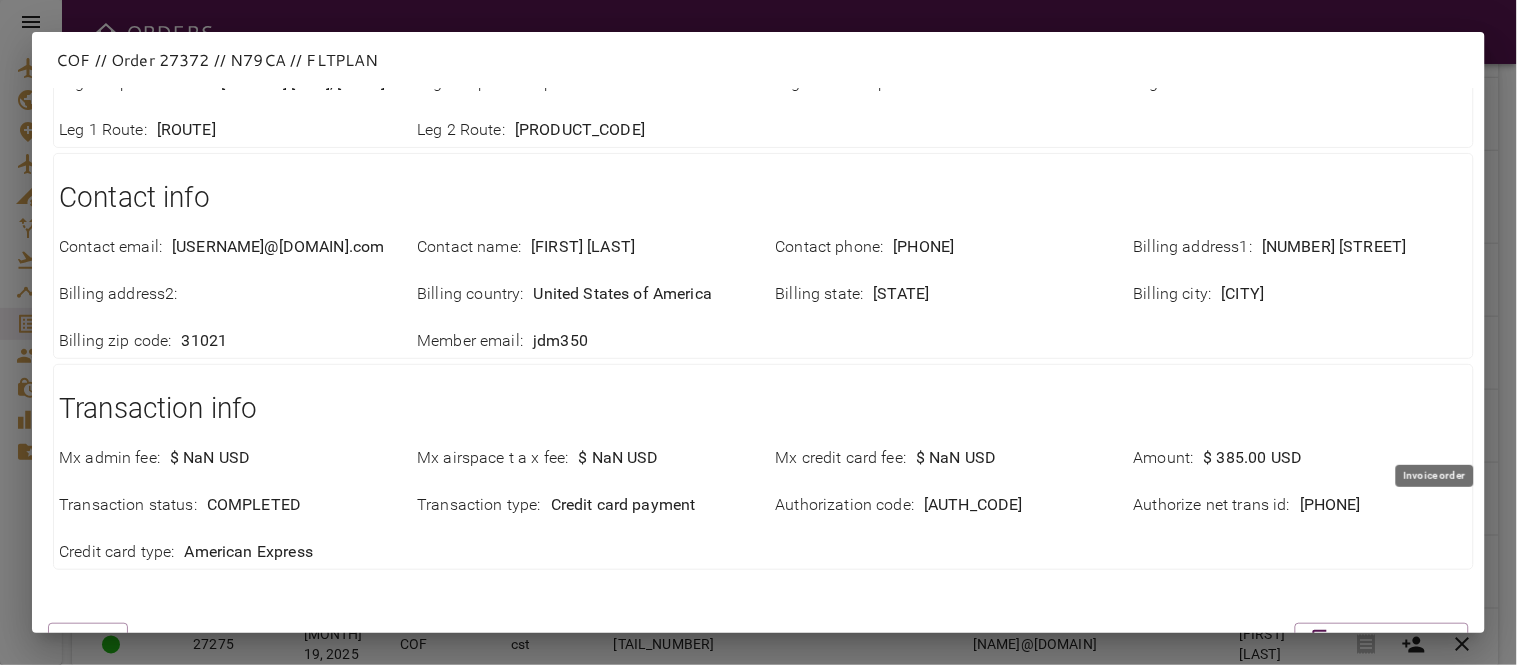 drag, startPoint x: 1245, startPoint y: 338, endPoint x: 1412, endPoint y: 350, distance: 167.43059 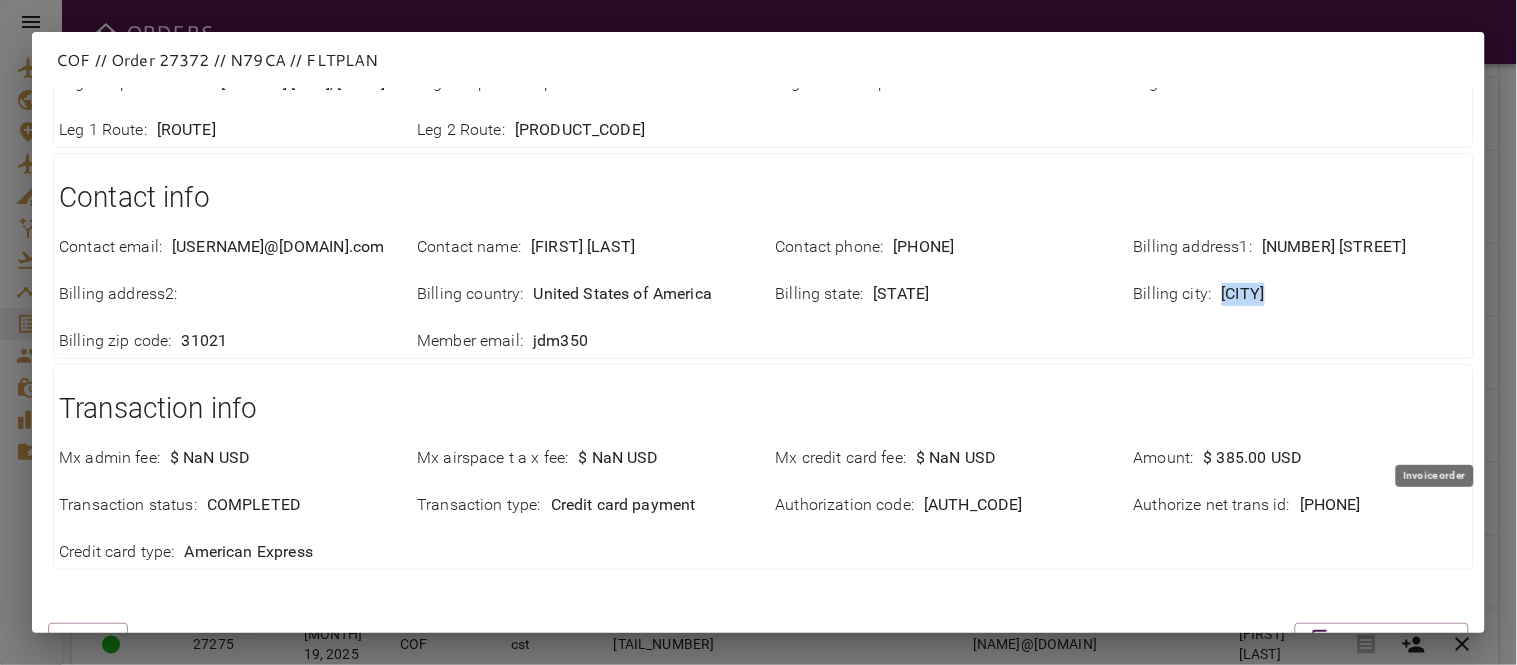 drag, startPoint x: 1230, startPoint y: 386, endPoint x: 1283, endPoint y: 386, distance: 53 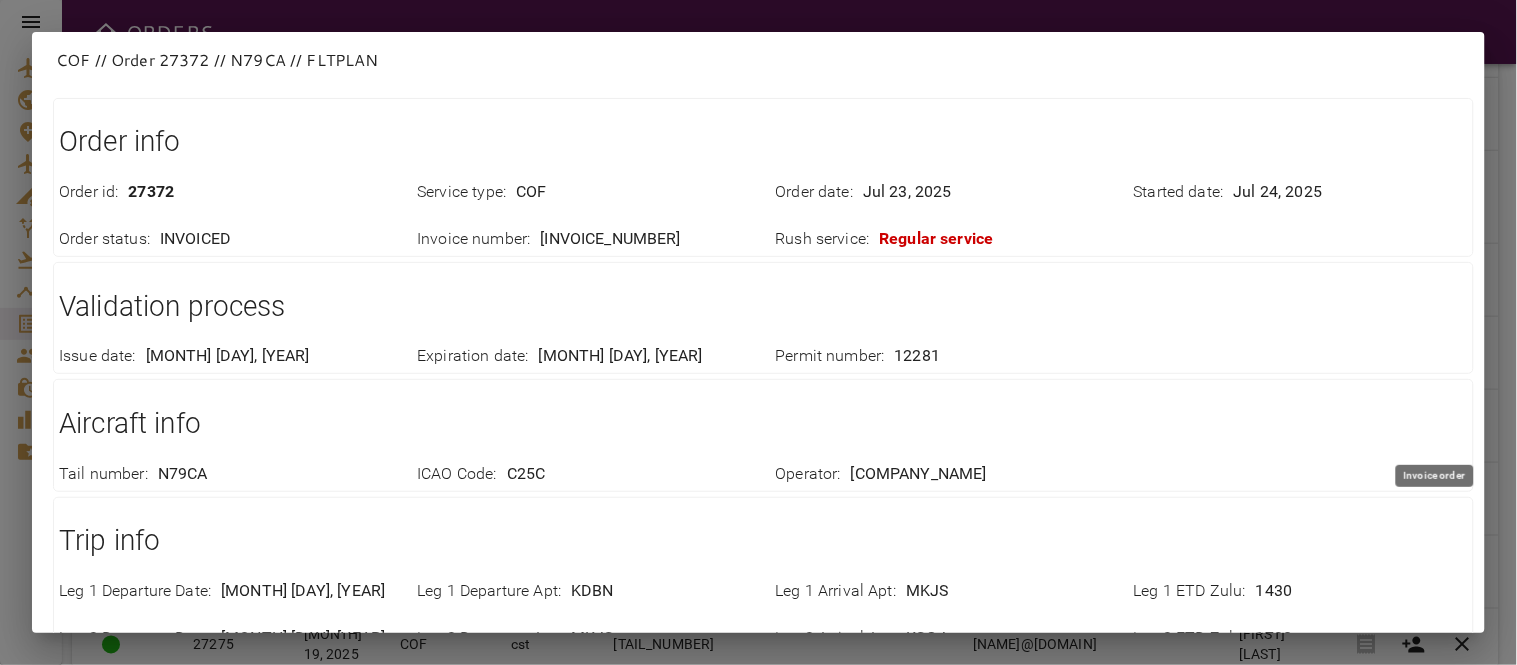 scroll, scrollTop: 0, scrollLeft: 0, axis: both 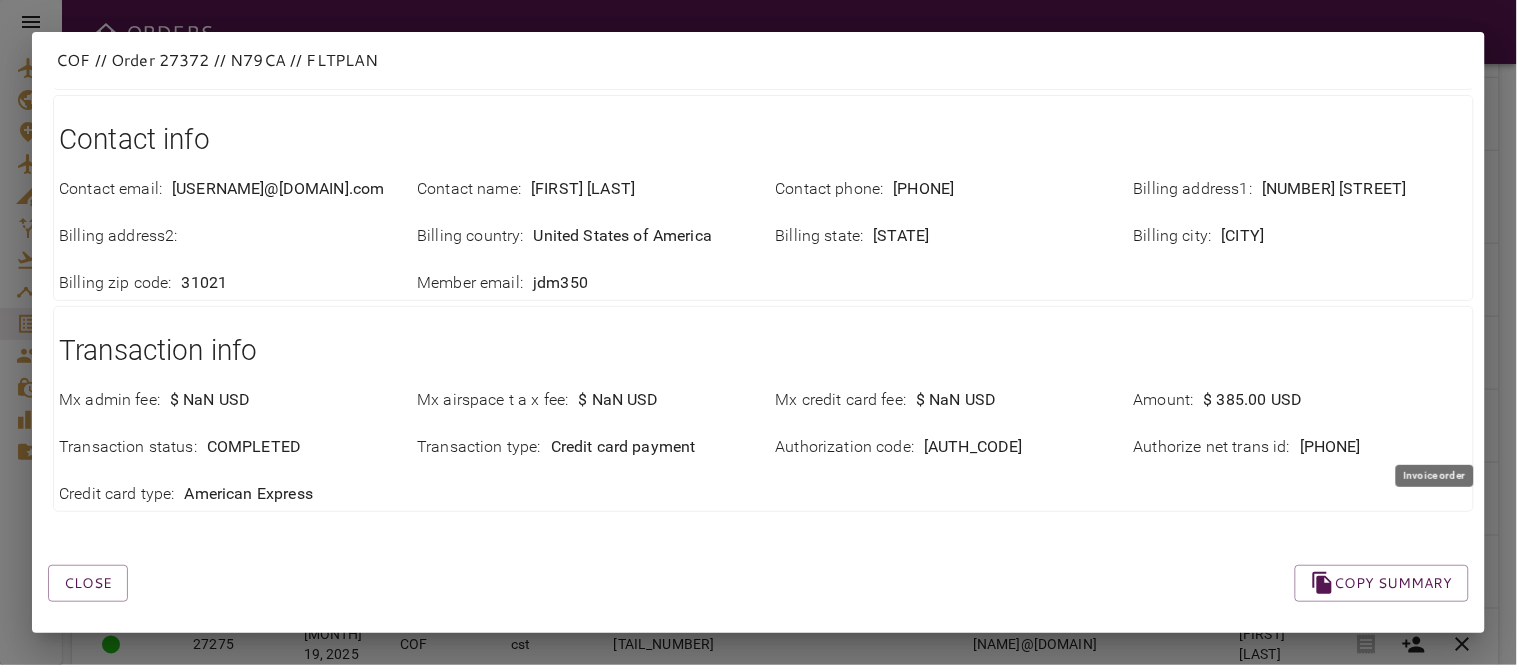 click on "Transaction info Mx admin fee : $ [PRICE] USD Mx airspace t a x fee : $ [PRICE] USD Mx credit card fee : $ [PRICE] USD Amount : $ [PRICE] USD Transaction status : [STATUS] Transaction type : [CARD_TYPE] payment Authorization code : [CODE] Authorize net trans id : [TRANS_ID] Credit card type : [CARD_TYPE]" at bounding box center [763, 409] 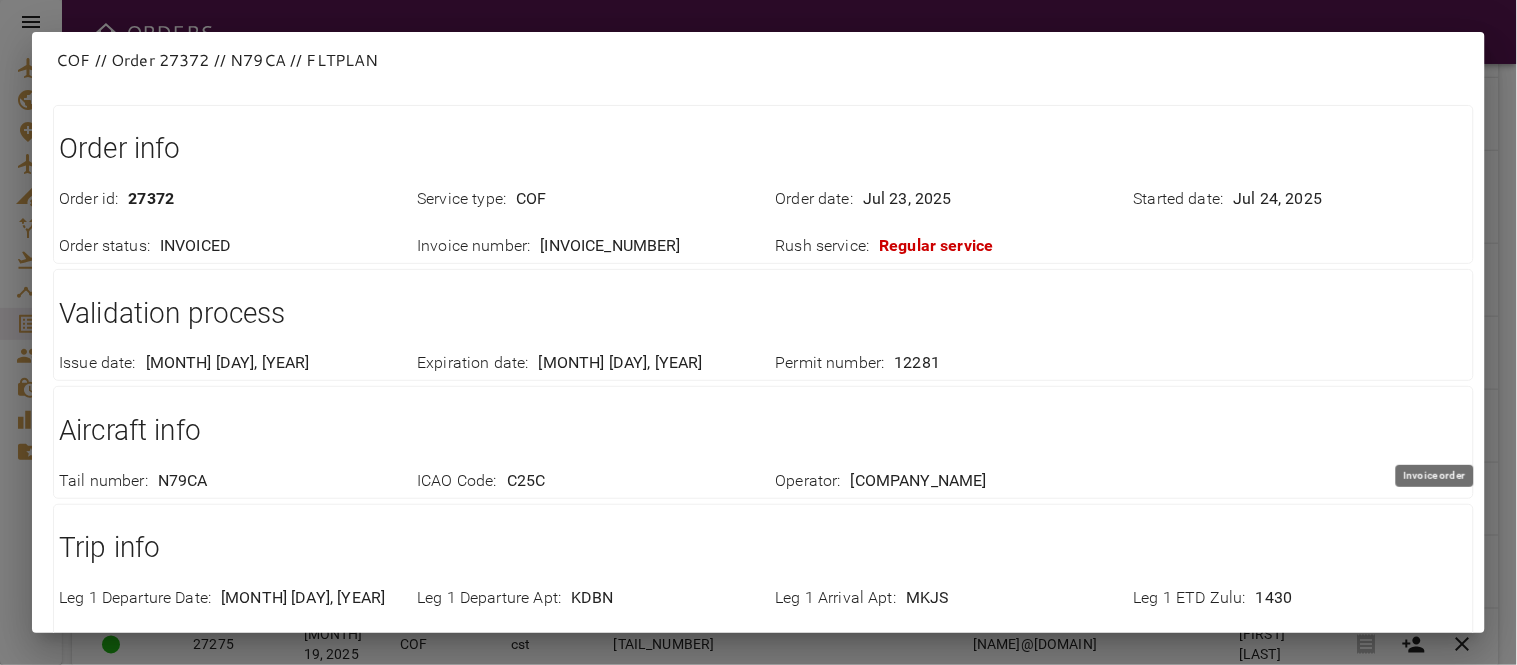 scroll, scrollTop: 0, scrollLeft: 0, axis: both 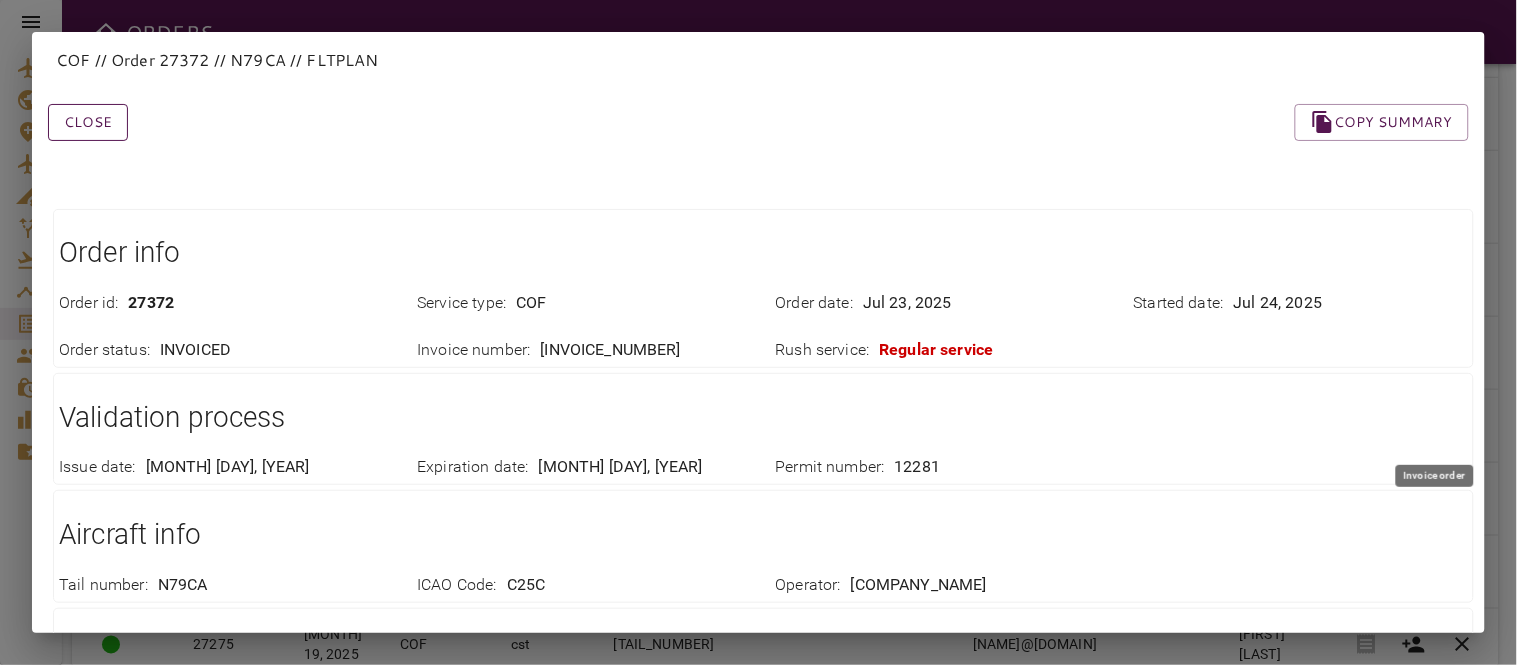 click on "Close" at bounding box center [88, 122] 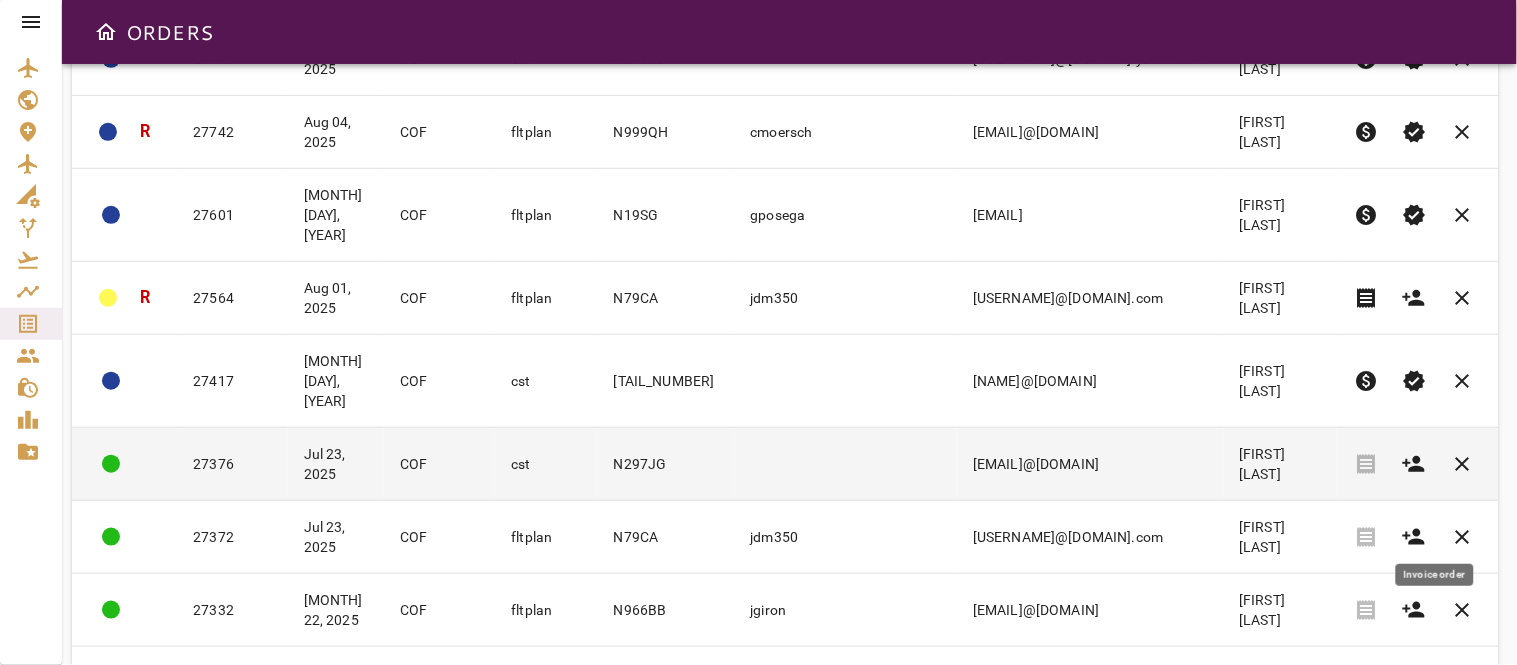 scroll, scrollTop: 230, scrollLeft: 0, axis: vertical 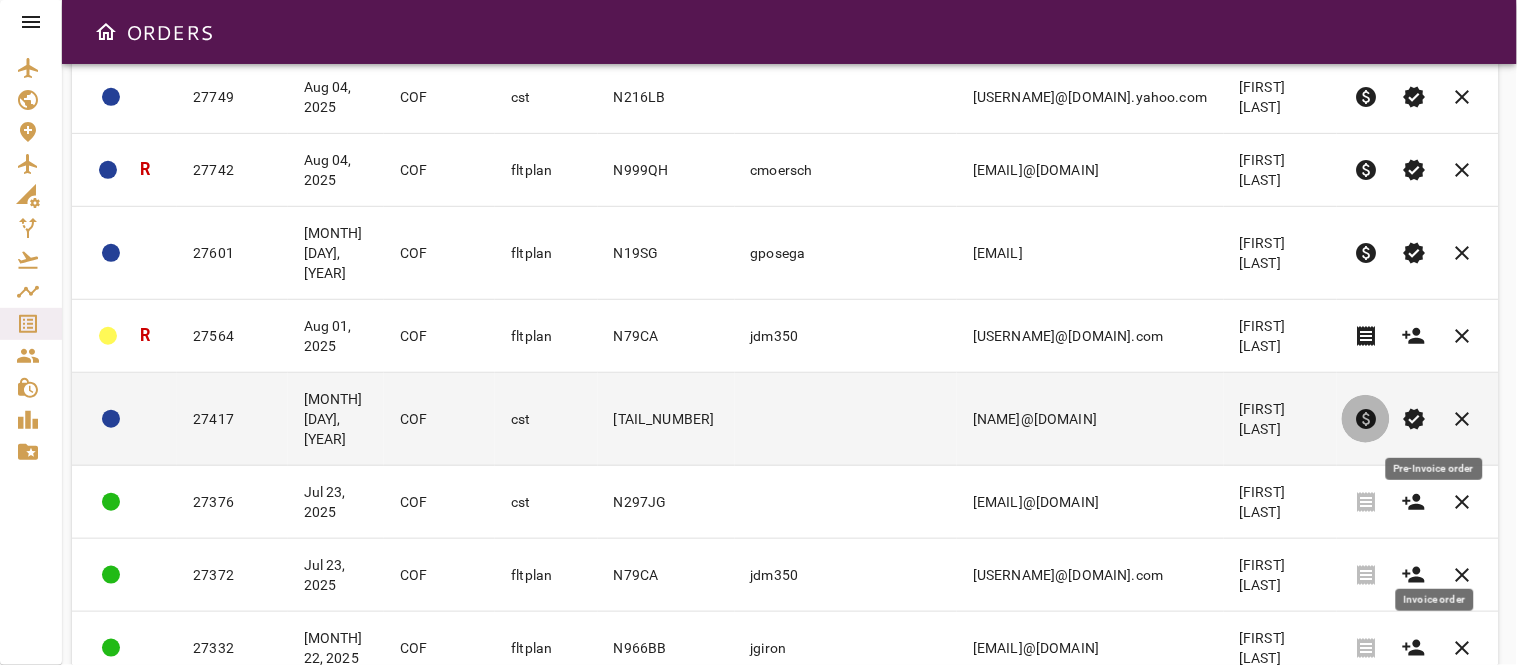 click on "paid" at bounding box center (1366, 419) 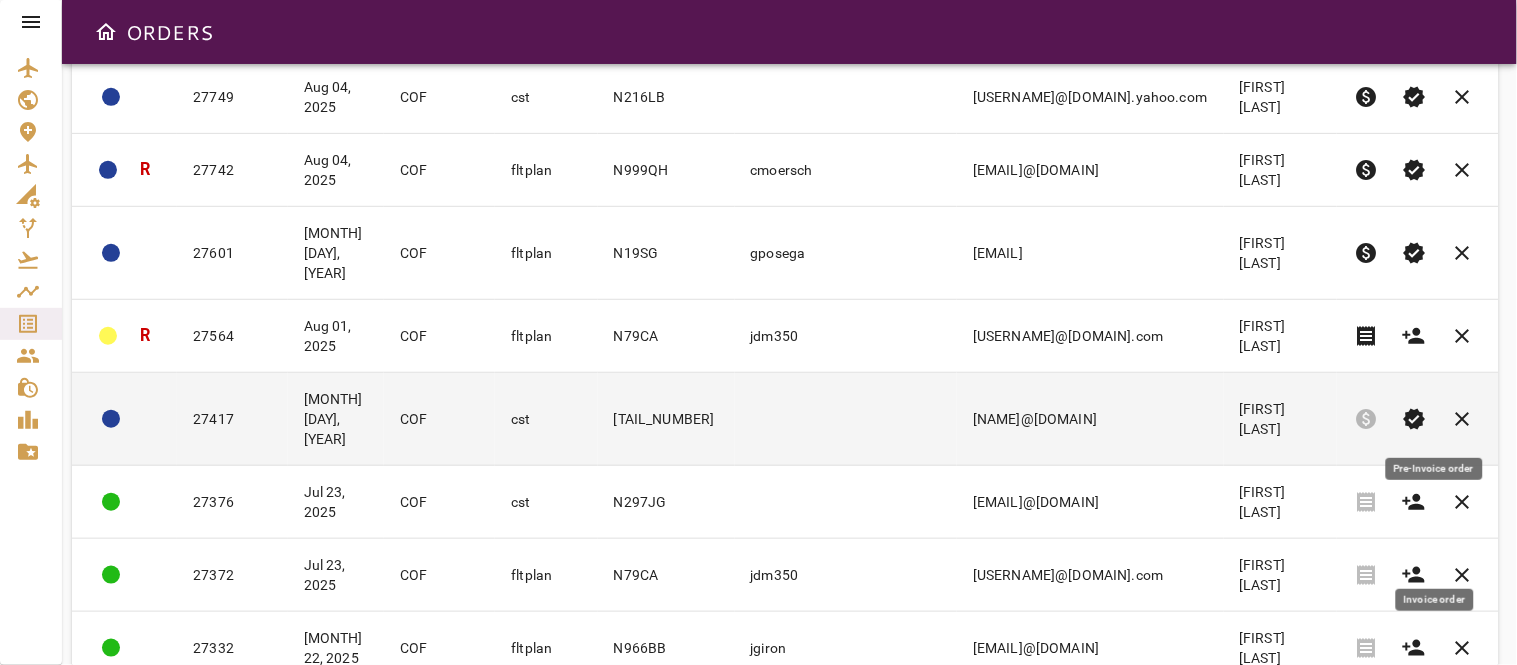 click on "[NAME]@[DOMAIN]" at bounding box center (1090, 419) 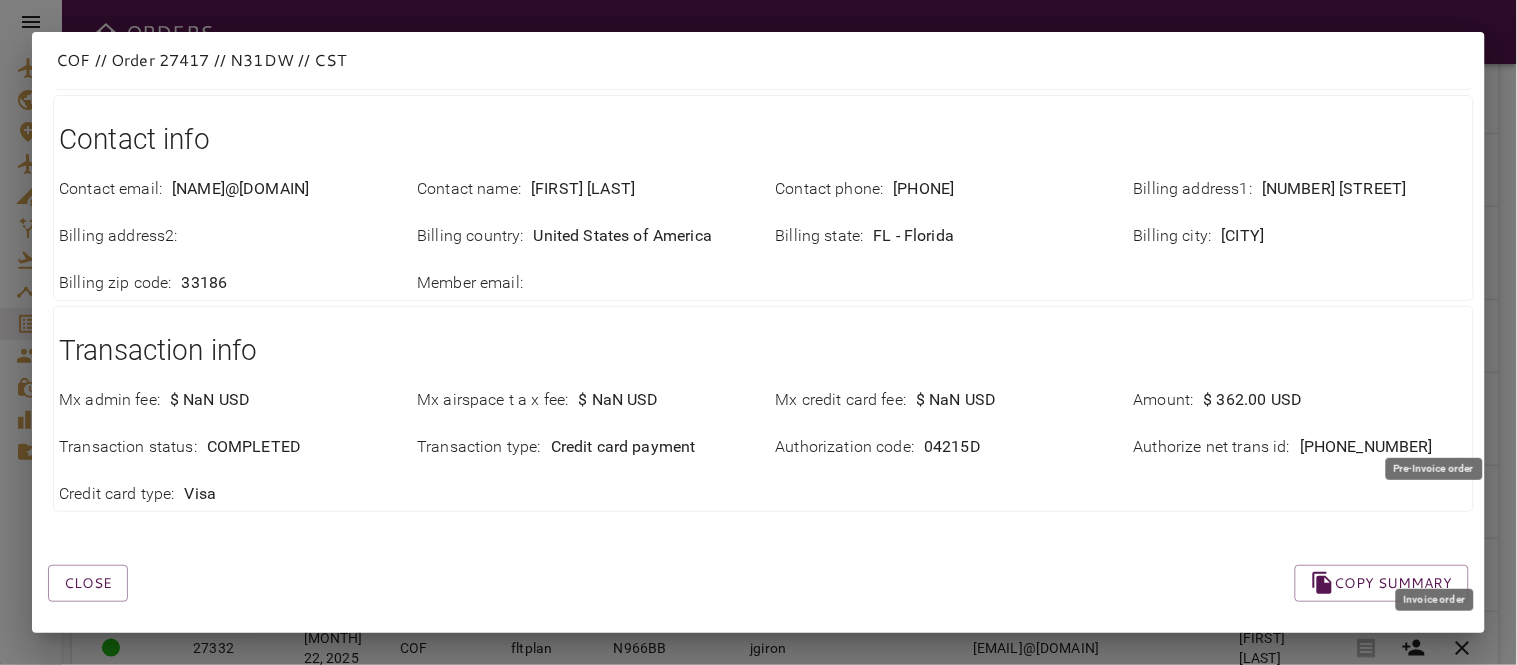 scroll, scrollTop: 777, scrollLeft: 0, axis: vertical 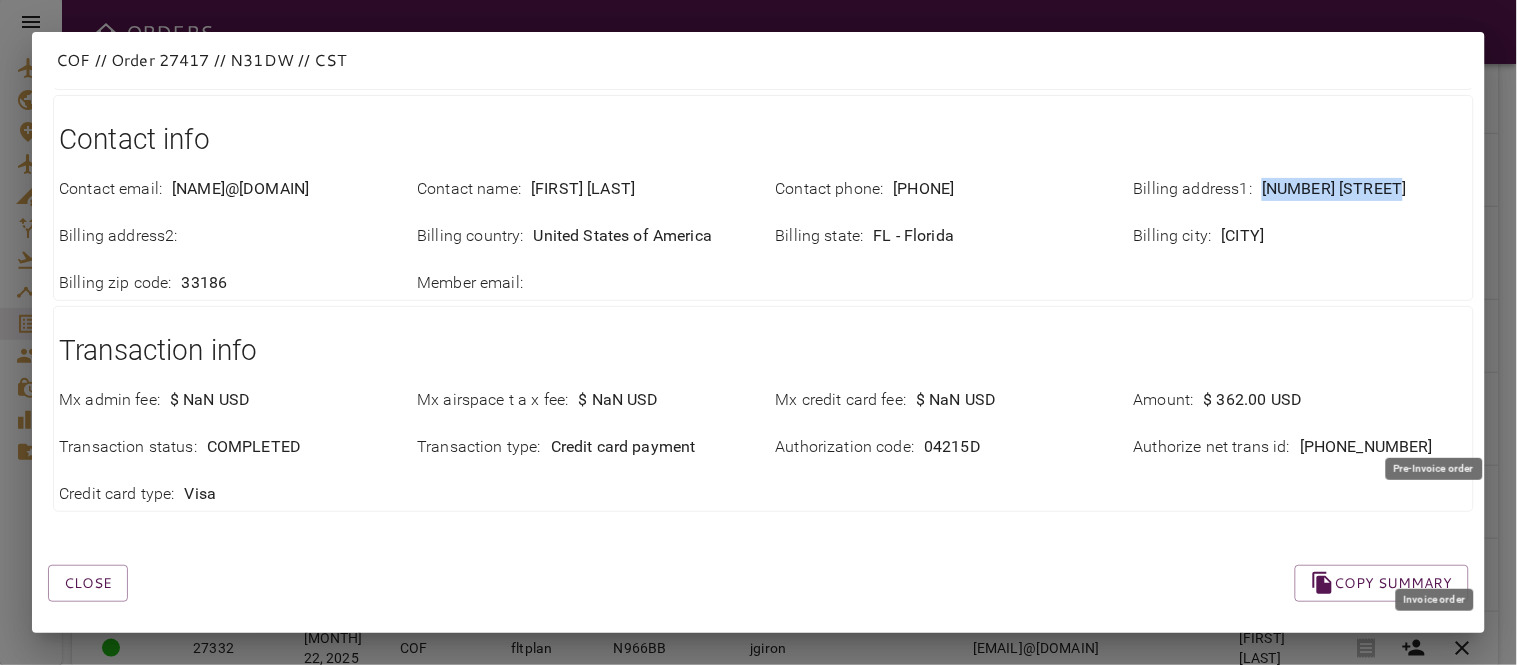 drag, startPoint x: 1245, startPoint y: 177, endPoint x: 1398, endPoint y: 182, distance: 153.08168 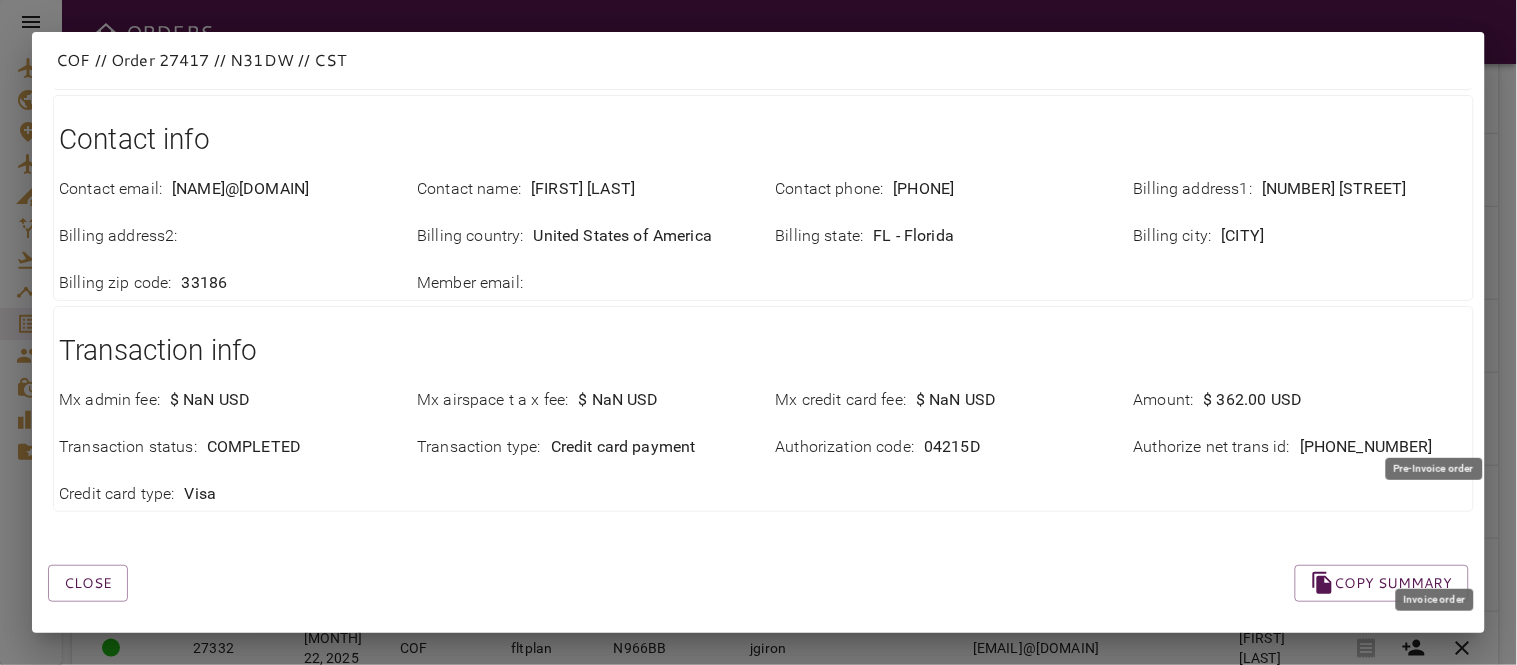 click on "Contact email : [EMAIL]@[DOMAIN] Contact name : [FIRST] [LAST] Contact phone : [PHONE_NUMBER] Billing address1 : [ADDRESS] Billing address2 : Billing country : [COUNTRY] Billing state : [STATE] - [STATE] Billing city : [CITY] Billing zip code : [ZIP_CODE] Member email :" at bounding box center [763, 198] 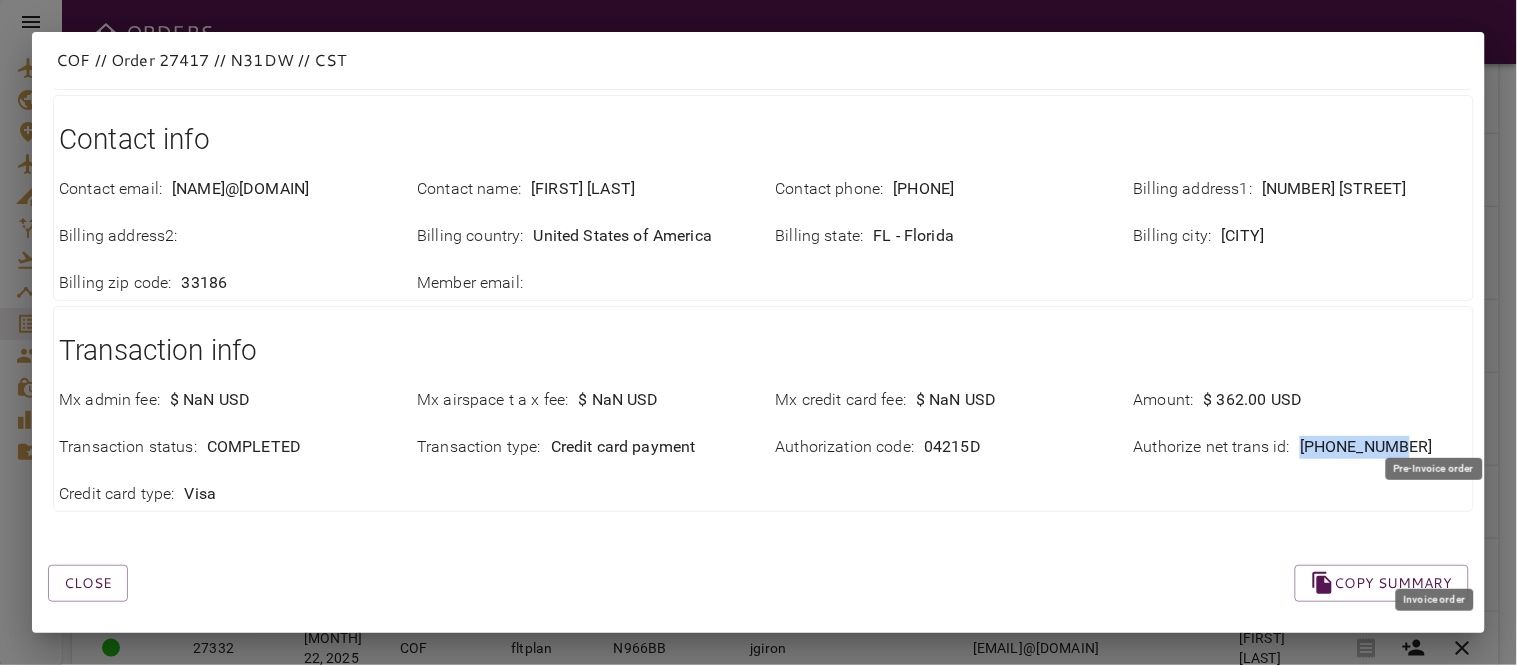drag, startPoint x: 1291, startPoint y: 435, endPoint x: 1396, endPoint y: 434, distance: 105.00476 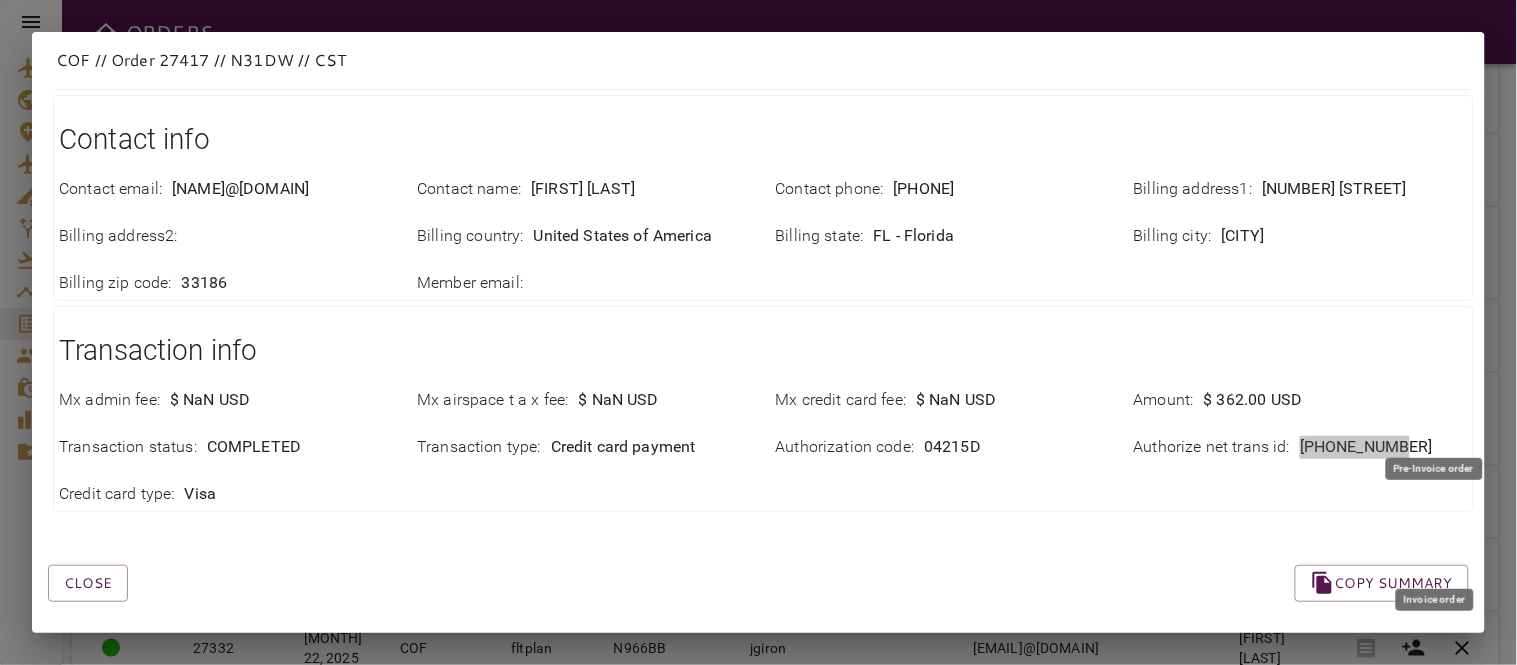 scroll, scrollTop: 786, scrollLeft: 0, axis: vertical 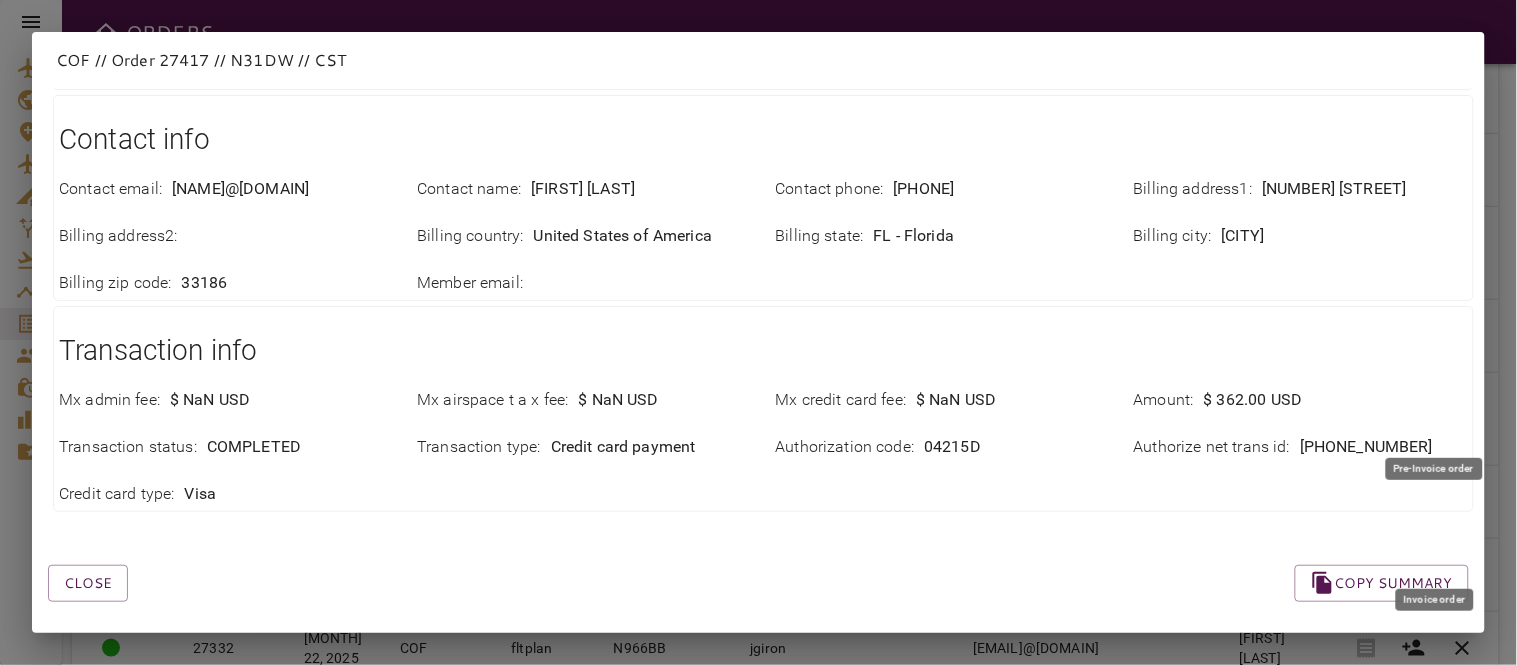 click on "Close  Copy summary" at bounding box center [734, 559] 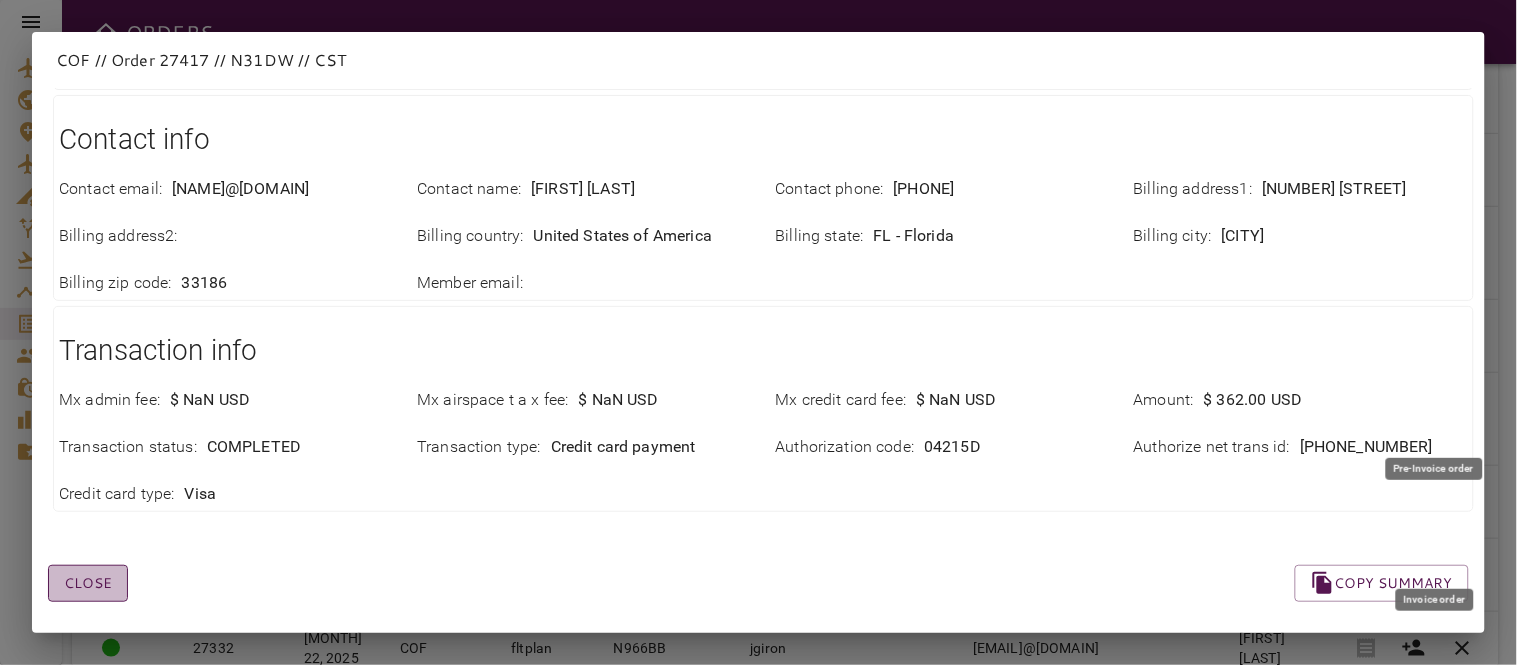 click on "Close" at bounding box center (88, 583) 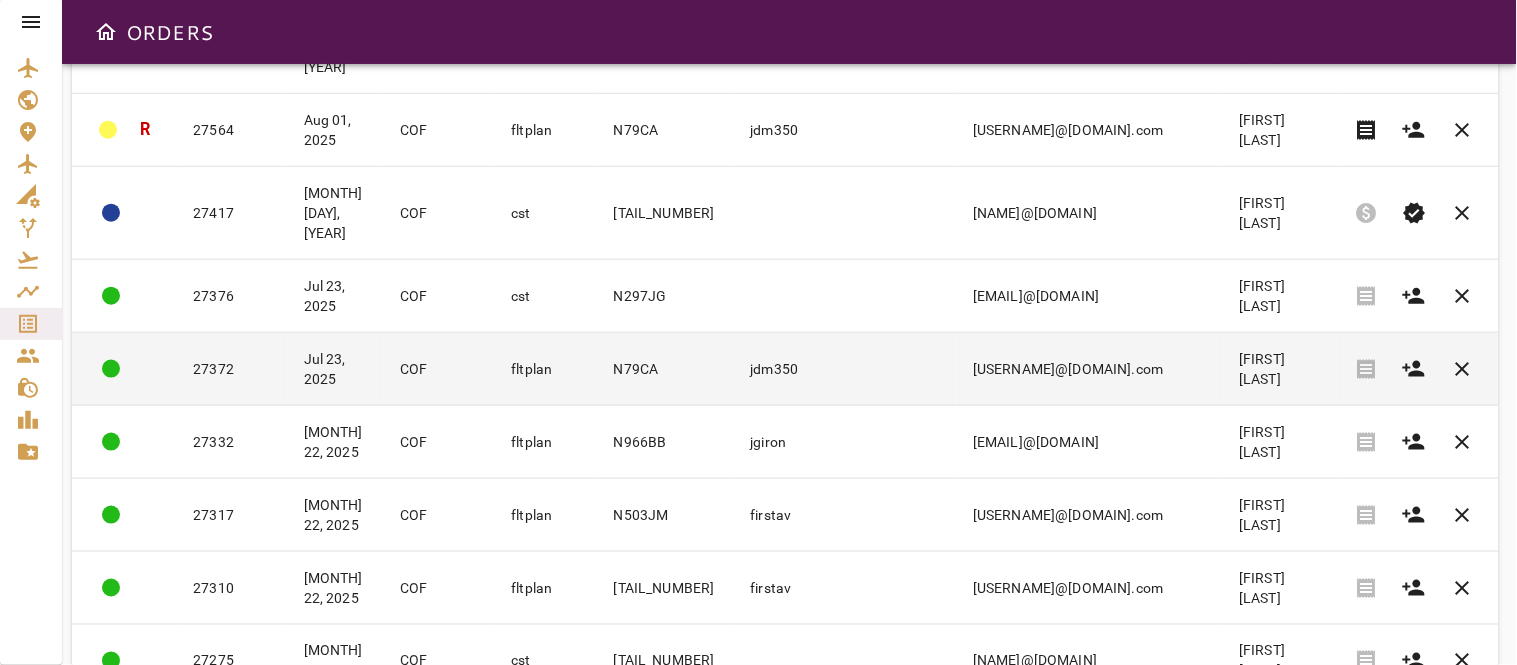 scroll, scrollTop: 0, scrollLeft: 0, axis: both 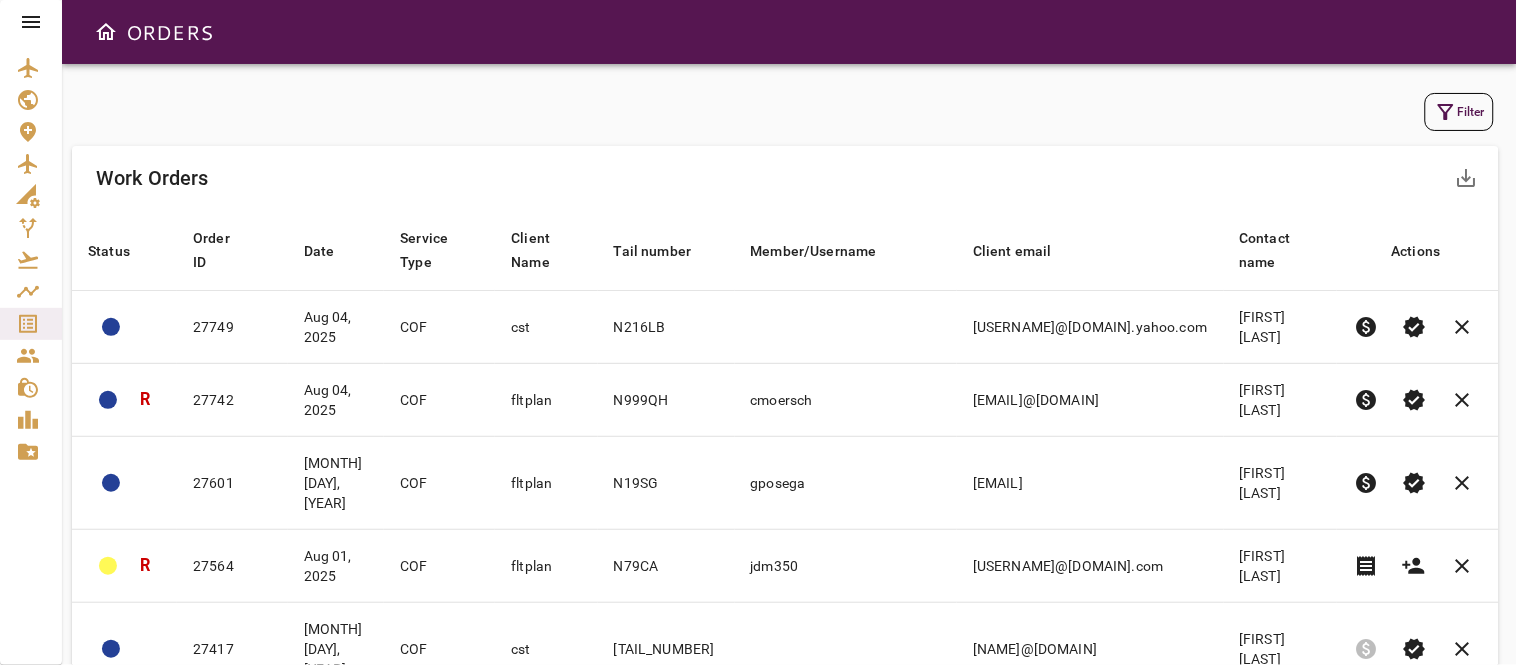 click 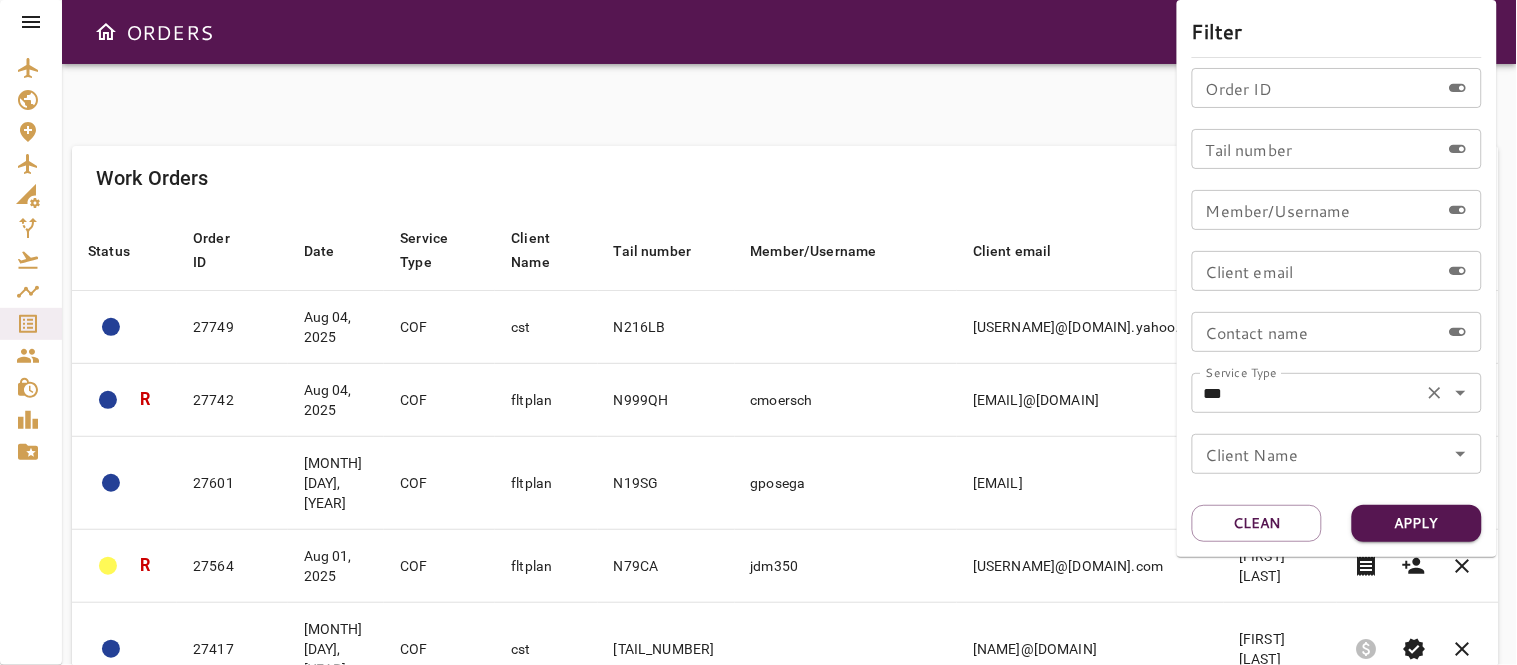 click 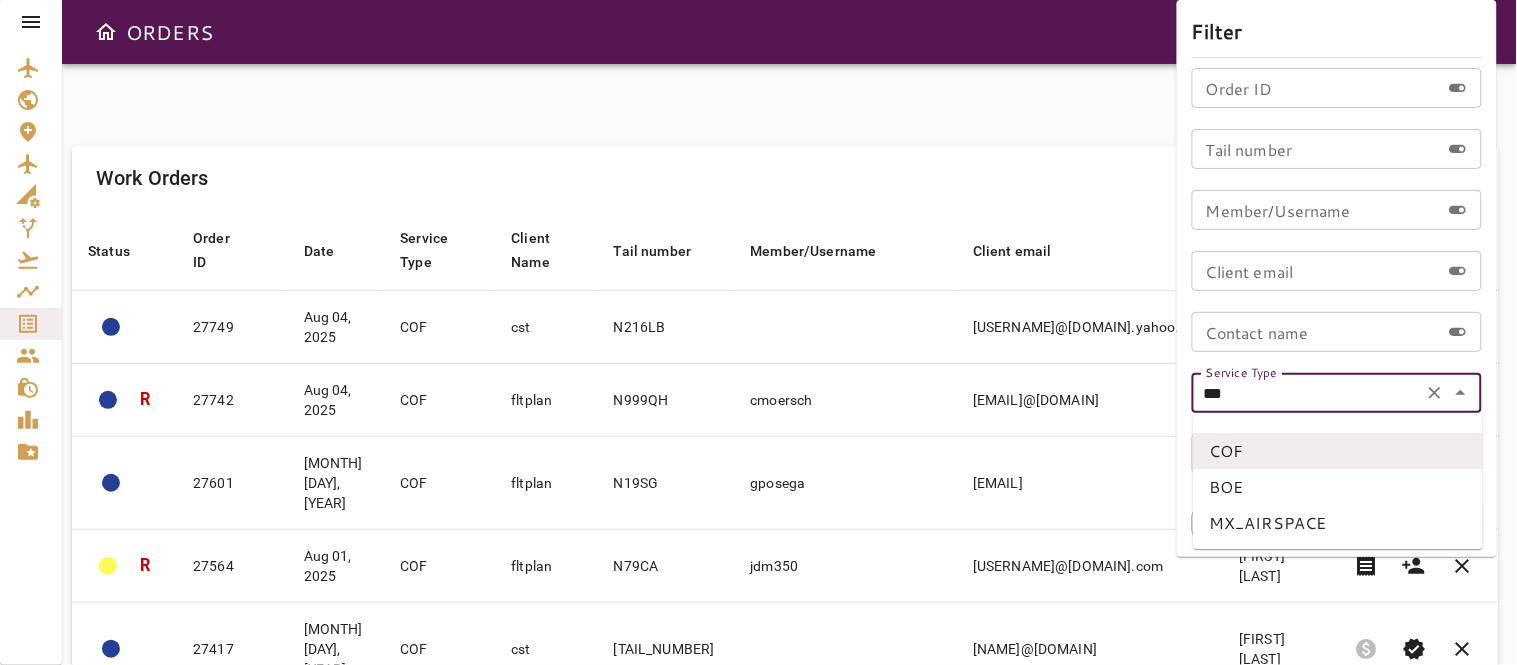 click on "BOE" at bounding box center (1338, 487) 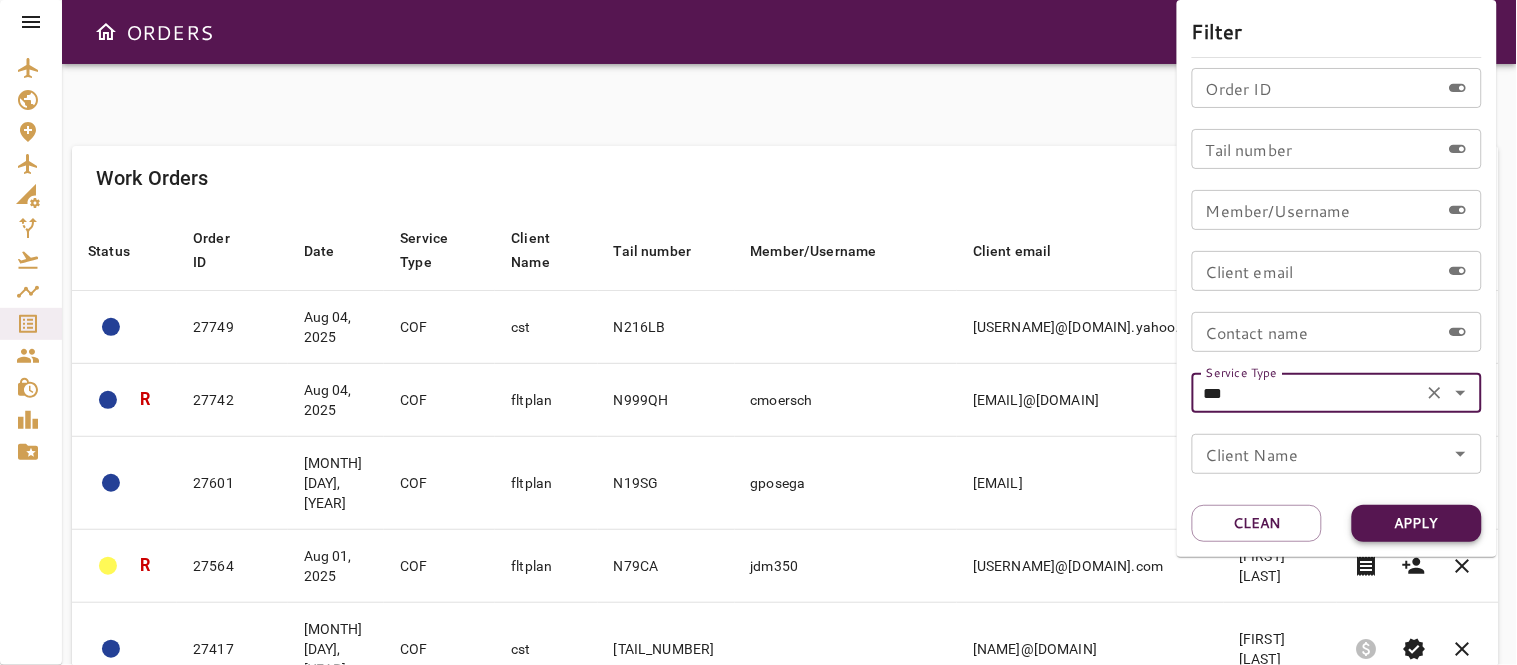 click on "Apply" at bounding box center (1417, 523) 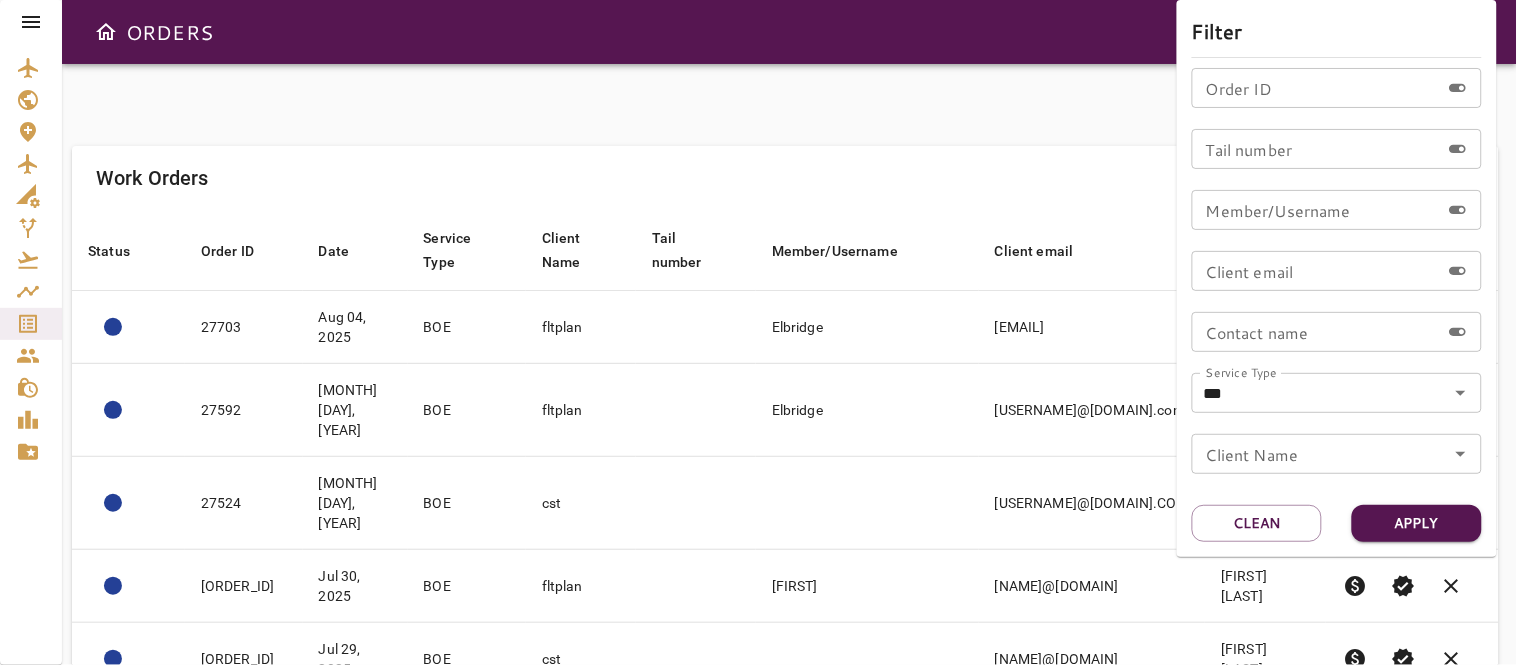 click at bounding box center [758, 332] 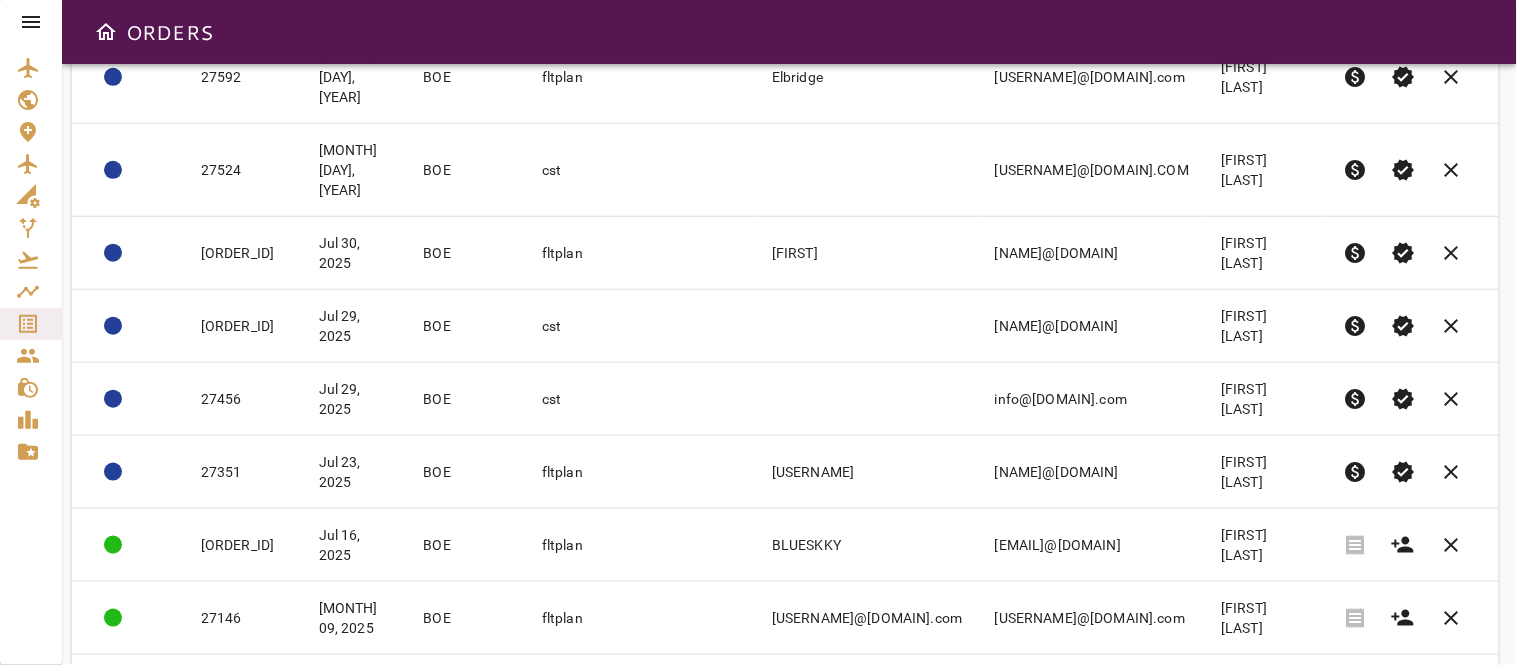 scroll, scrollTop: 222, scrollLeft: 0, axis: vertical 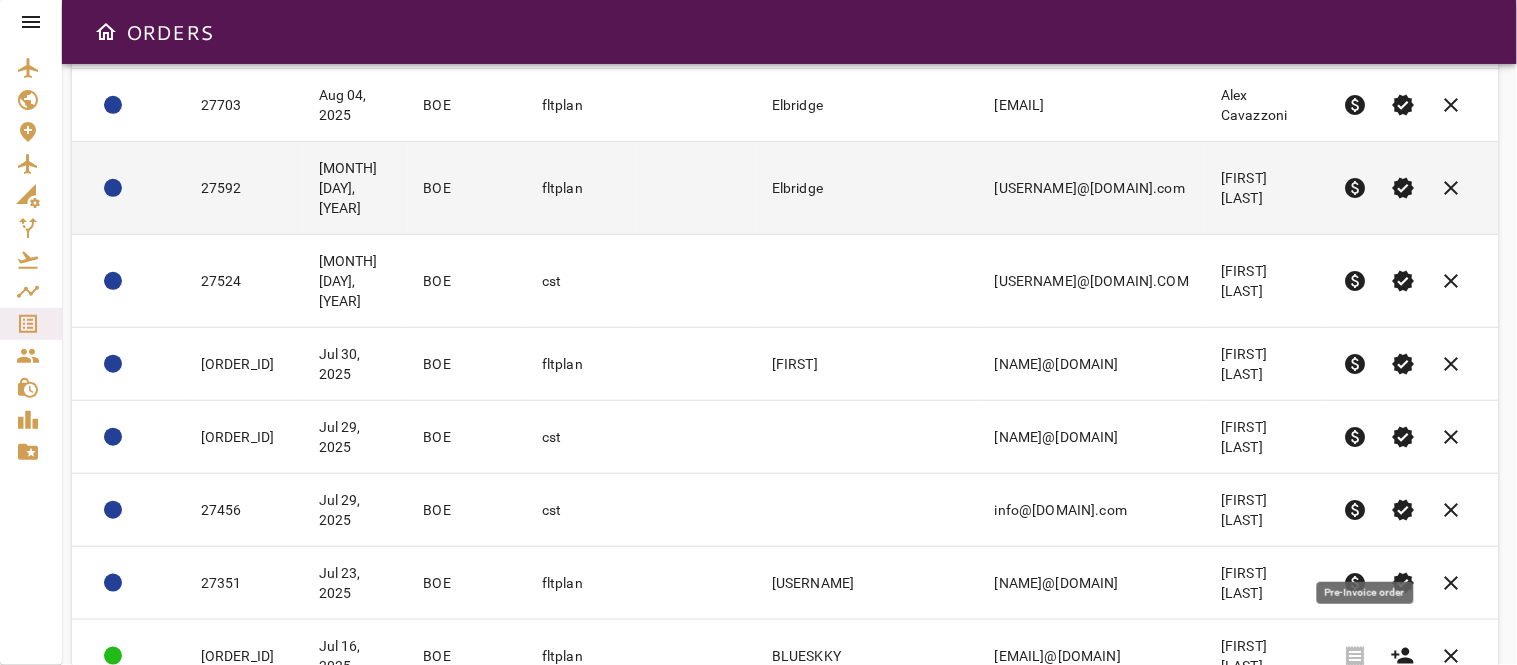 drag, startPoint x: 1365, startPoint y: 538, endPoint x: 845, endPoint y: 153, distance: 647.0124 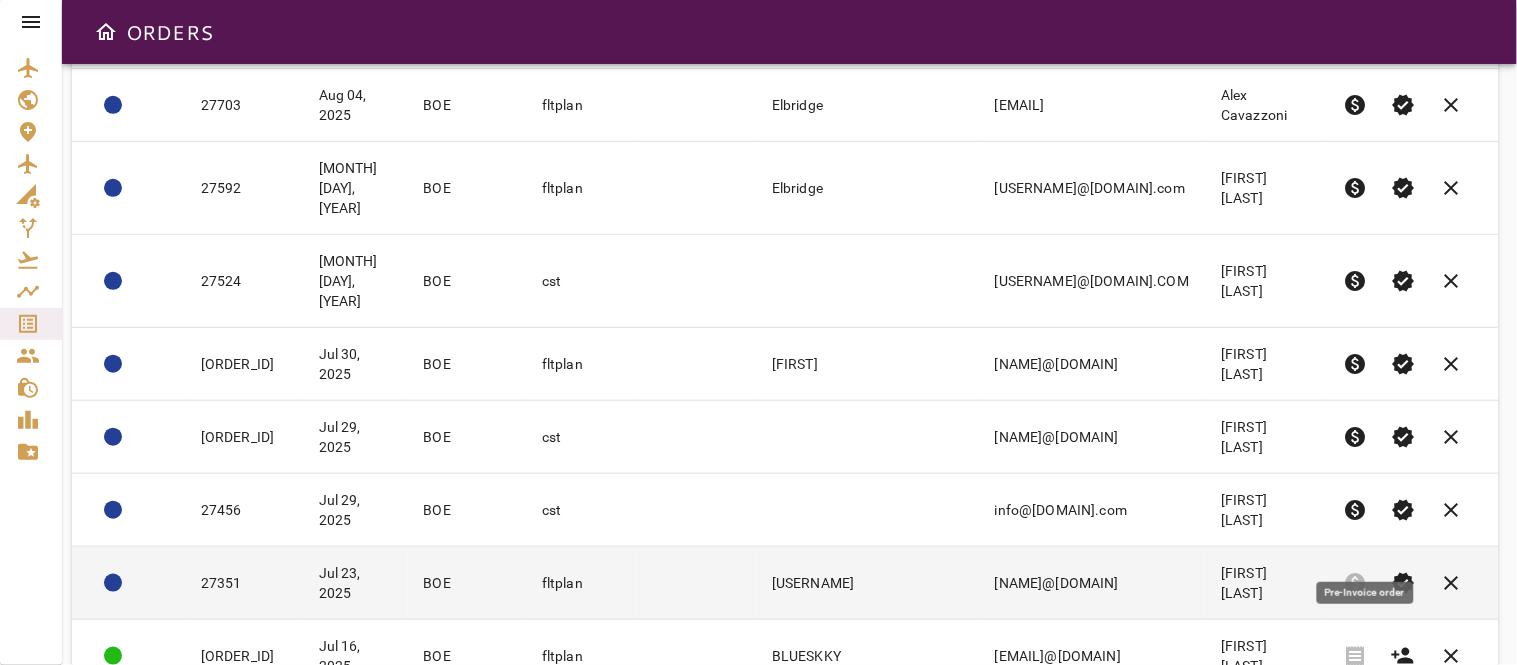 click on "[USERNAME]" at bounding box center [867, 583] 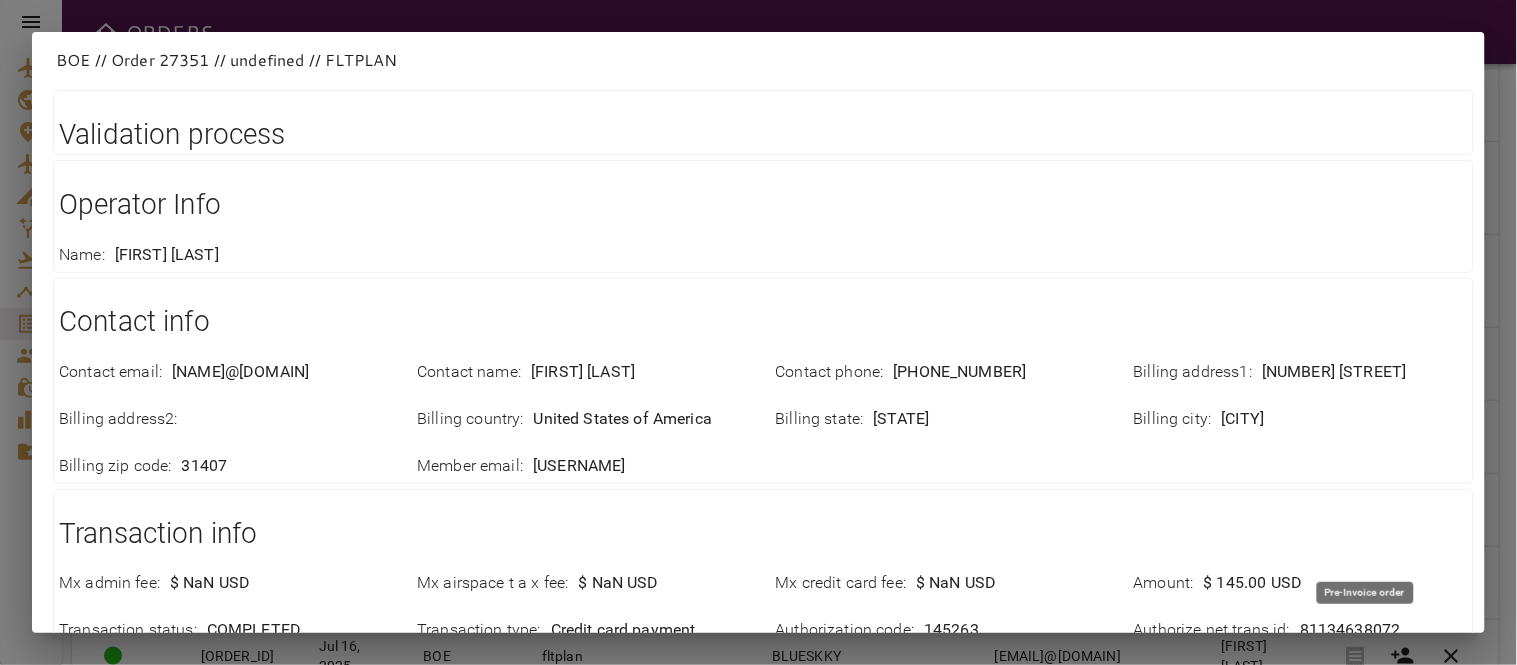 scroll, scrollTop: 333, scrollLeft: 0, axis: vertical 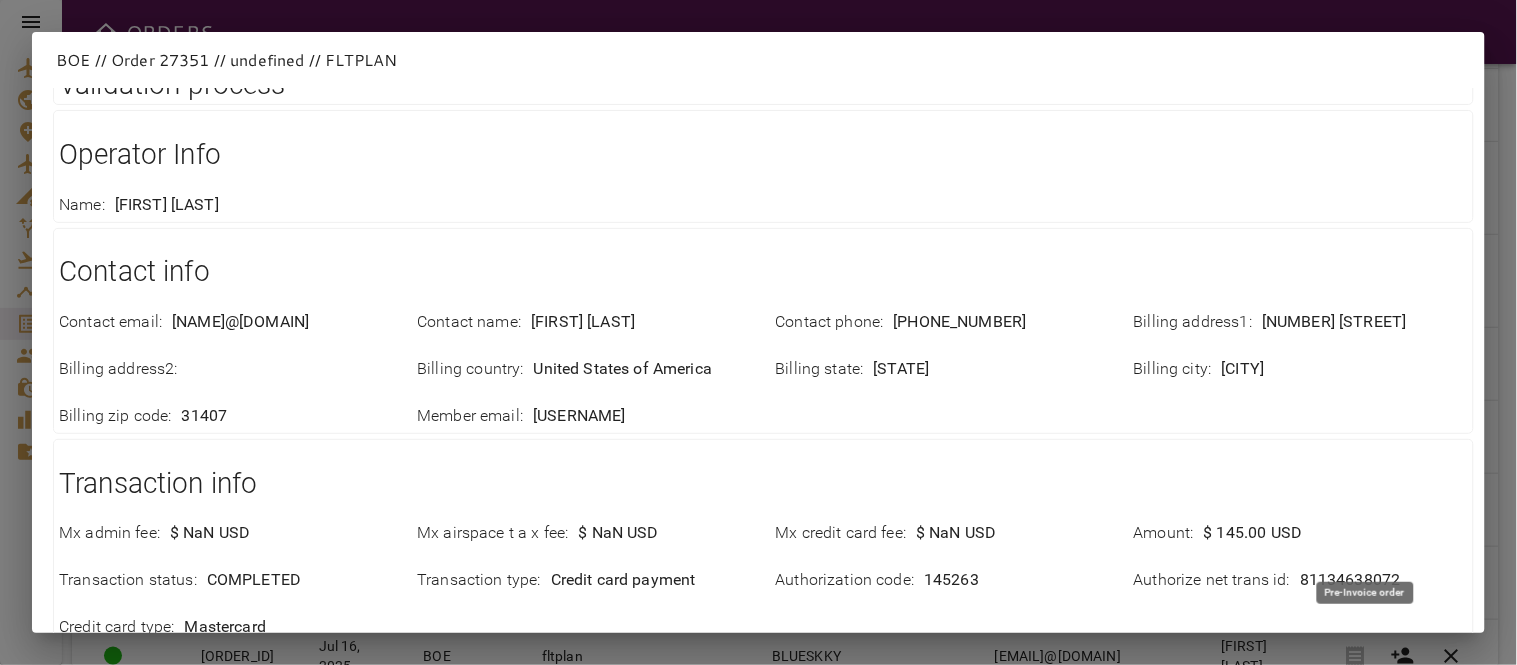 drag, startPoint x: 170, startPoint y: 327, endPoint x: 374, endPoint y: 331, distance: 204.03922 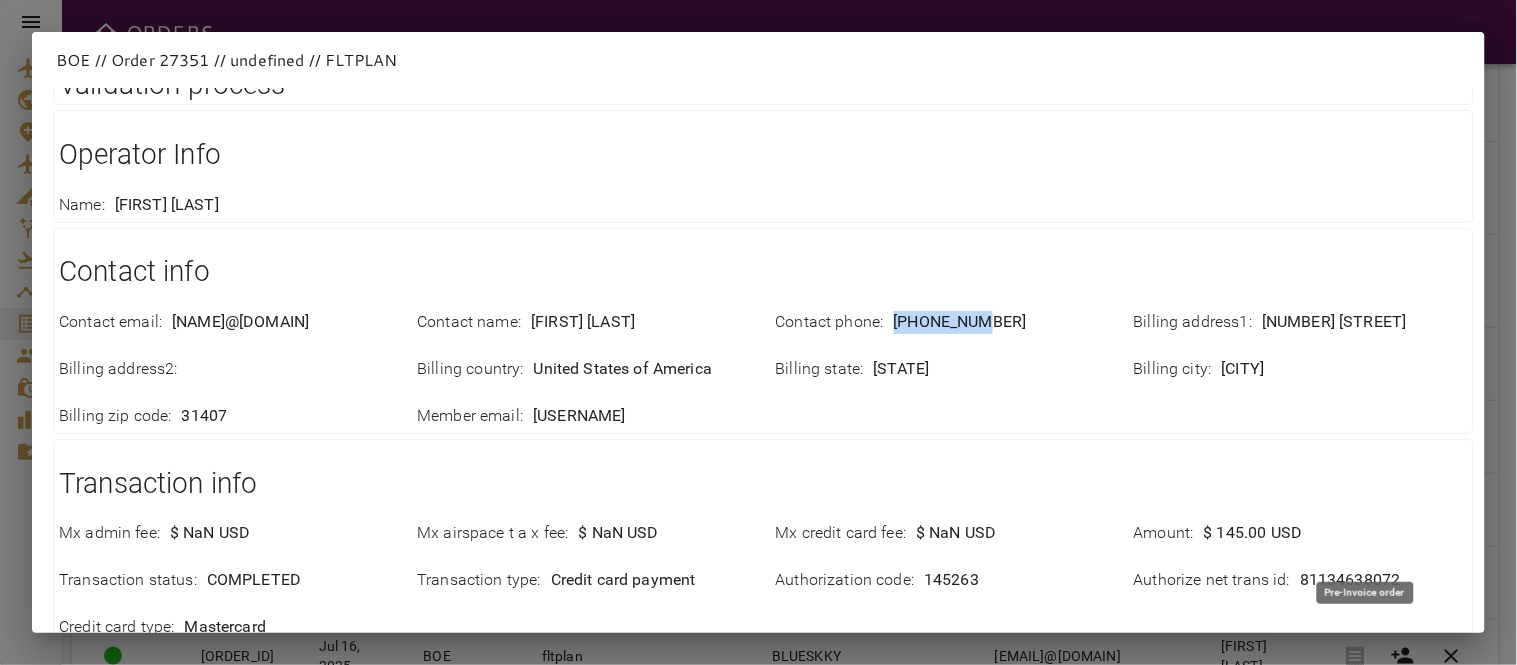 drag, startPoint x: 886, startPoint y: 316, endPoint x: 1026, endPoint y: 311, distance: 140.08926 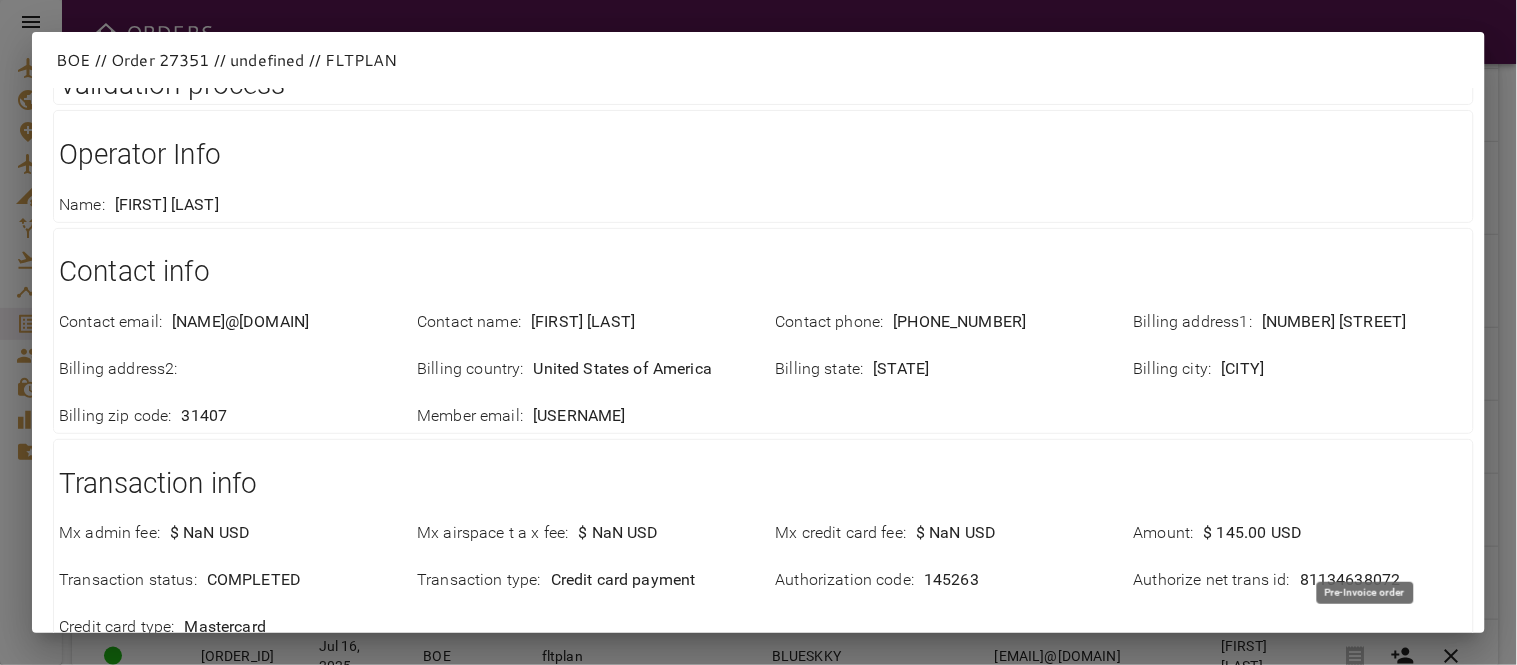 click on "Transaction info Mx admin fee : $ NaN USD Mx airspace t a x fee : $ NaN USD Mx credit card fee : $ NaN USD Amount : $ 145.00 USD Transaction status : COMPLETED Transaction type : Credit card payment Authorization code : [AUTHCODE] Authorize net trans id : [TRANSID] Credit card type : Mastercard" at bounding box center (763, 542) 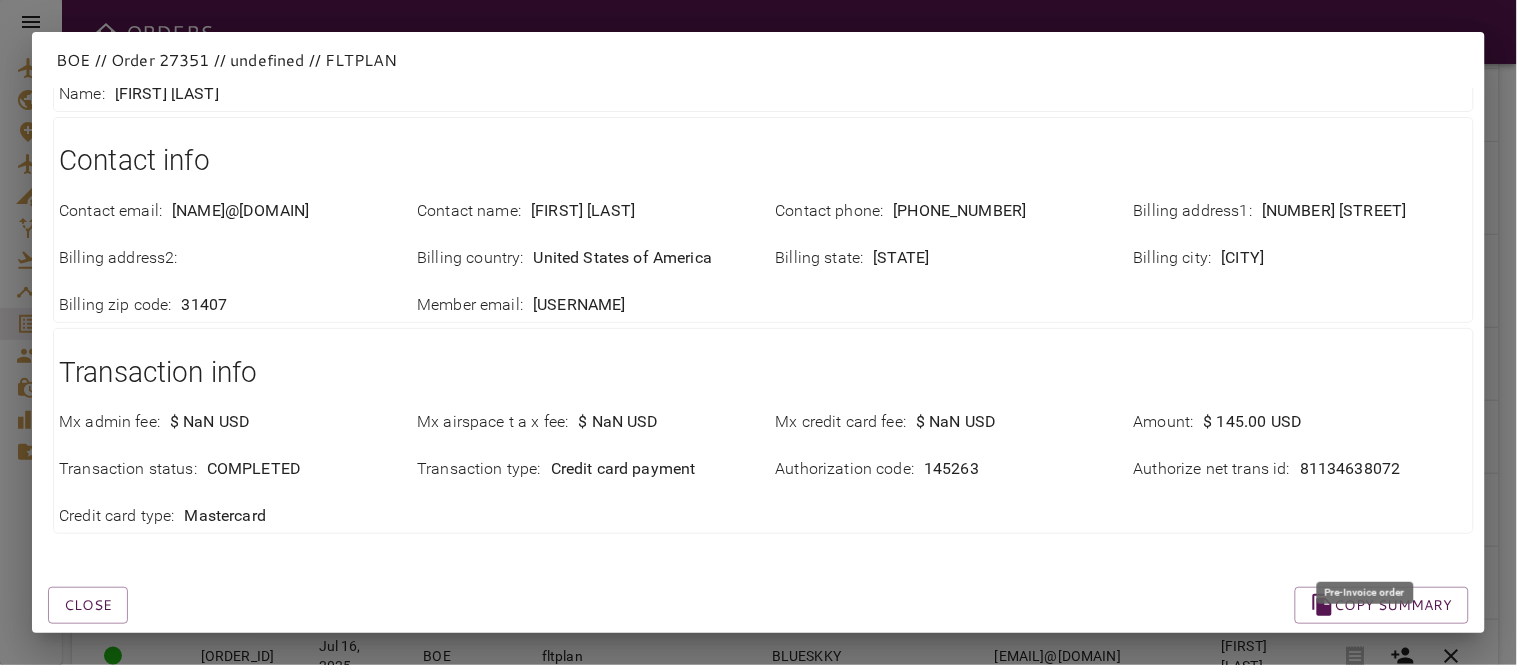 scroll, scrollTop: 483, scrollLeft: 0, axis: vertical 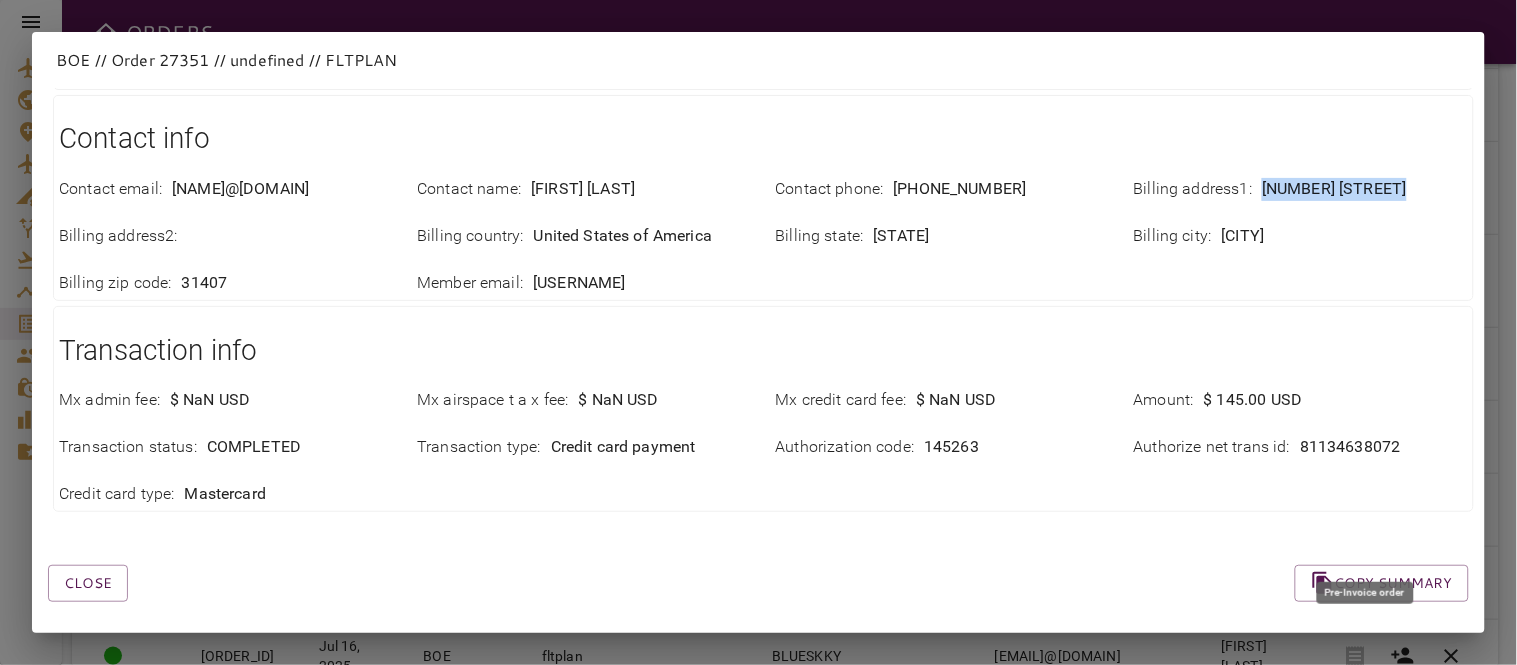 drag, startPoint x: 1248, startPoint y: 172, endPoint x: 1413, endPoint y: 172, distance: 165 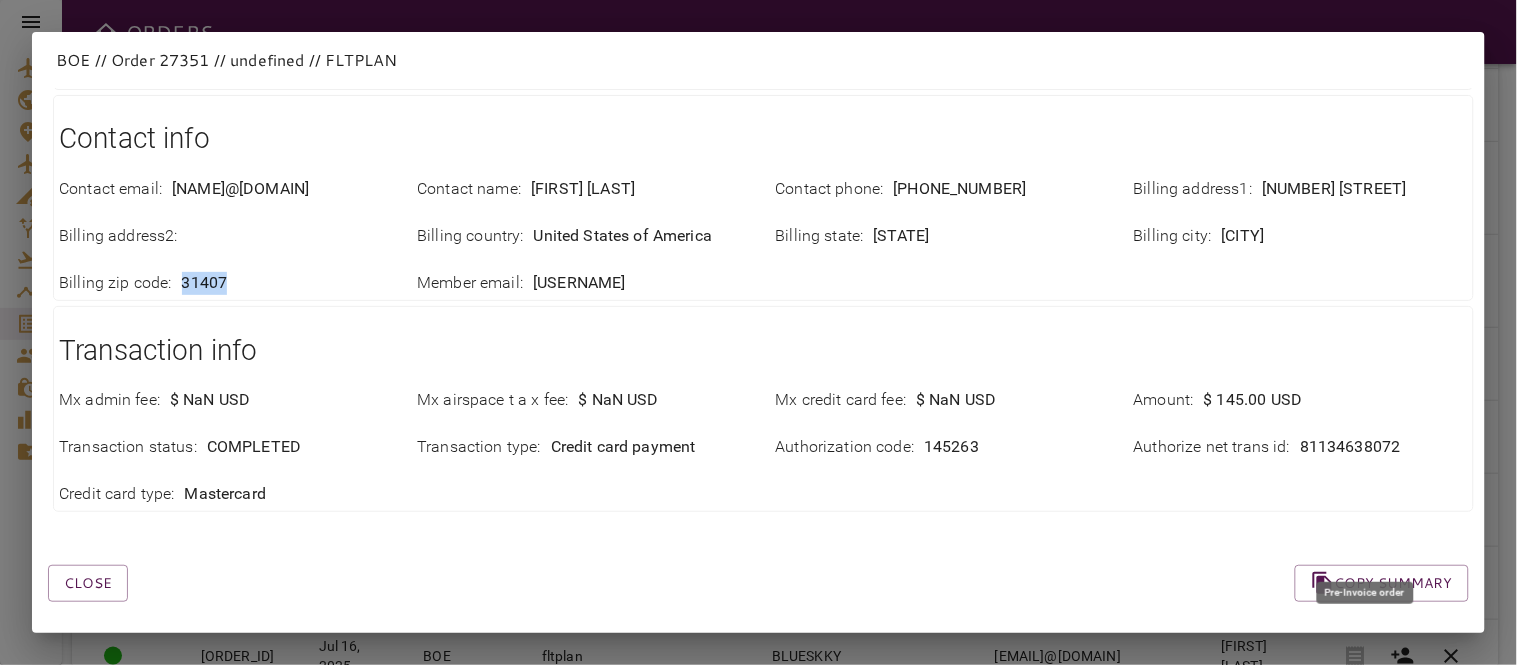 drag, startPoint x: 174, startPoint y: 264, endPoint x: 278, endPoint y: 257, distance: 104.23531 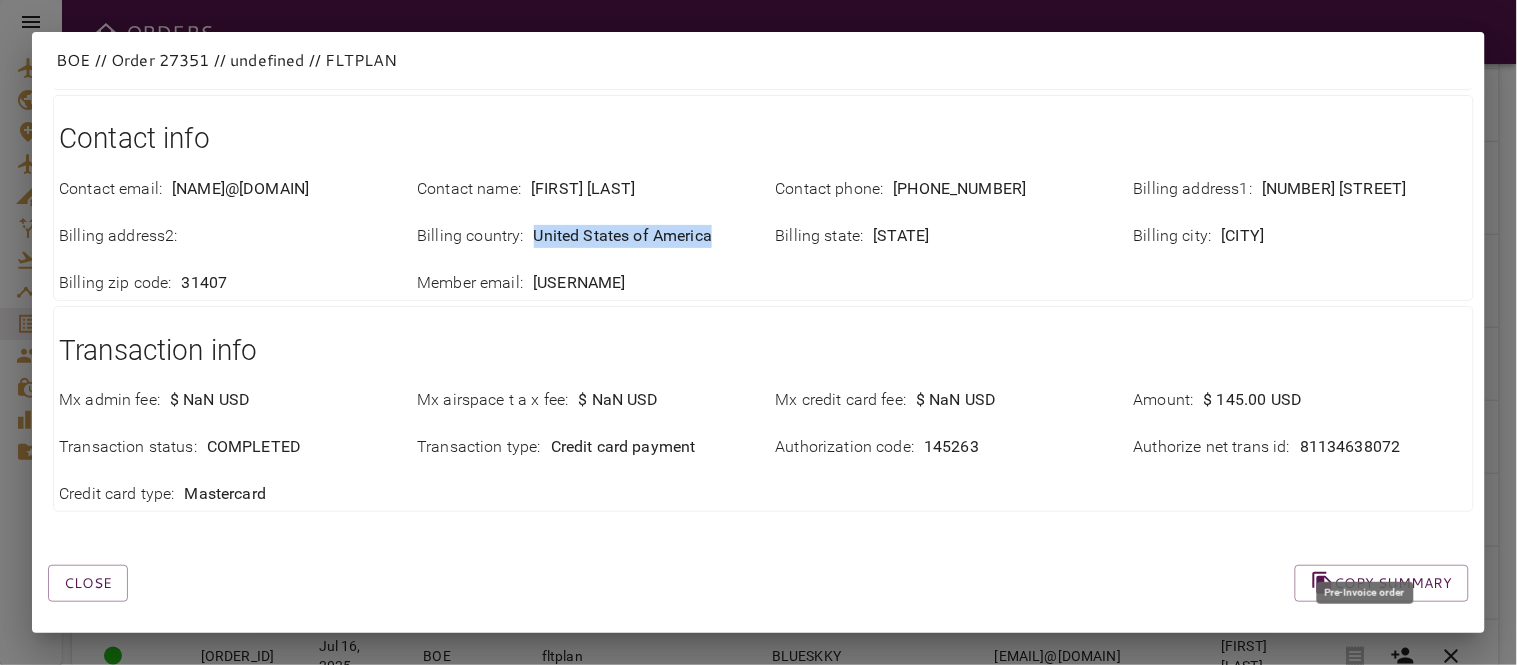 drag, startPoint x: 520, startPoint y: 213, endPoint x: 737, endPoint y: 227, distance: 217.45114 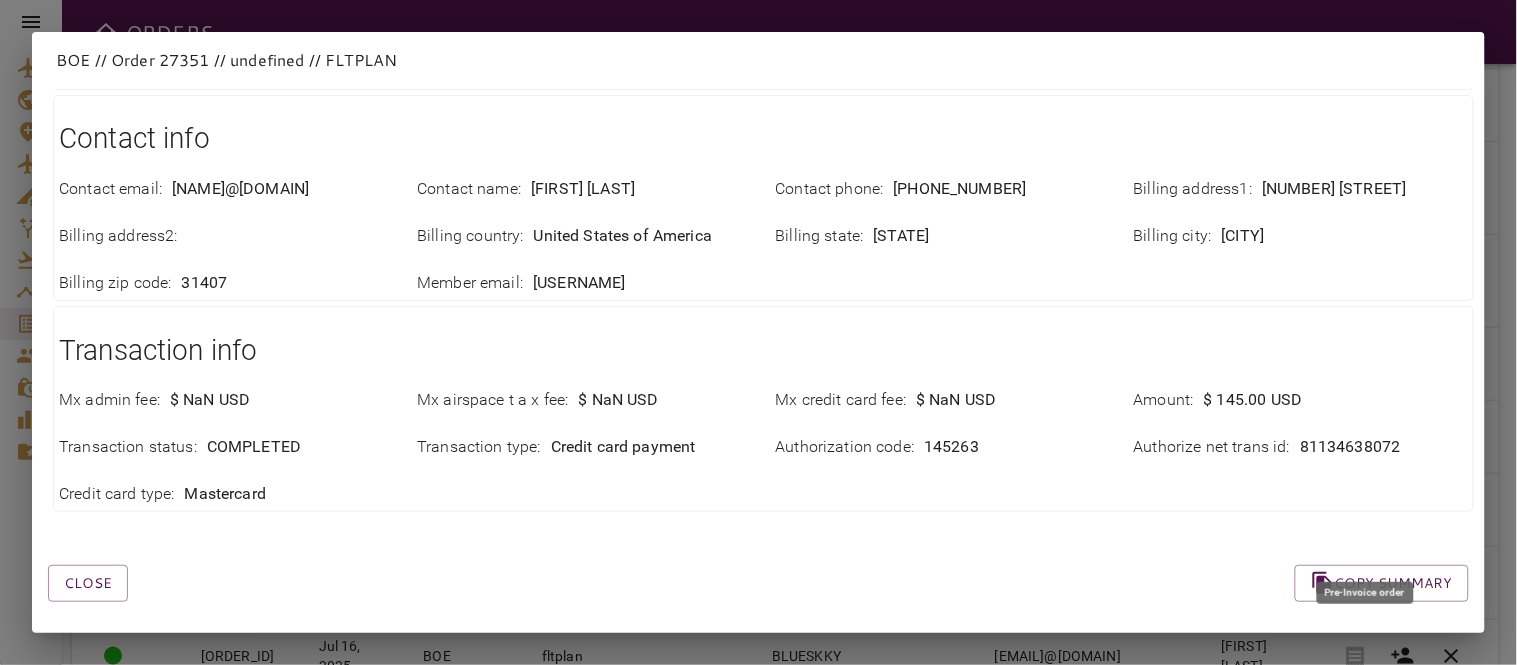 click on "Member email : [USERNAME]" at bounding box center [584, 283] 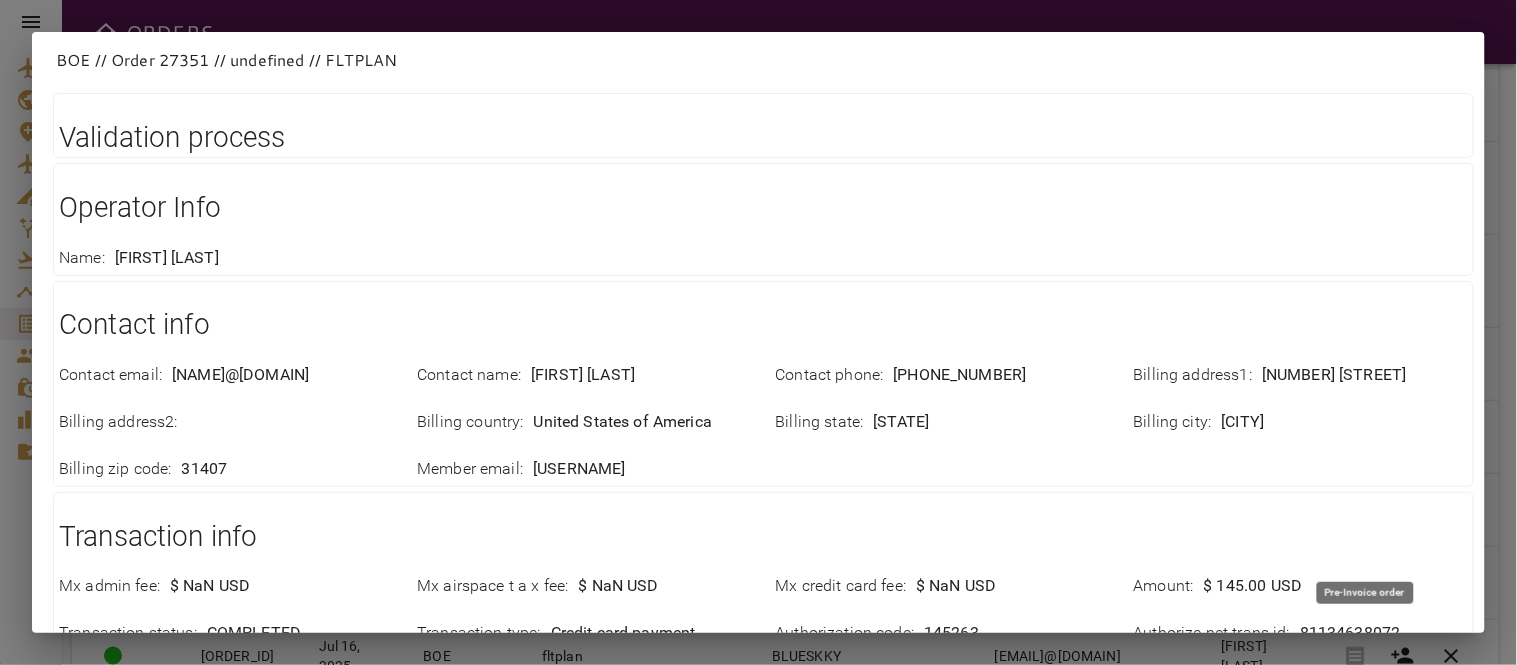 scroll, scrollTop: 483, scrollLeft: 0, axis: vertical 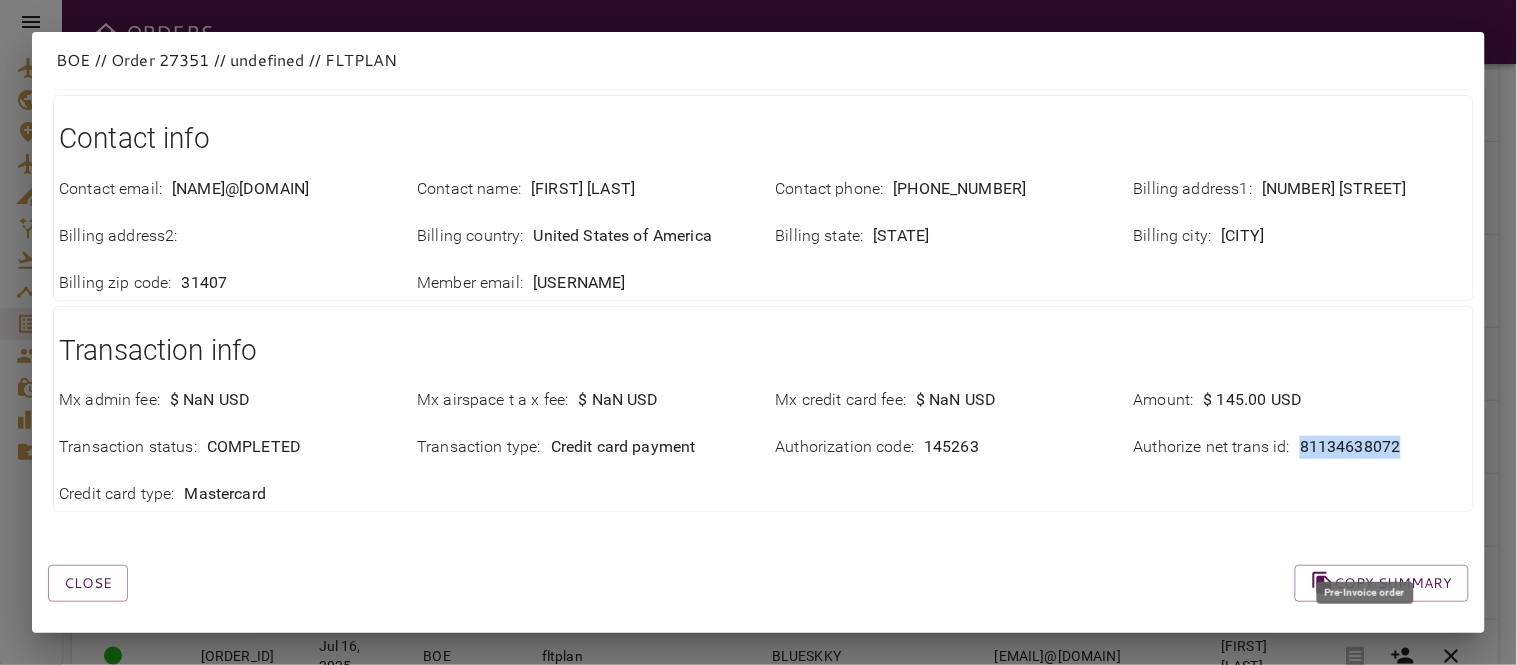 drag, startPoint x: 1283, startPoint y: 435, endPoint x: 1427, endPoint y: 428, distance: 144.17004 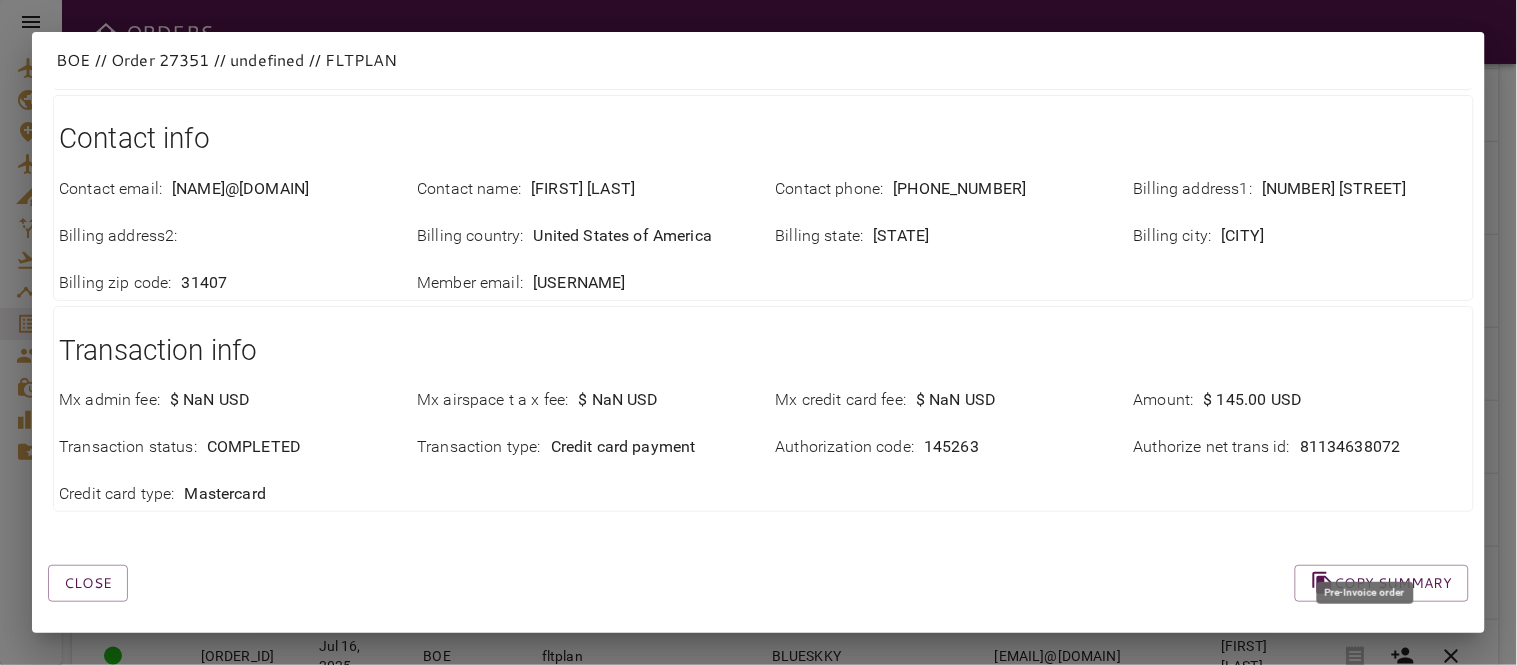 click on "Close  Copy summary" at bounding box center [734, 559] 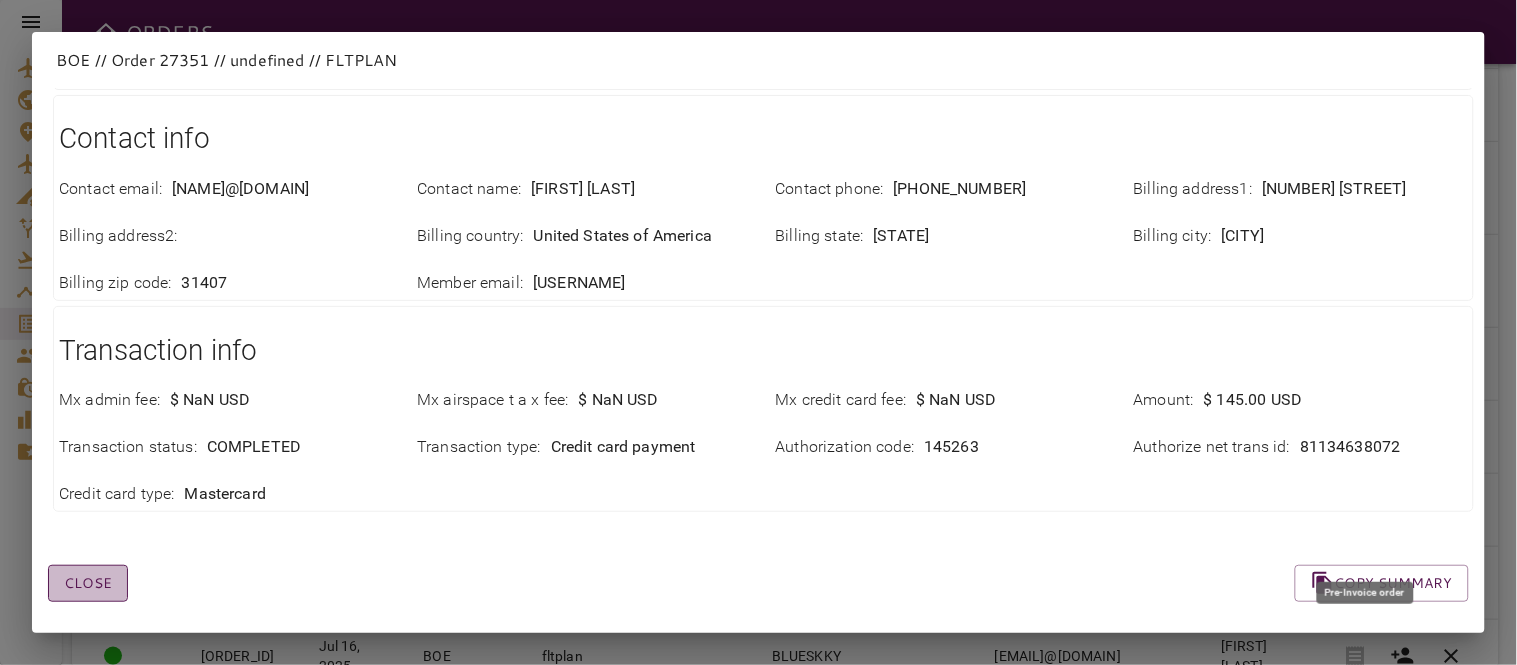 click on "Close" at bounding box center (88, 583) 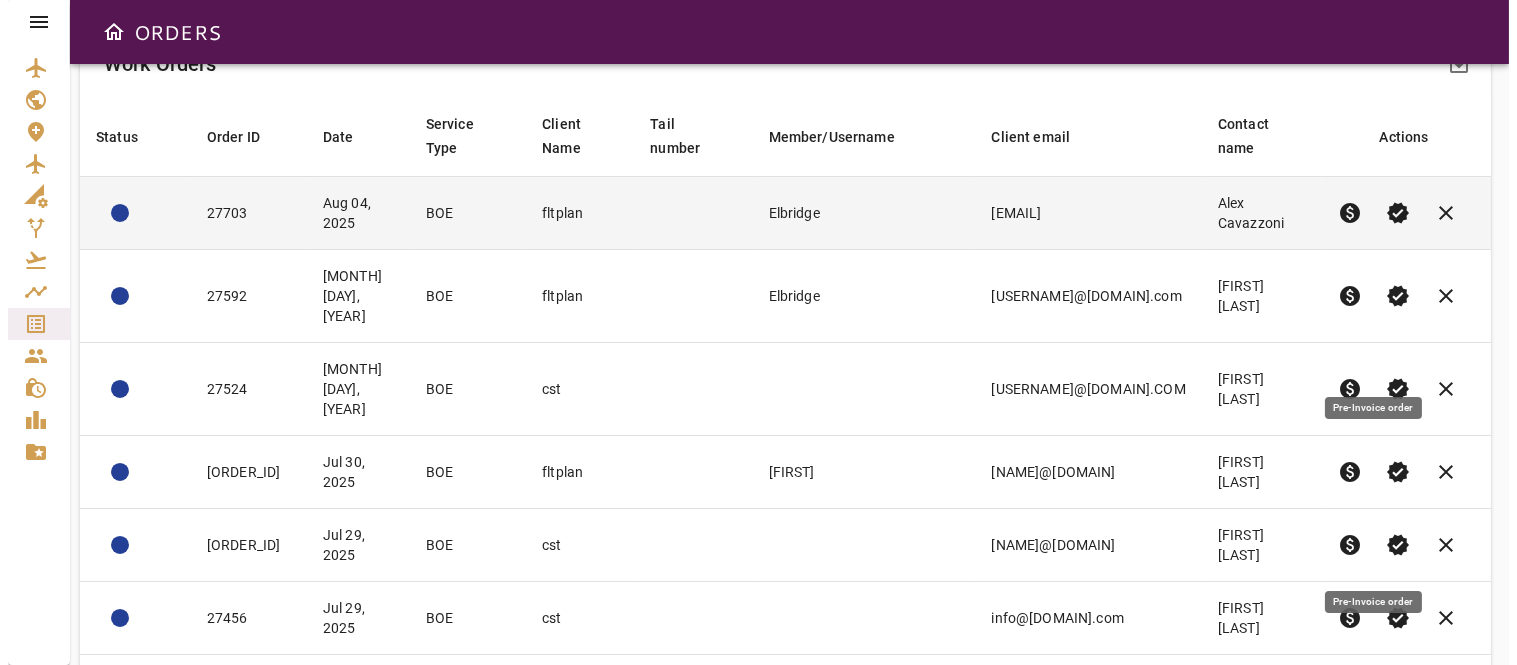 scroll, scrollTop: 0, scrollLeft: 0, axis: both 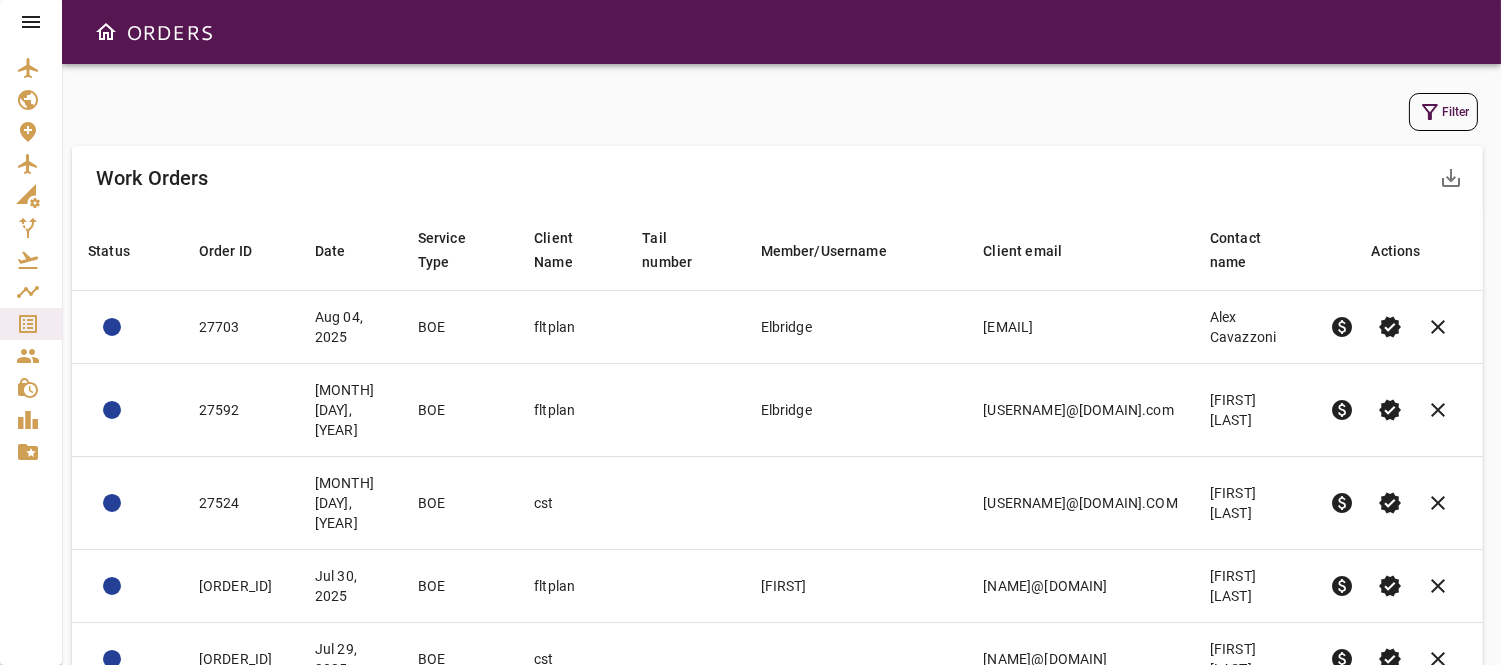 click on "Filter" at bounding box center [1443, 112] 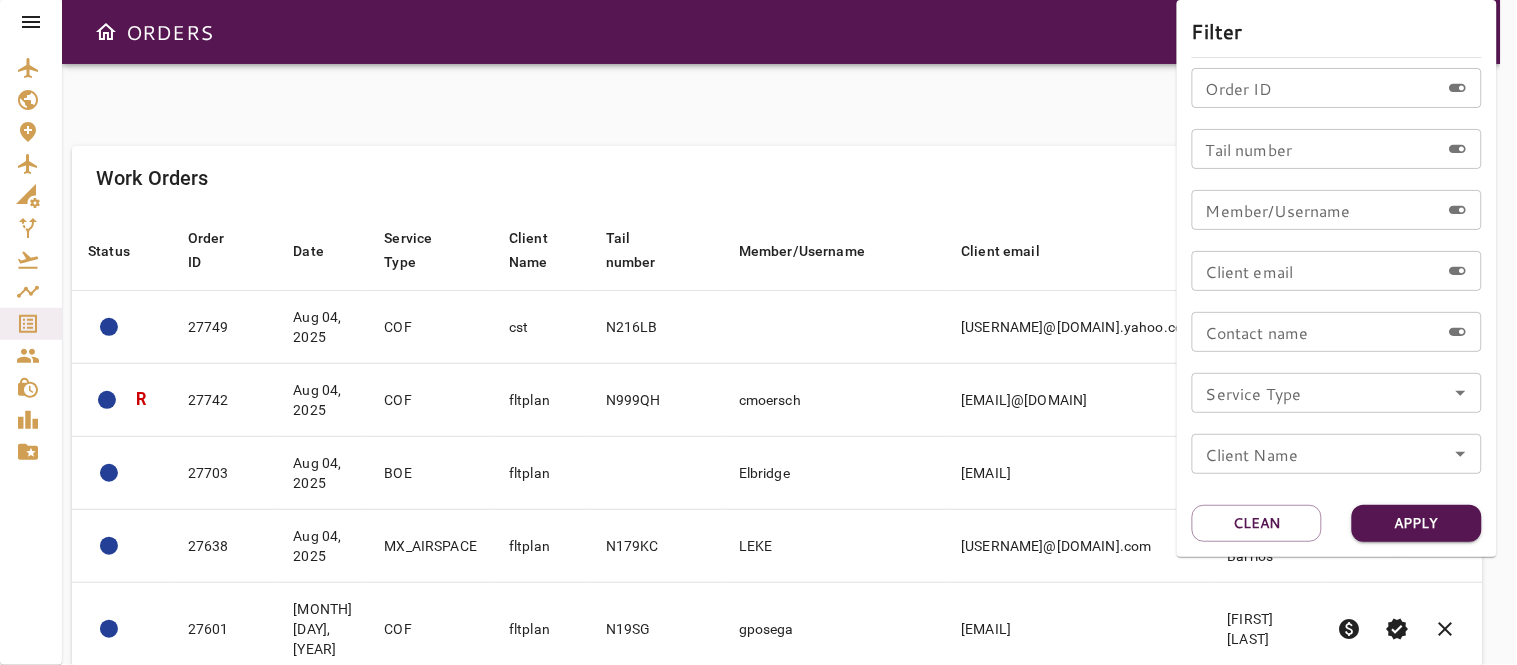 click 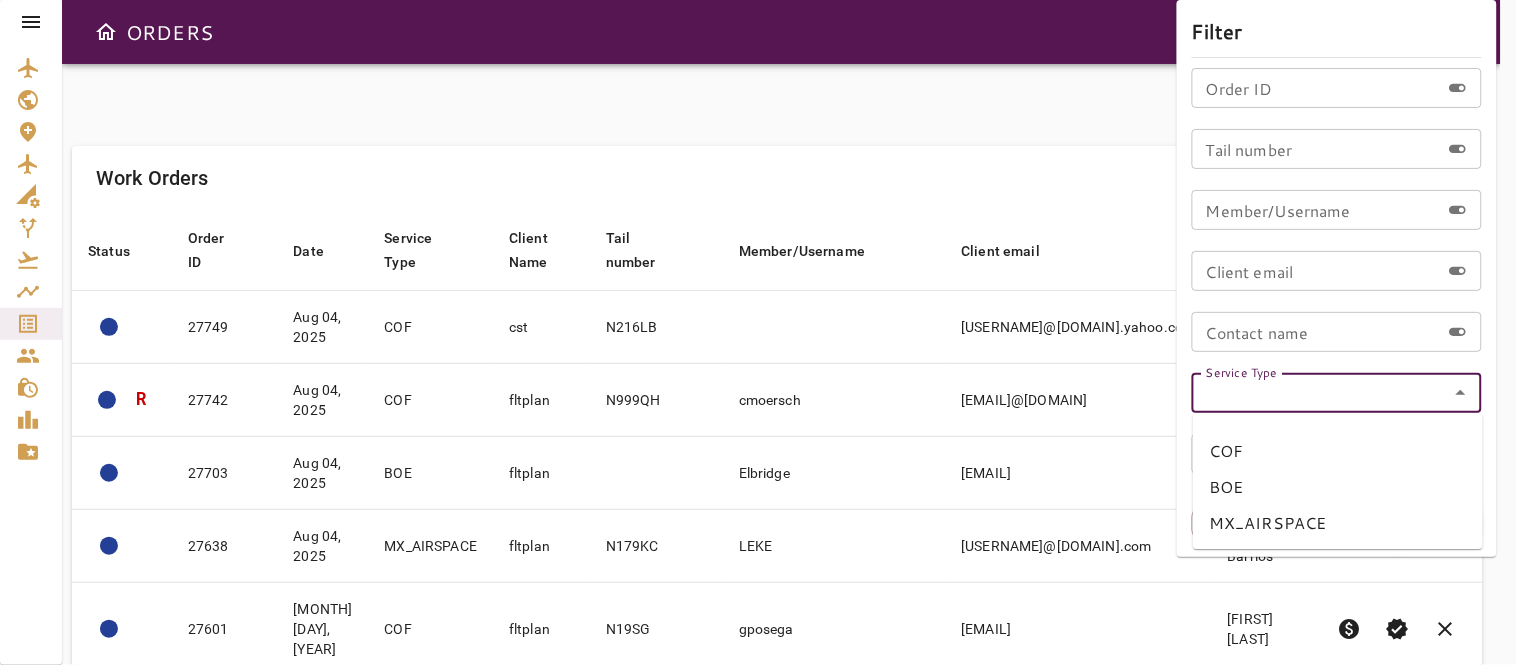 drag, startPoint x: 1224, startPoint y: 450, endPoint x: 1344, endPoint y: 508, distance: 133.28166 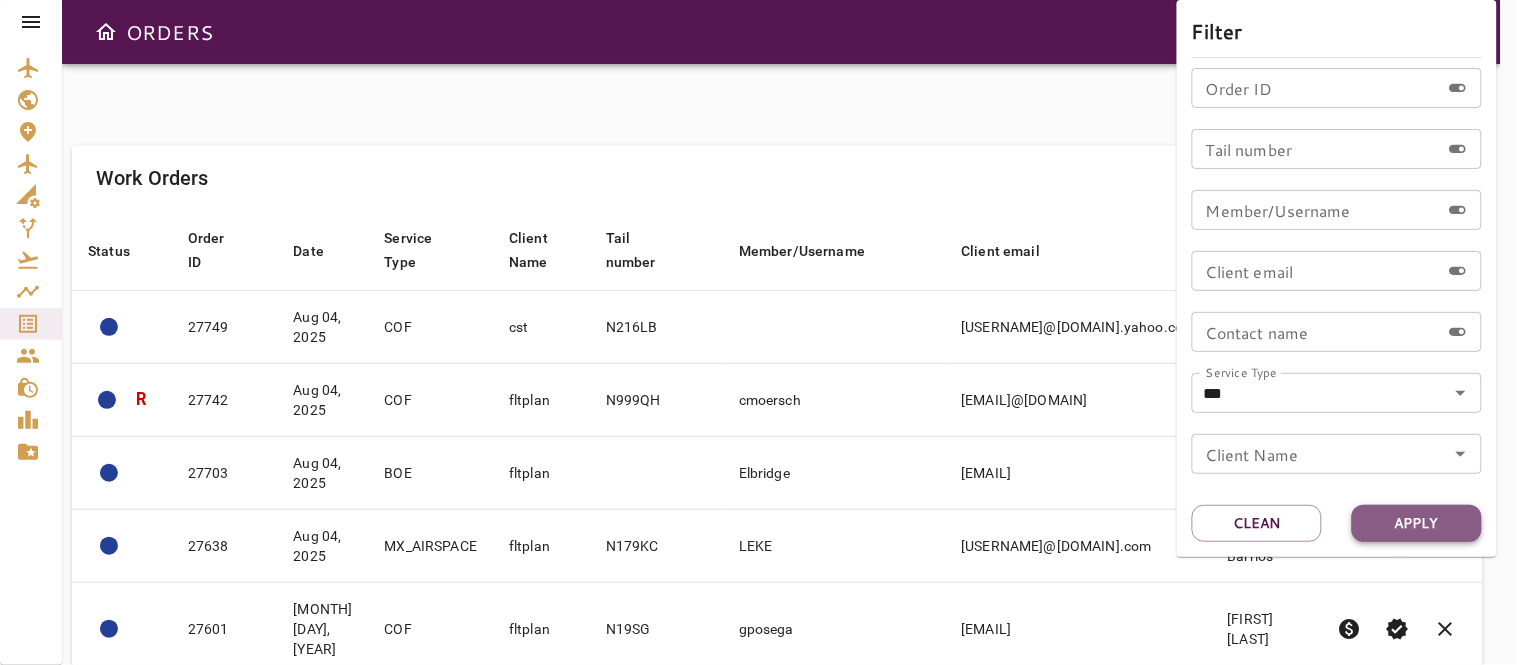 click on "Apply" at bounding box center (1417, 523) 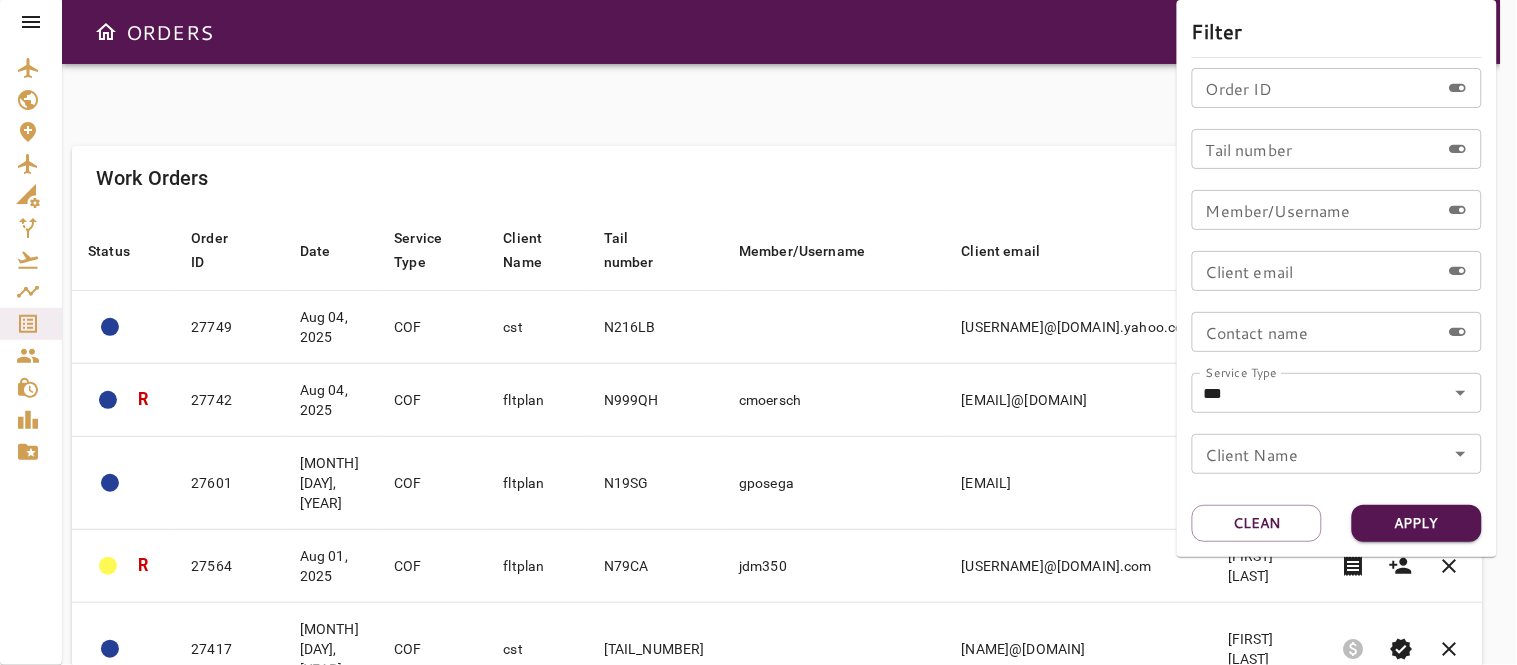click at bounding box center (758, 332) 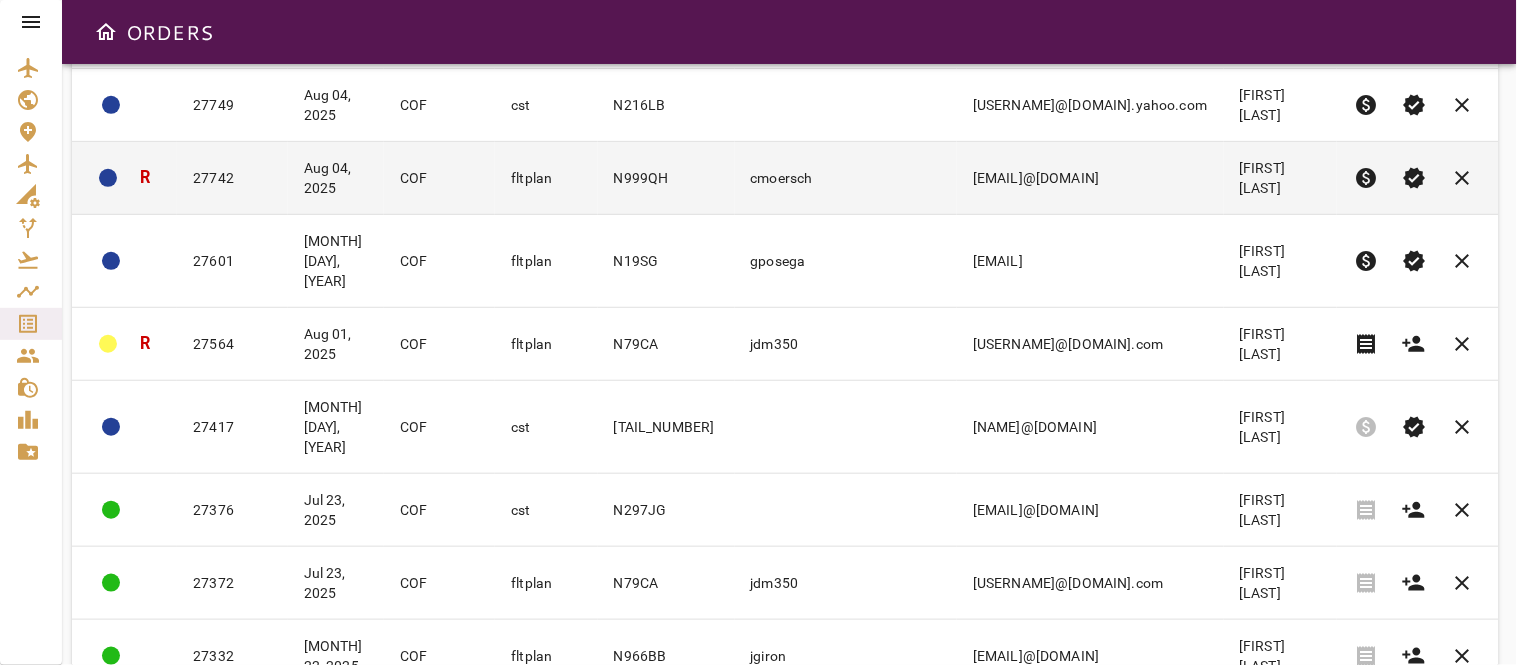 scroll, scrollTop: 333, scrollLeft: 0, axis: vertical 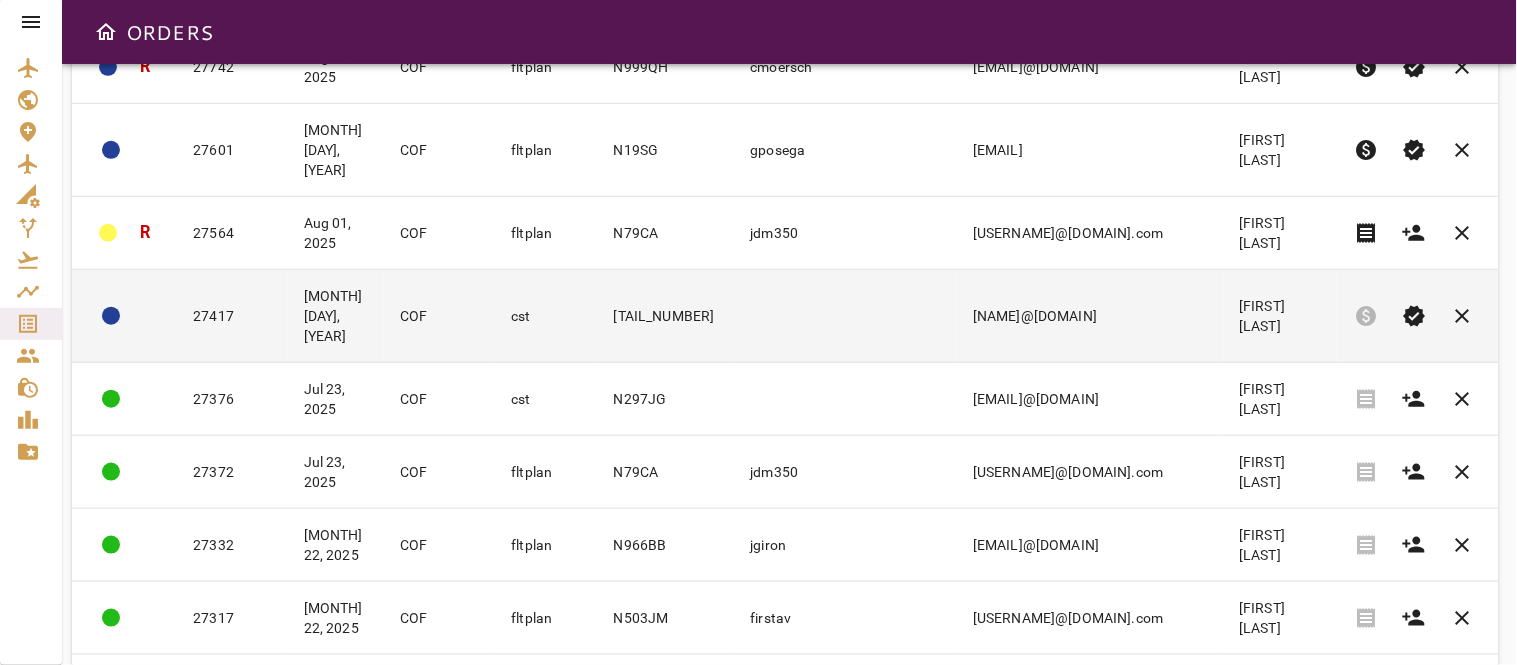 click at bounding box center (846, 316) 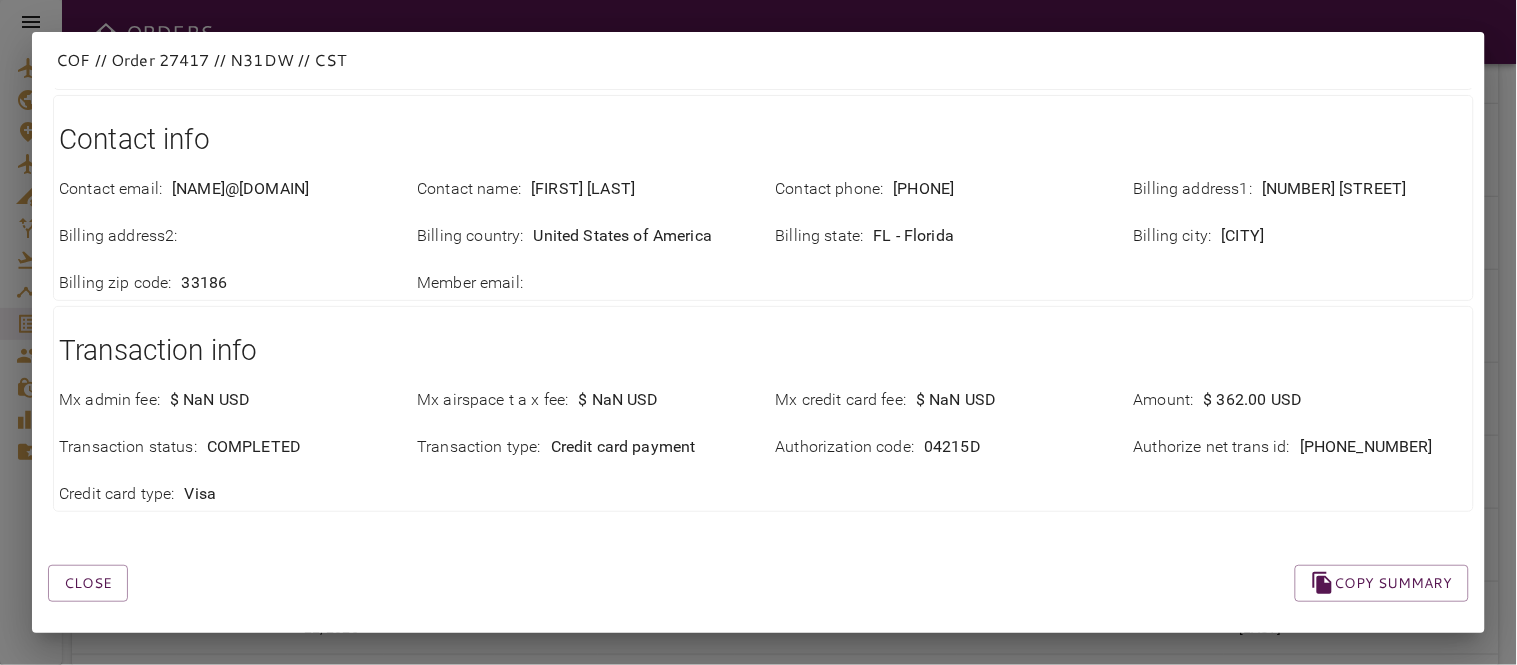 scroll, scrollTop: 777, scrollLeft: 0, axis: vertical 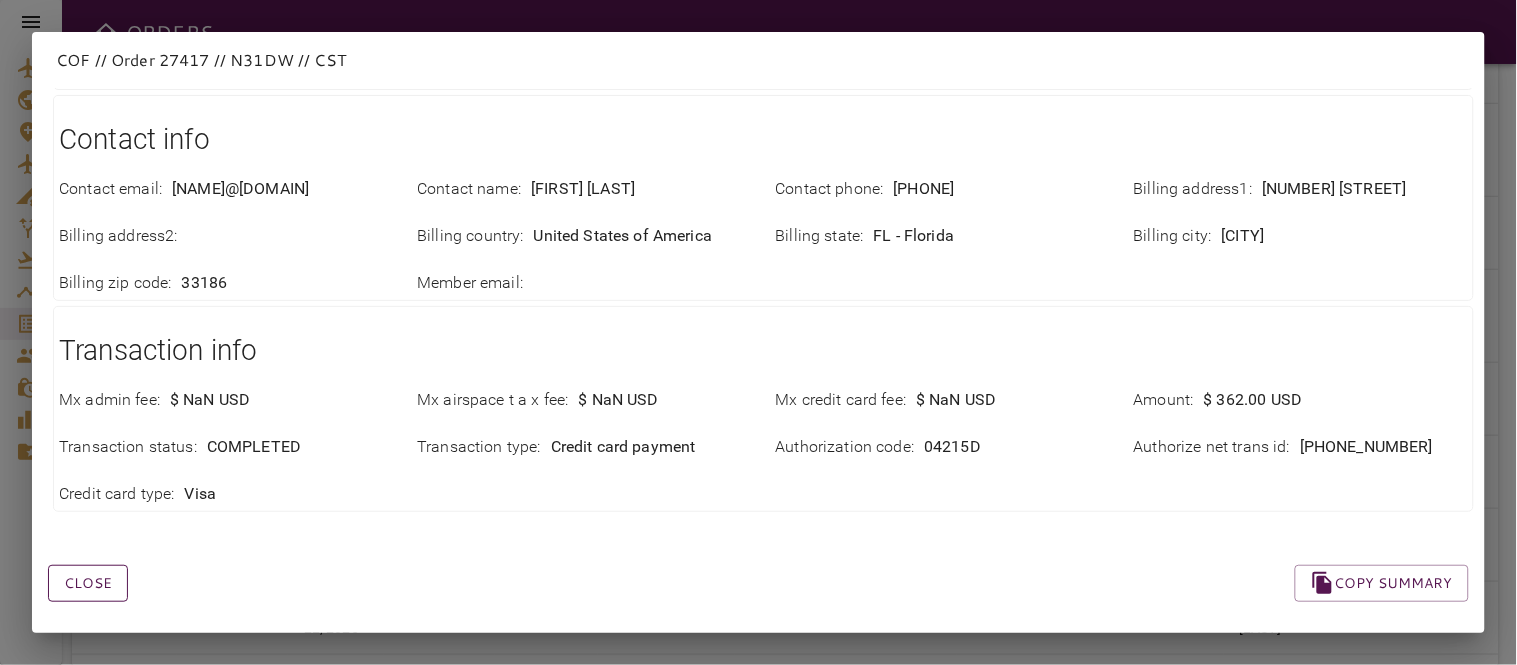 click on "Close" at bounding box center [88, 583] 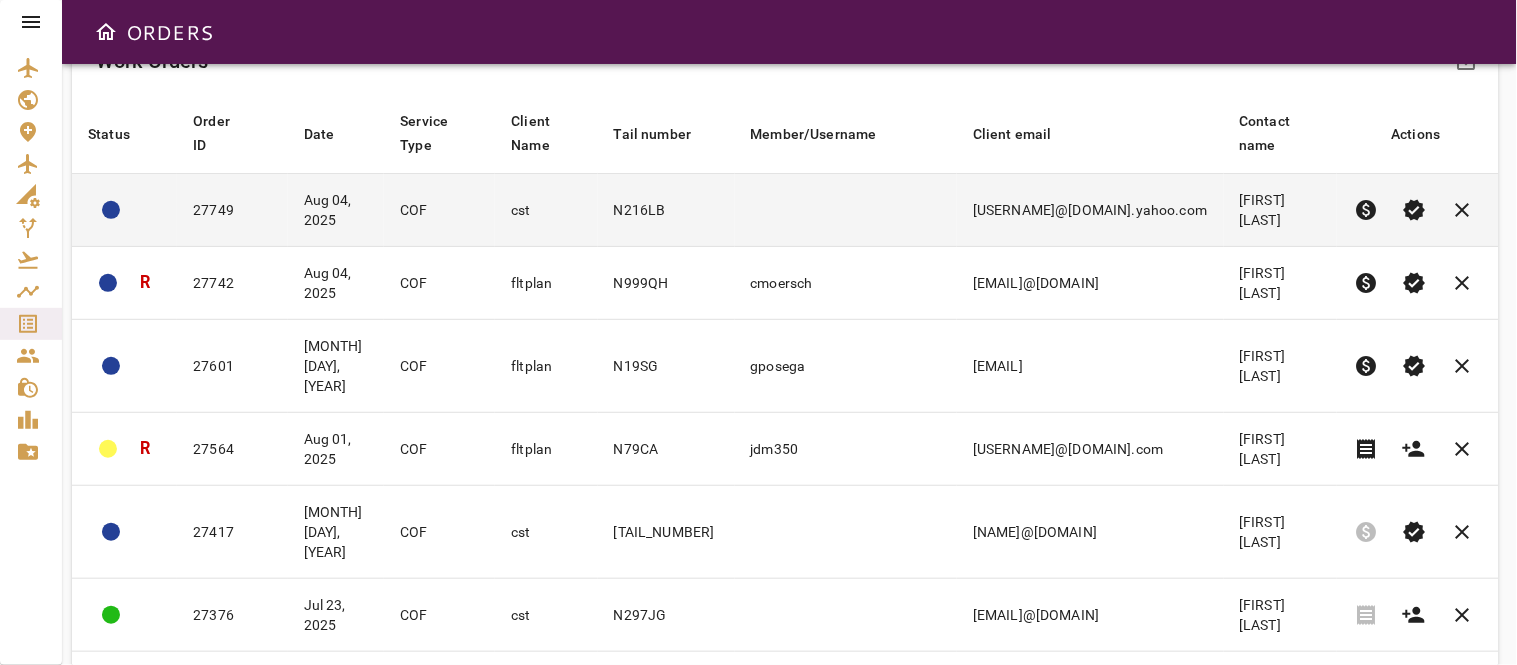 scroll, scrollTop: 0, scrollLeft: 0, axis: both 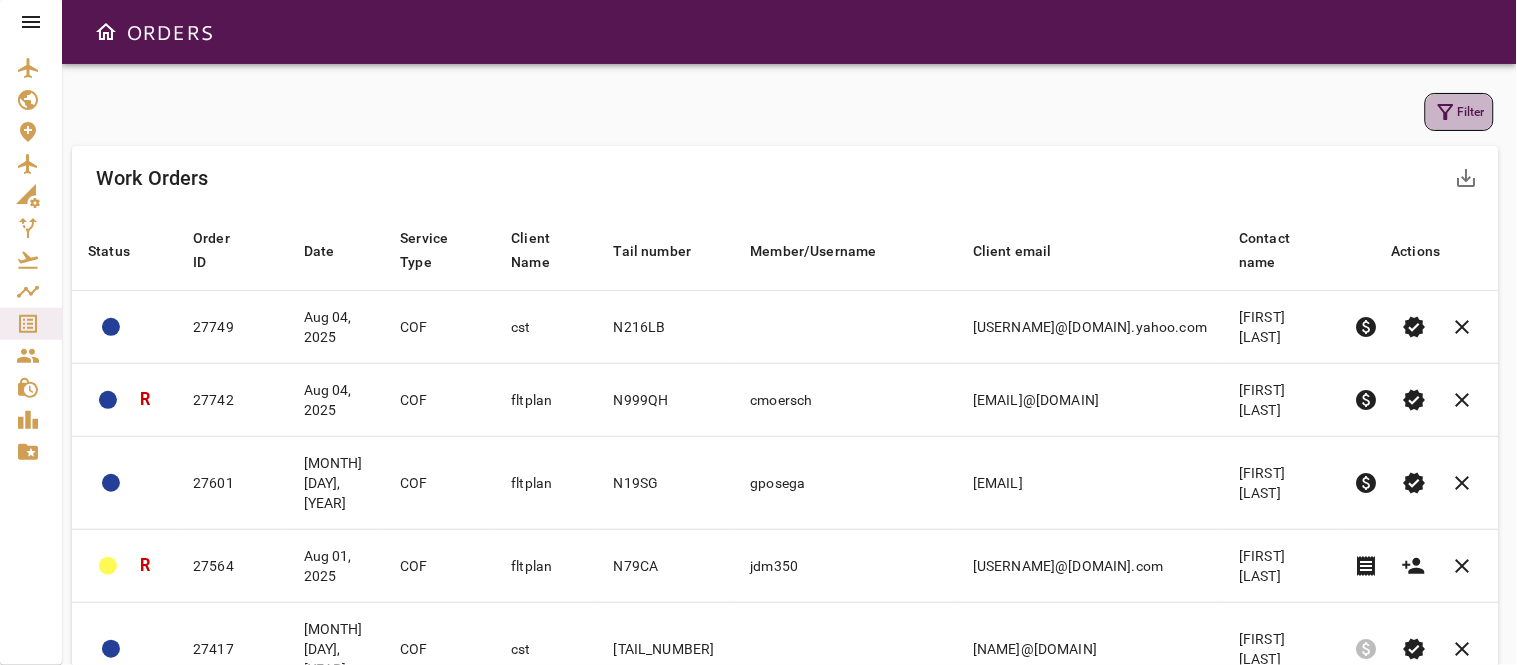 click on "Filter" at bounding box center [1459, 112] 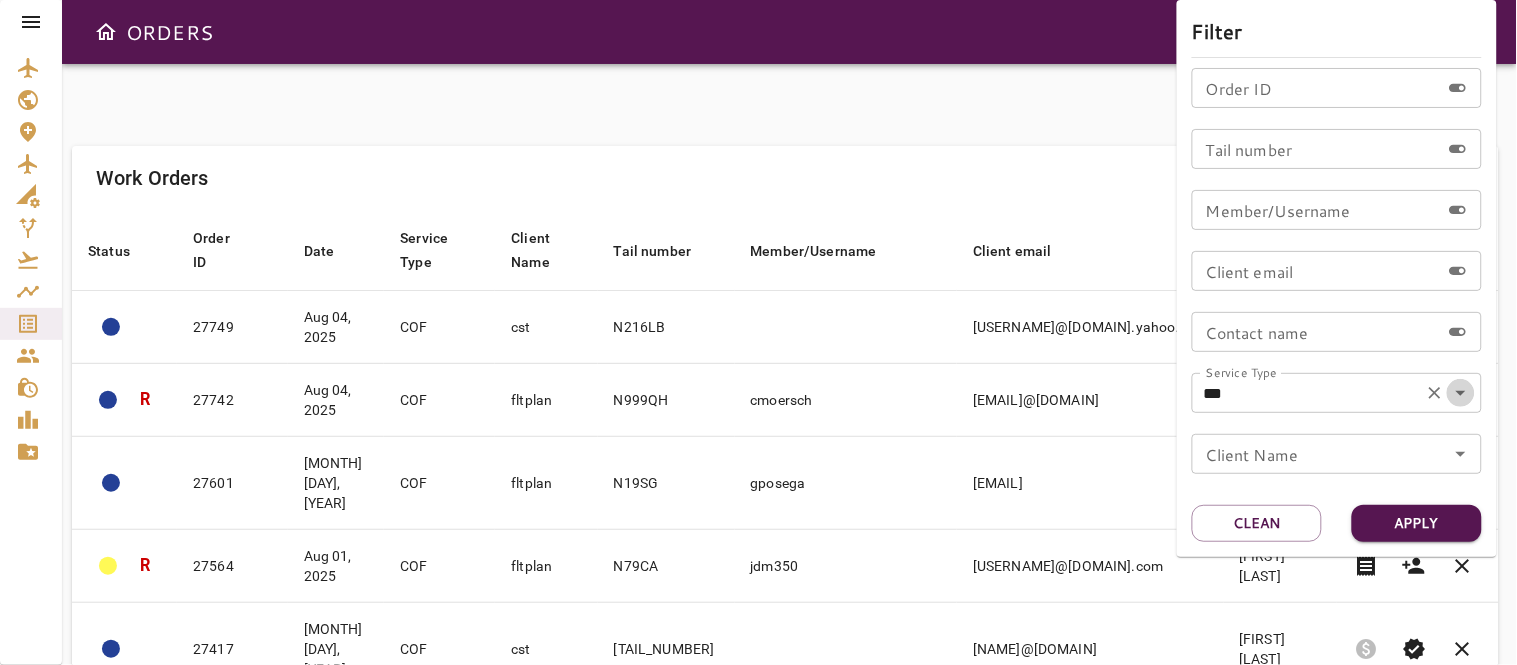 click 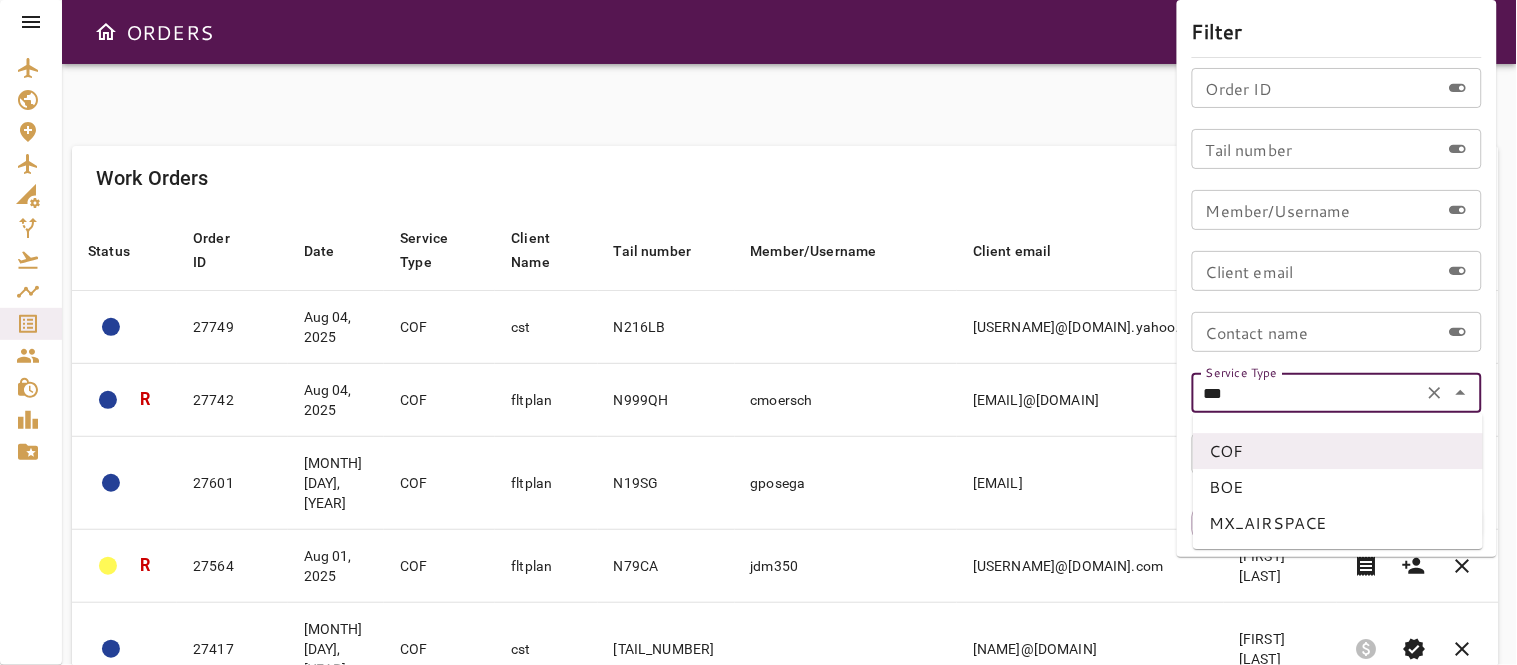 click on "BOE" at bounding box center [1338, 487] 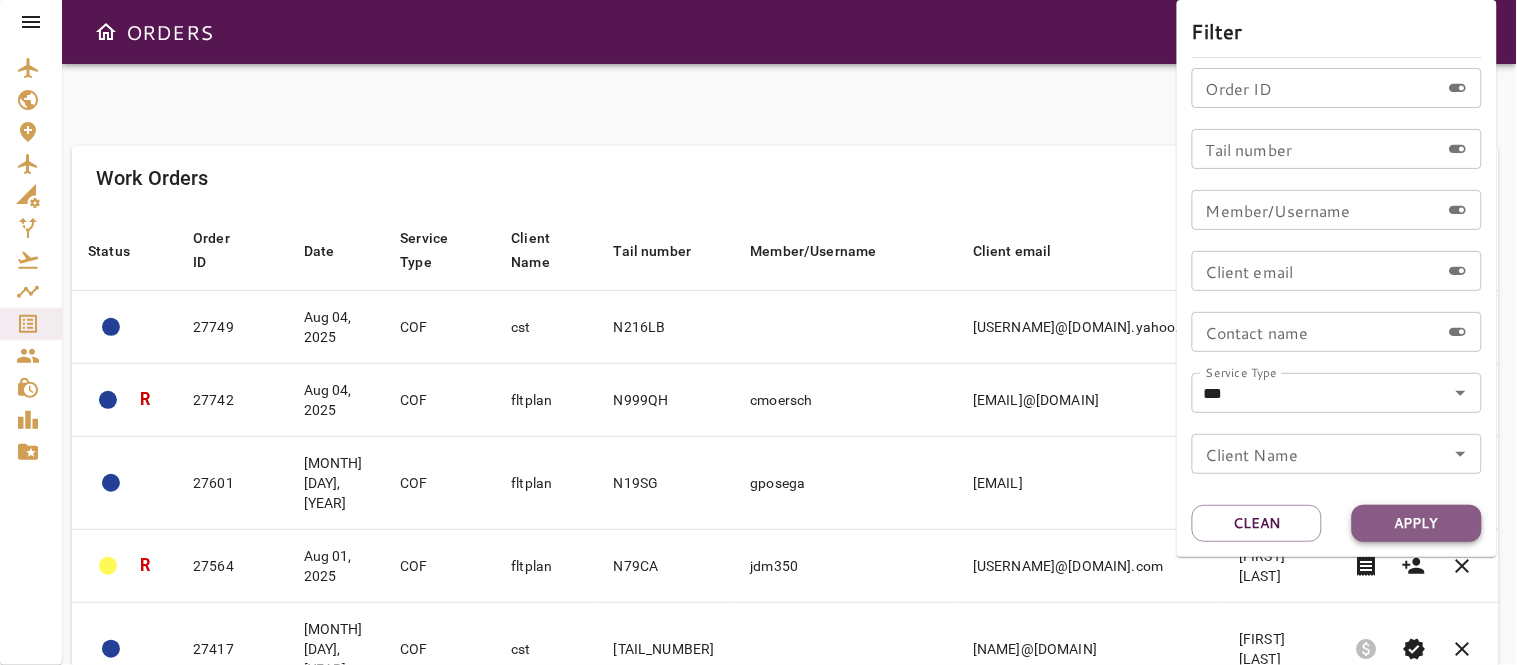 click on "Apply" at bounding box center (1417, 523) 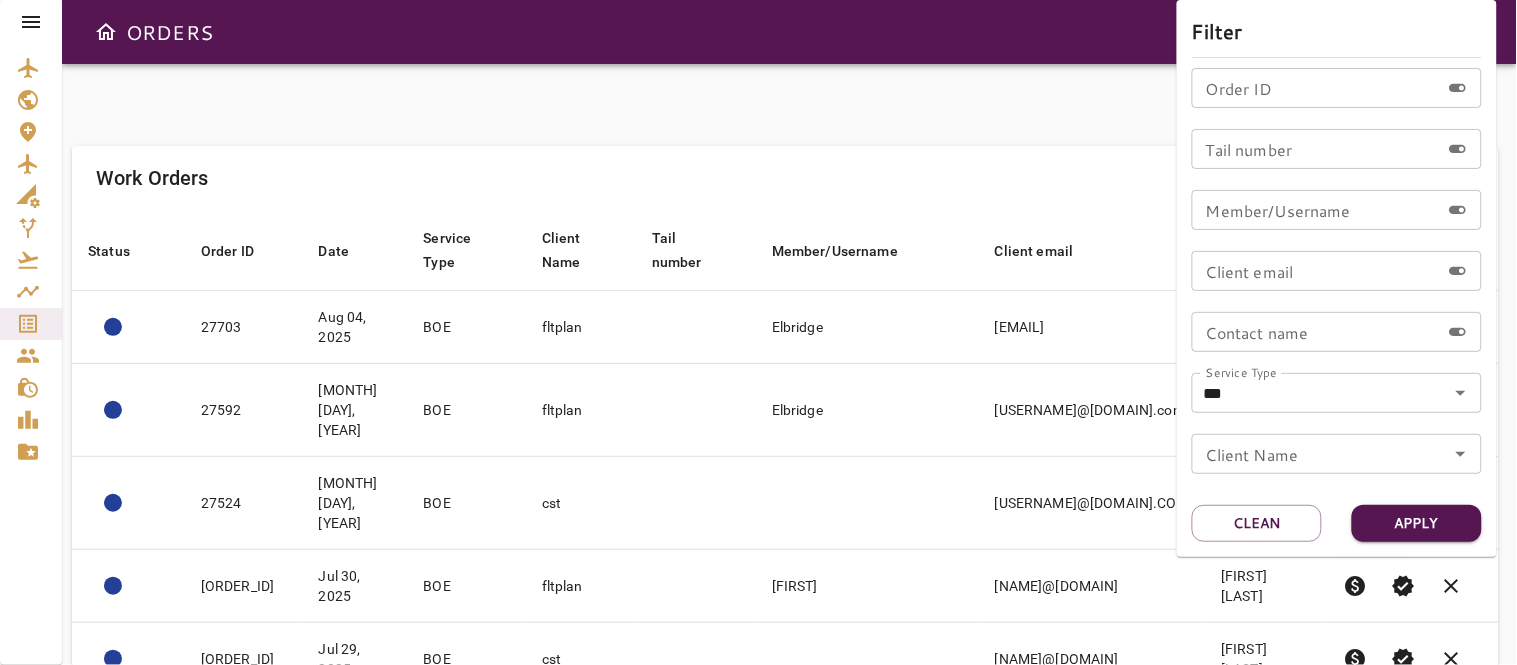 click at bounding box center (758, 332) 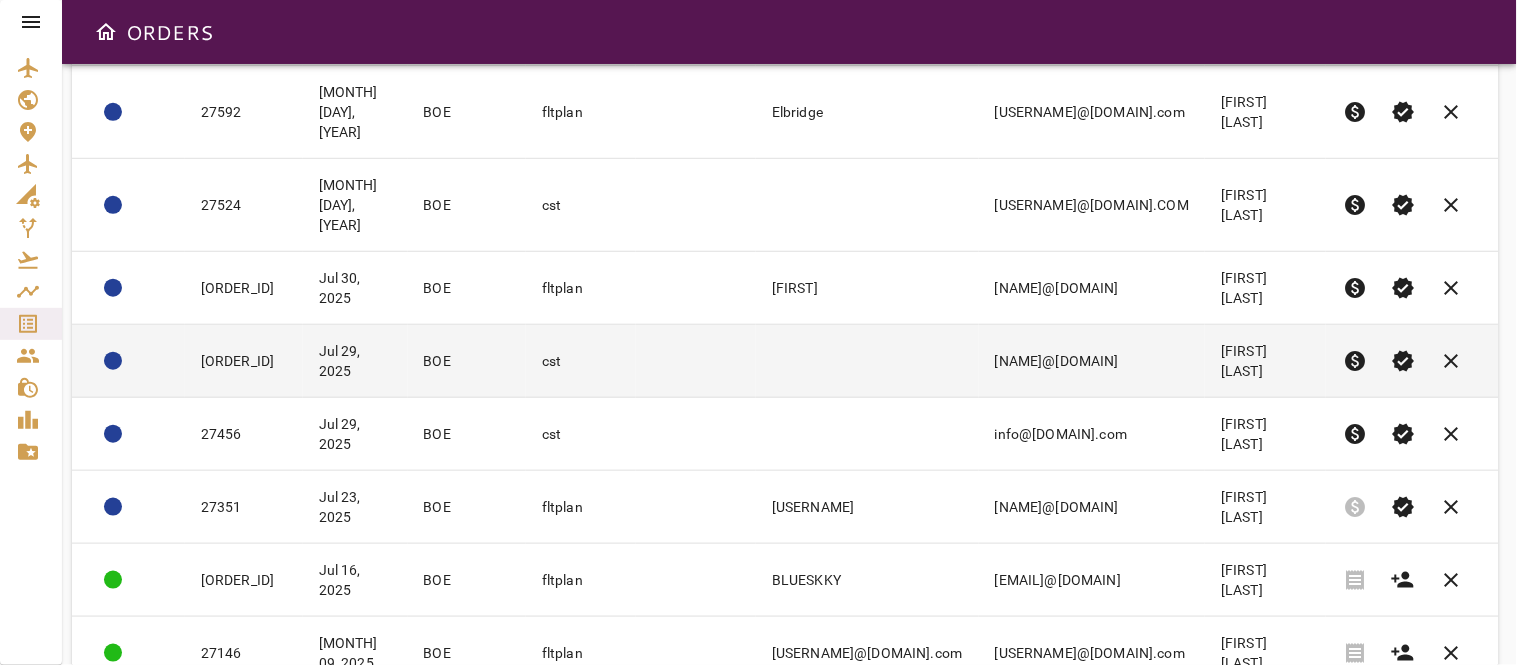 scroll, scrollTop: 333, scrollLeft: 0, axis: vertical 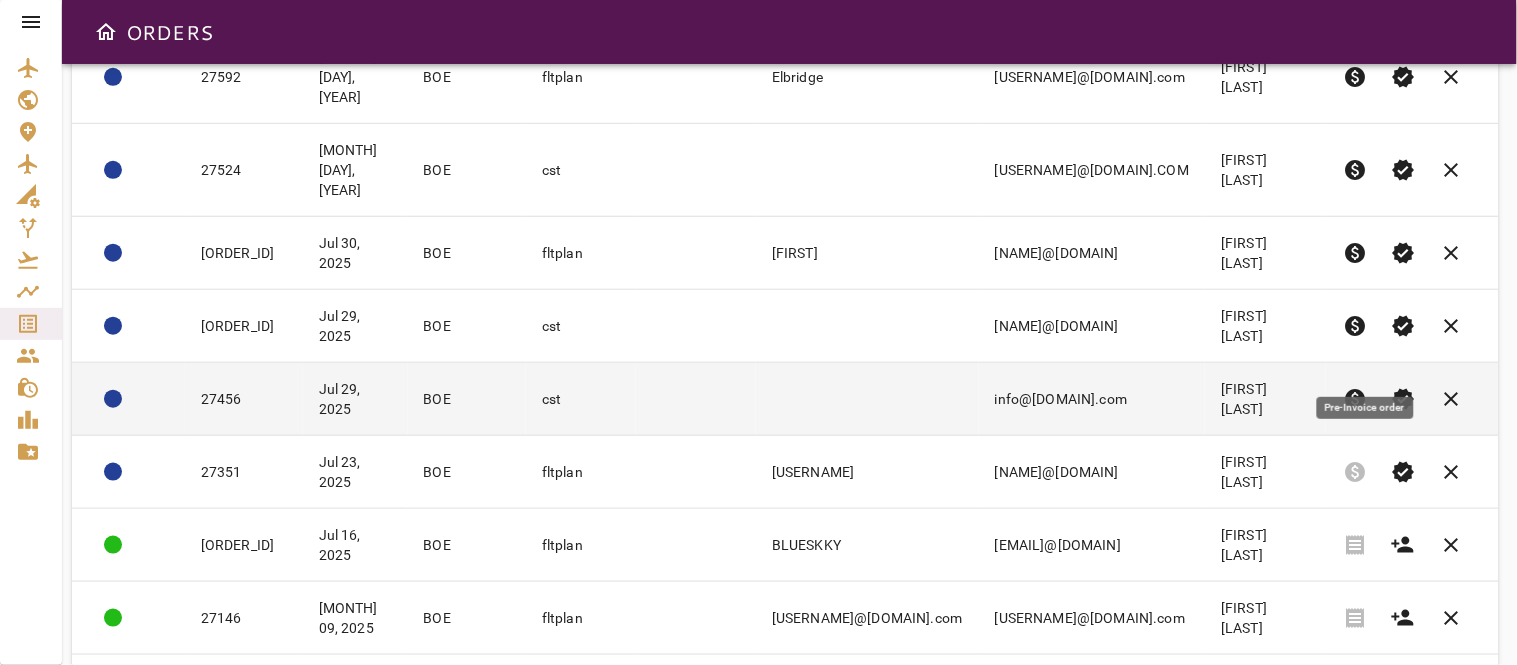 click on "paid" at bounding box center (1355, 399) 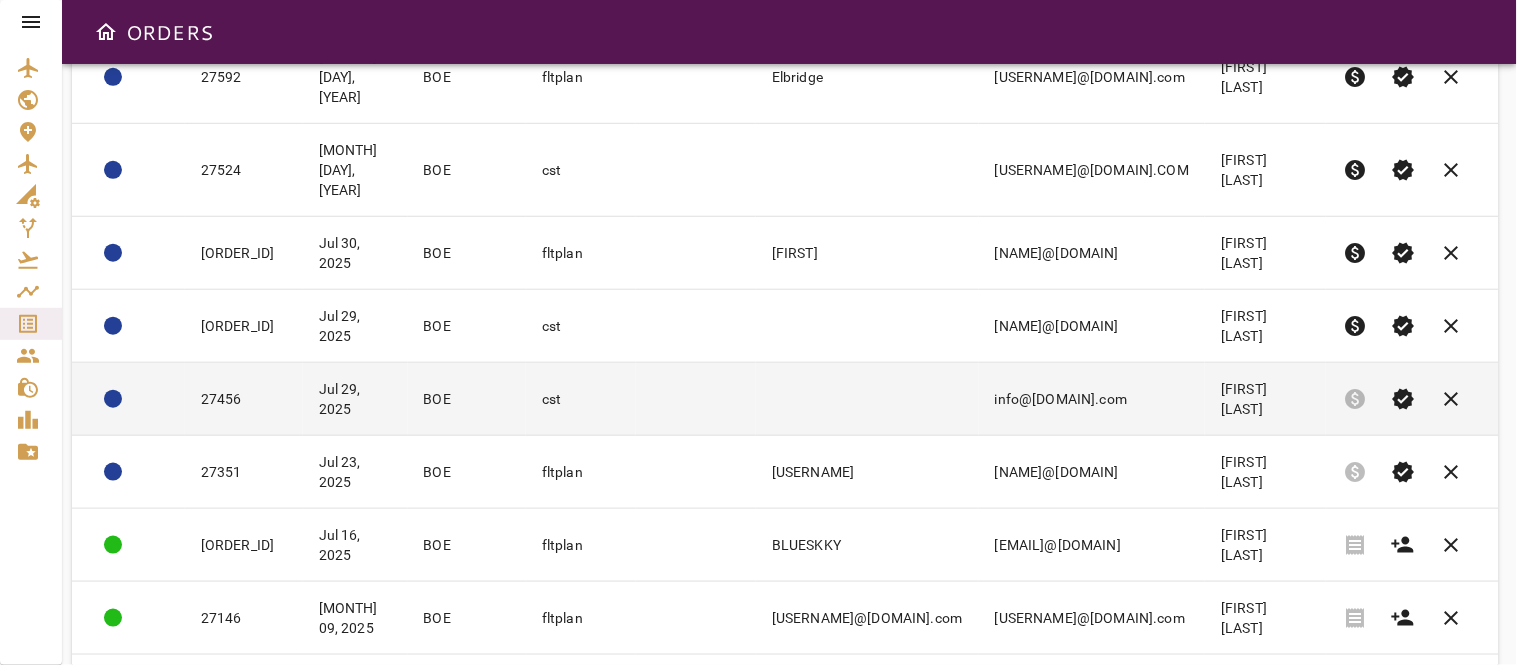click at bounding box center (867, 399) 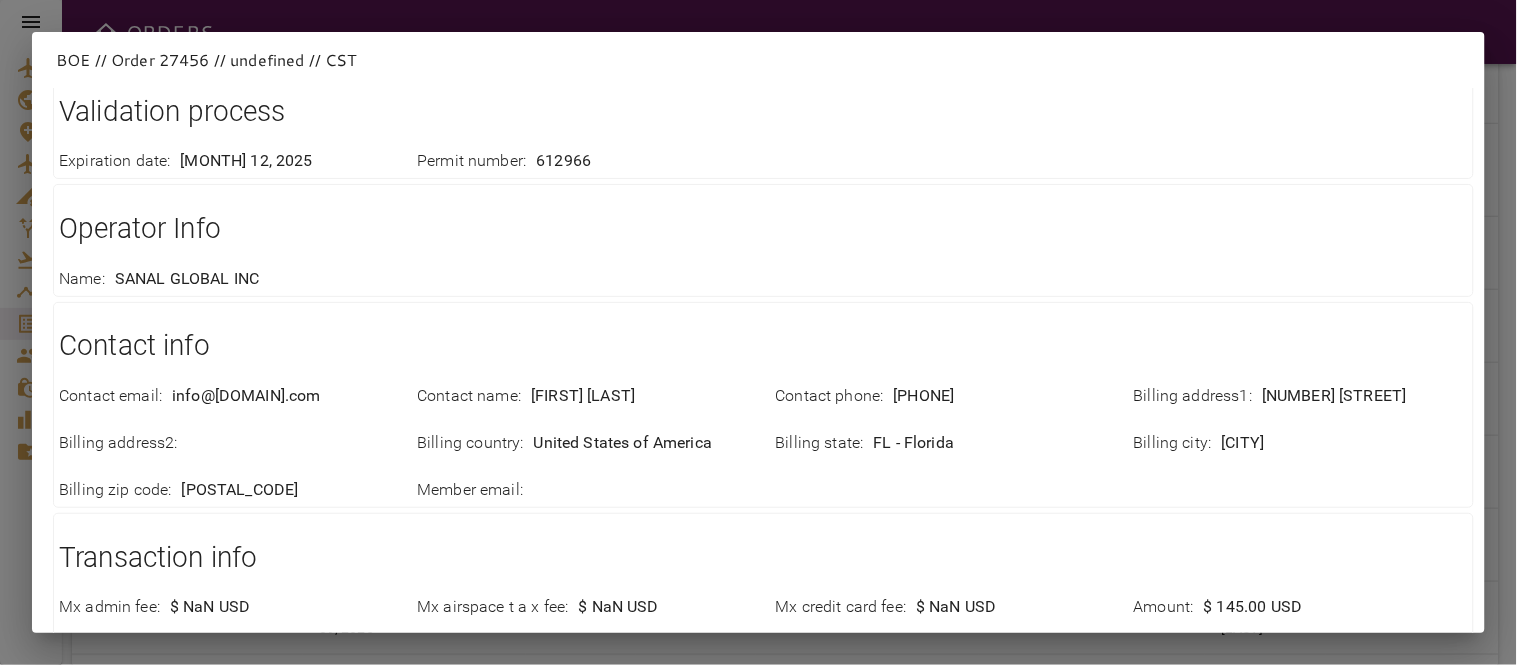 scroll, scrollTop: 553, scrollLeft: 0, axis: vertical 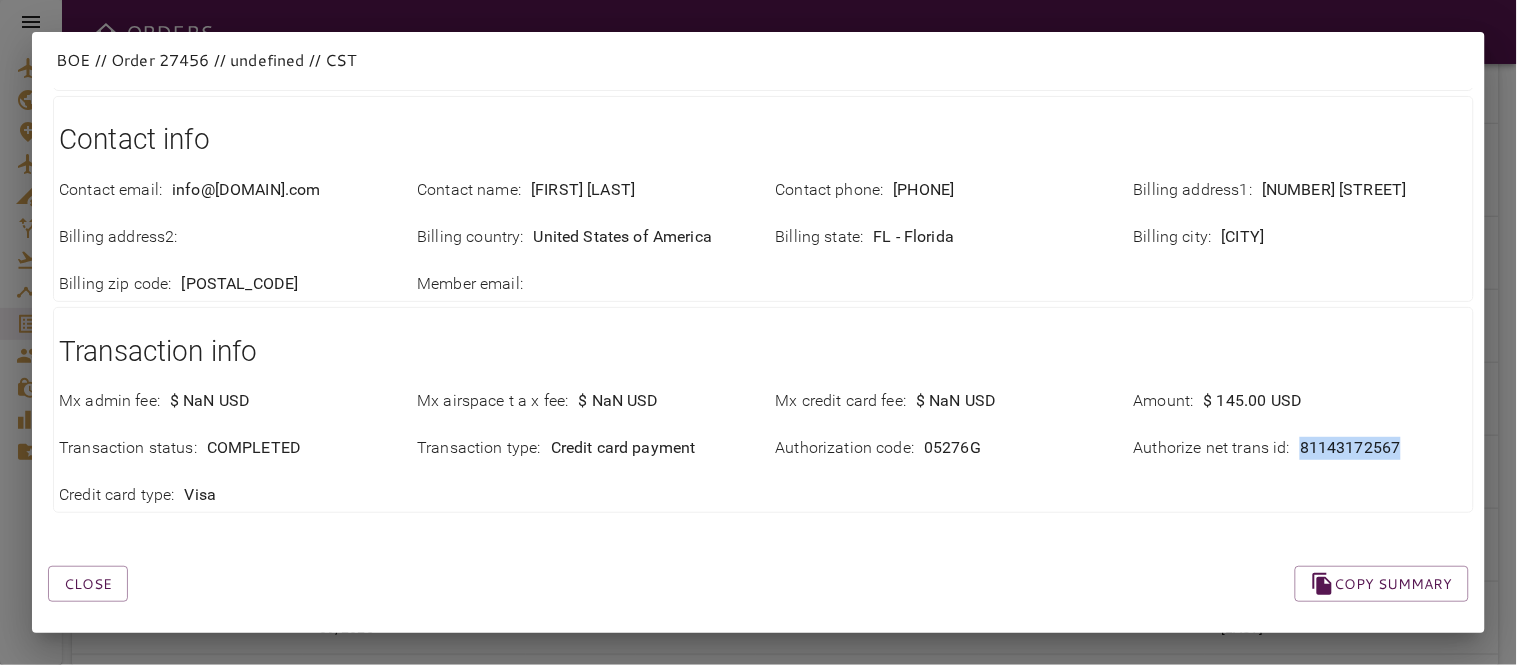 drag, startPoint x: 1286, startPoint y: 430, endPoint x: 1422, endPoint y: 443, distance: 136.6199 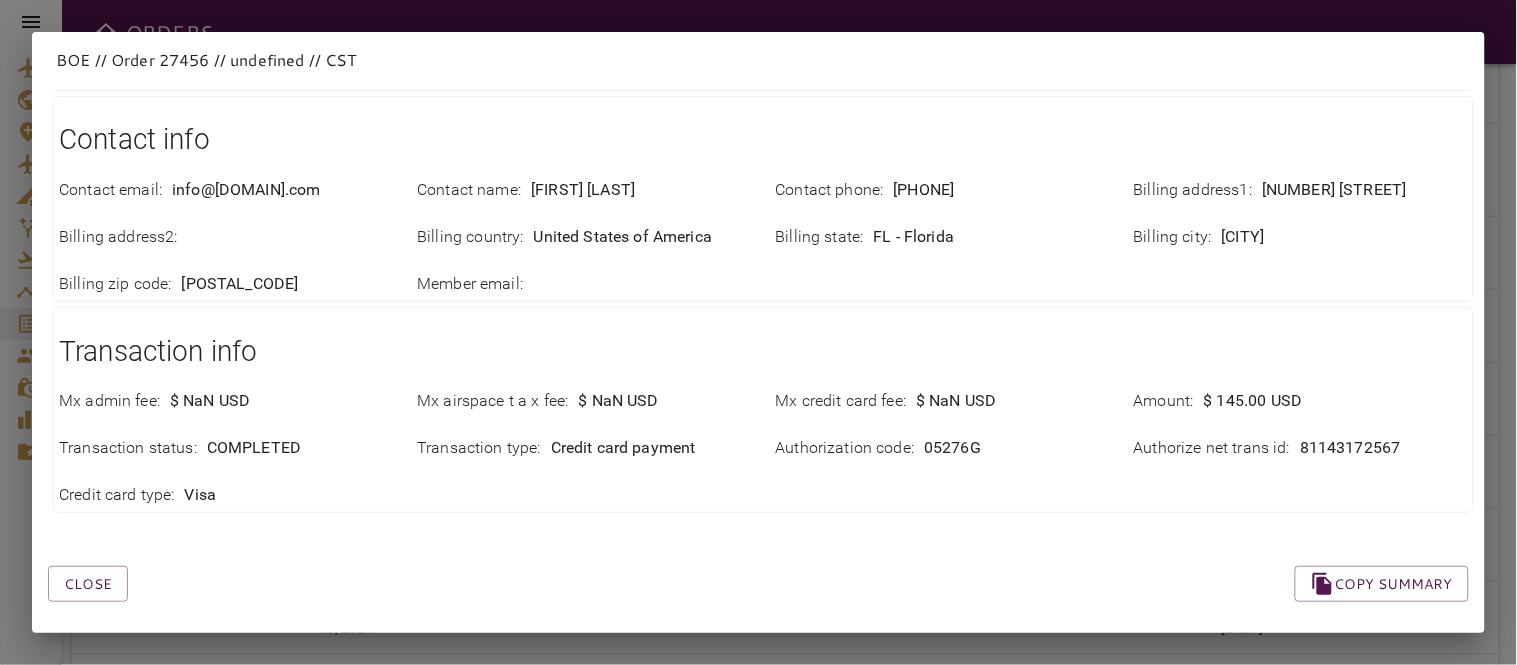 click on "Close  Copy summary" at bounding box center (734, 560) 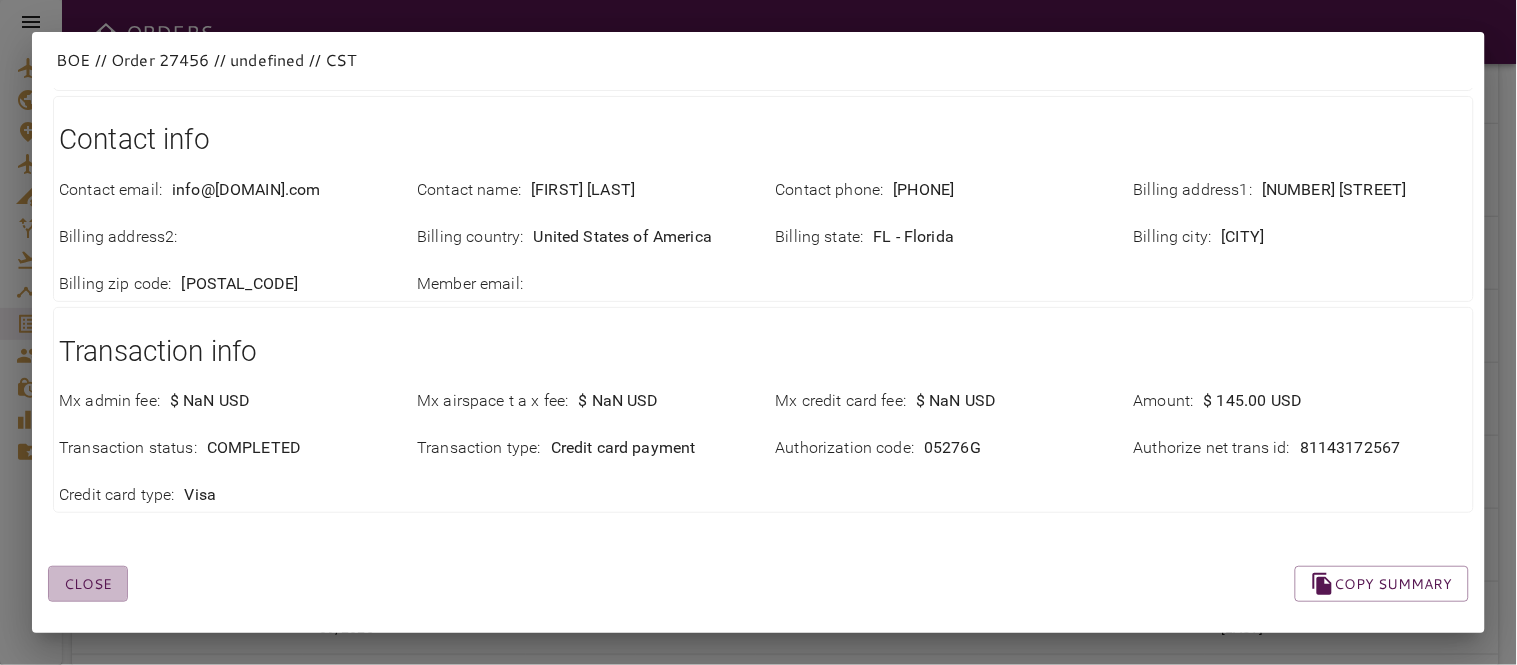 drag, startPoint x: 98, startPoint y: 563, endPoint x: 214, endPoint y: 630, distance: 133.95895 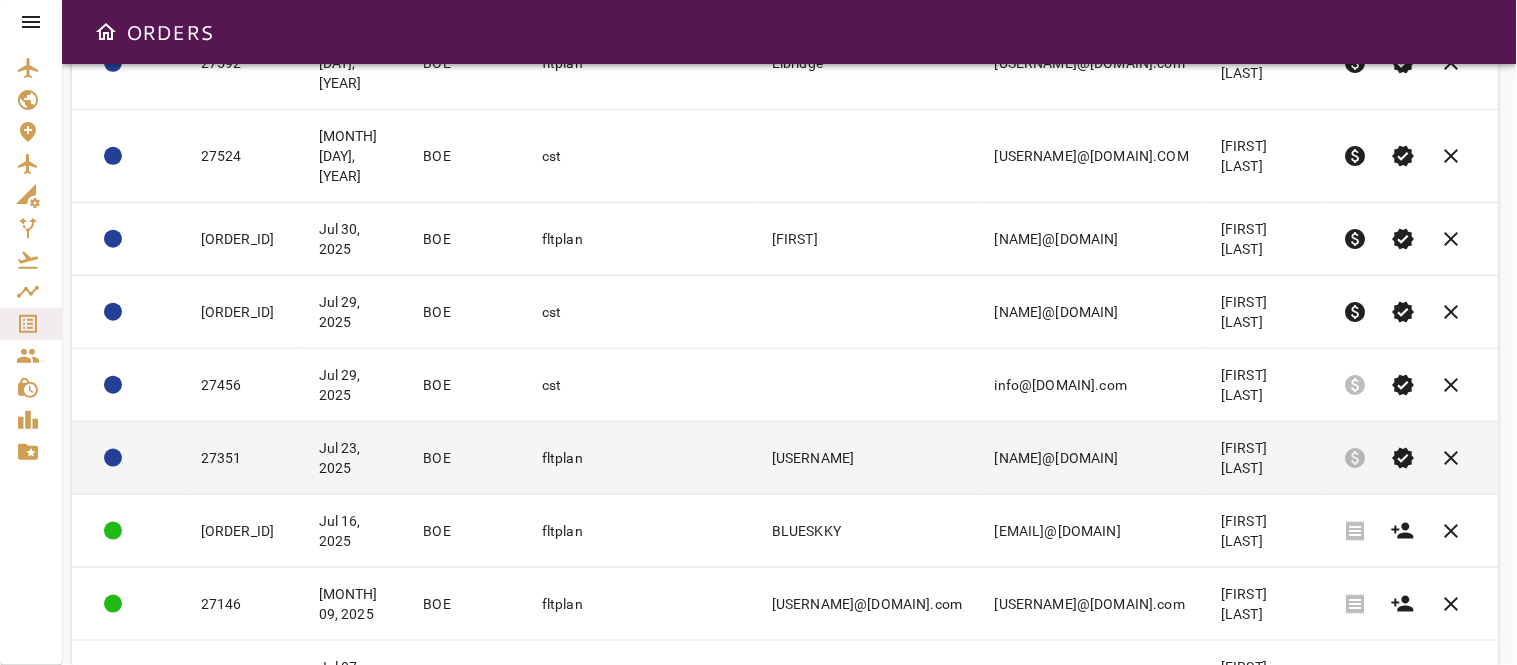 scroll, scrollTop: 313, scrollLeft: 0, axis: vertical 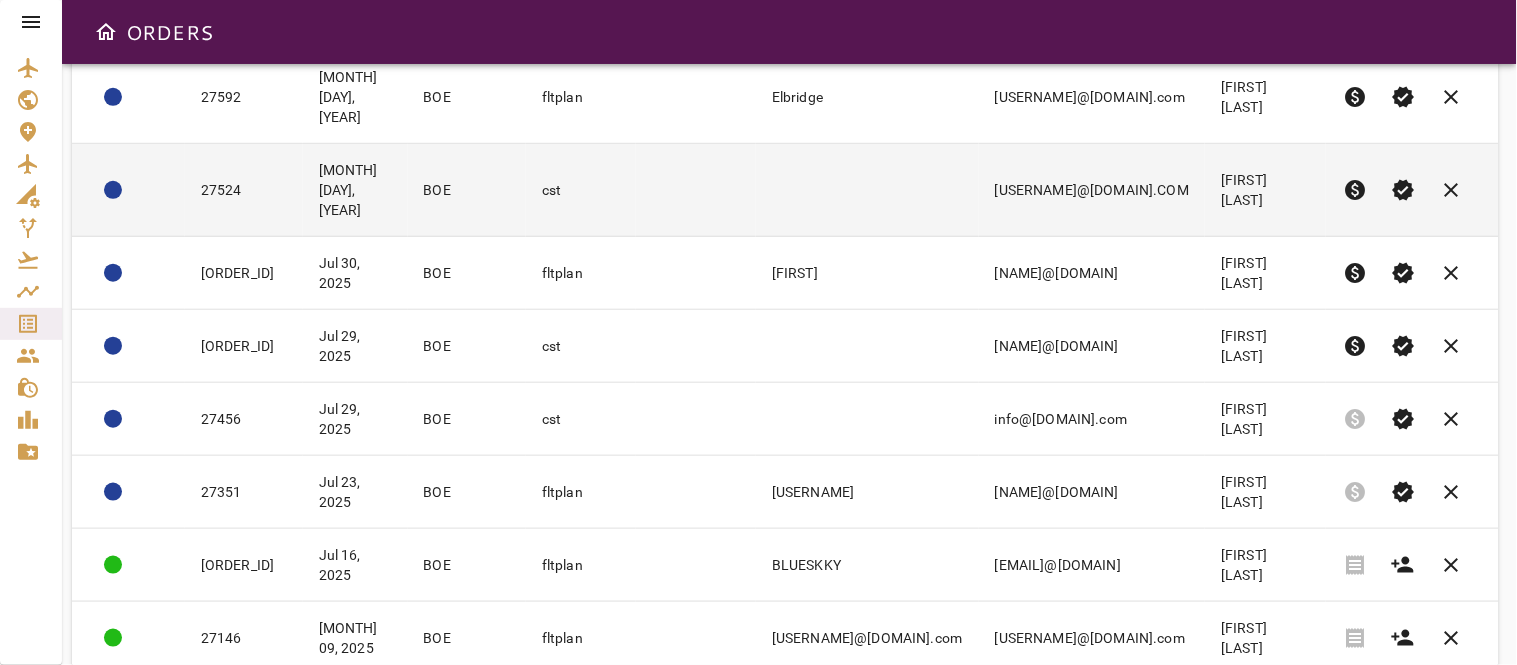 drag, startPoint x: 1365, startPoint y: 302, endPoint x: 857, endPoint y: 160, distance: 527.4732 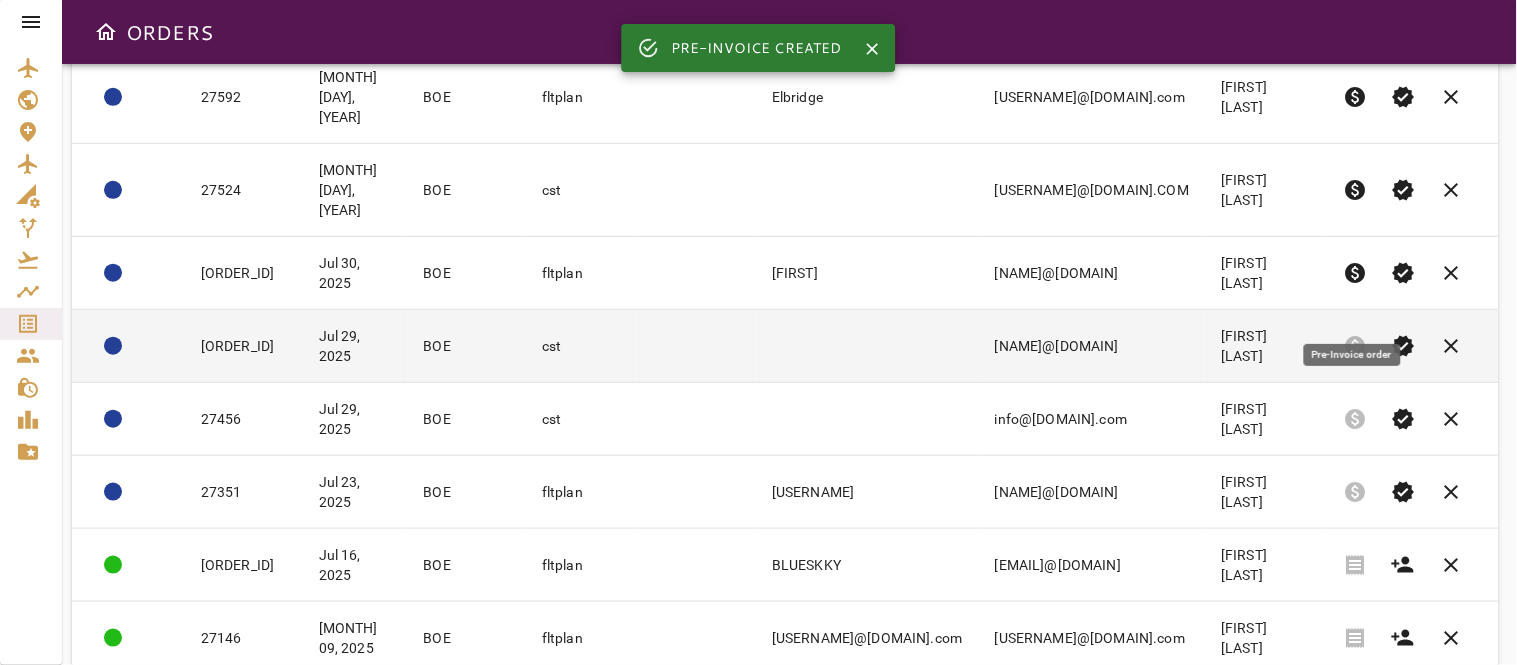 click at bounding box center (867, 346) 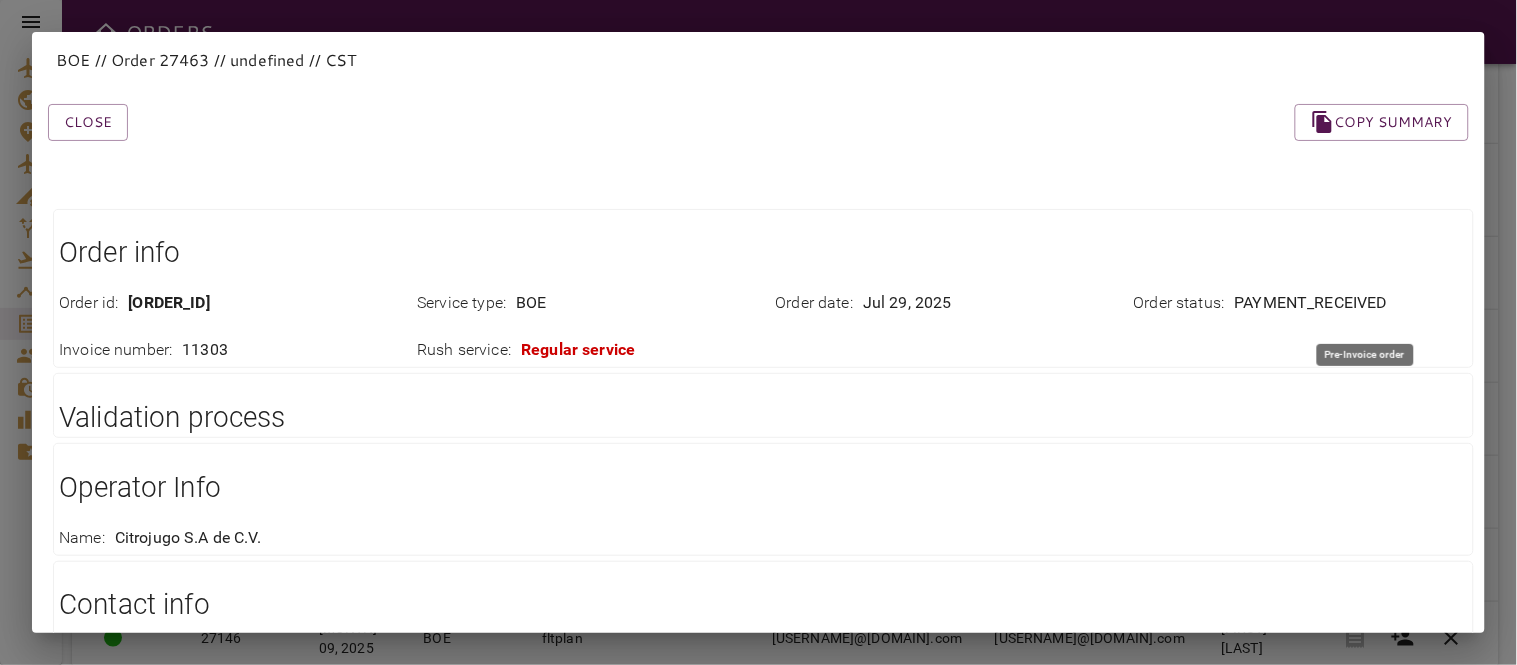 scroll, scrollTop: 505, scrollLeft: 0, axis: vertical 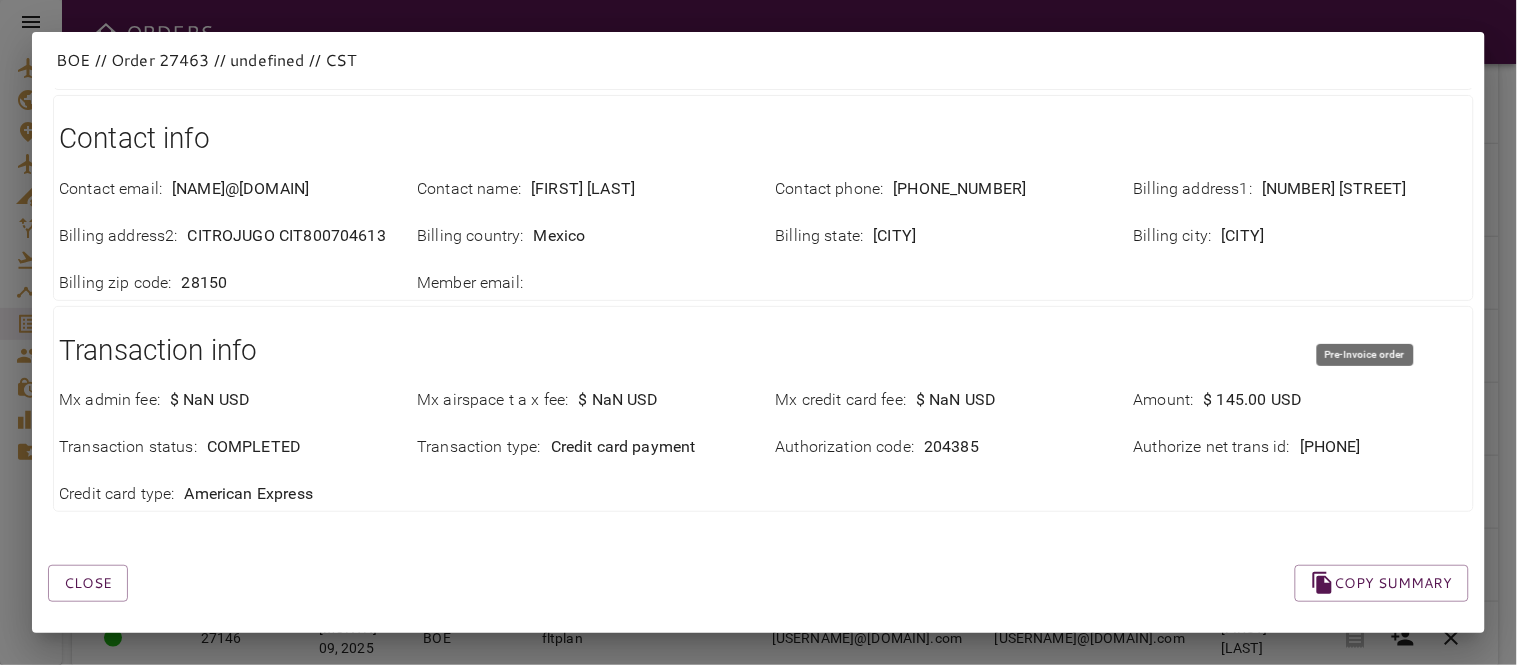 drag, startPoint x: 1285, startPoint y: 433, endPoint x: 1417, endPoint y: 430, distance: 132.03409 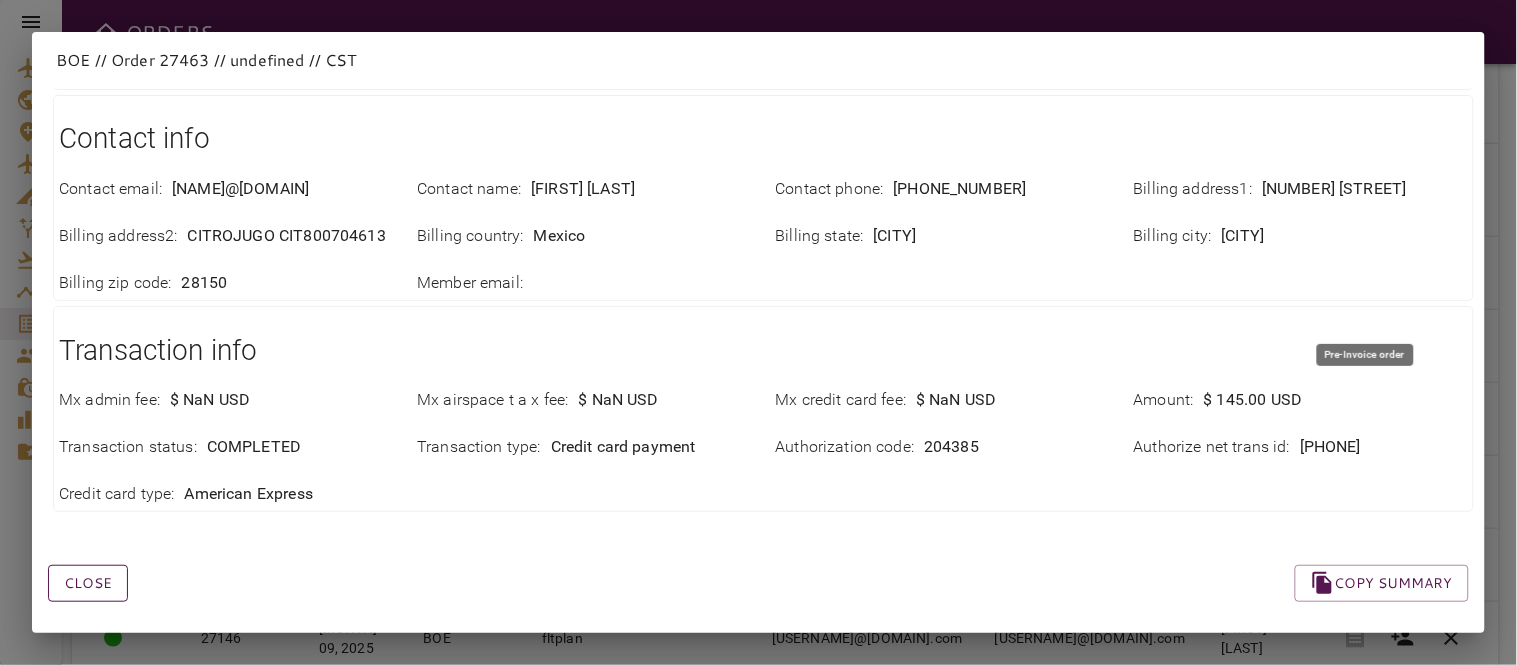 click on "Close" at bounding box center [88, 583] 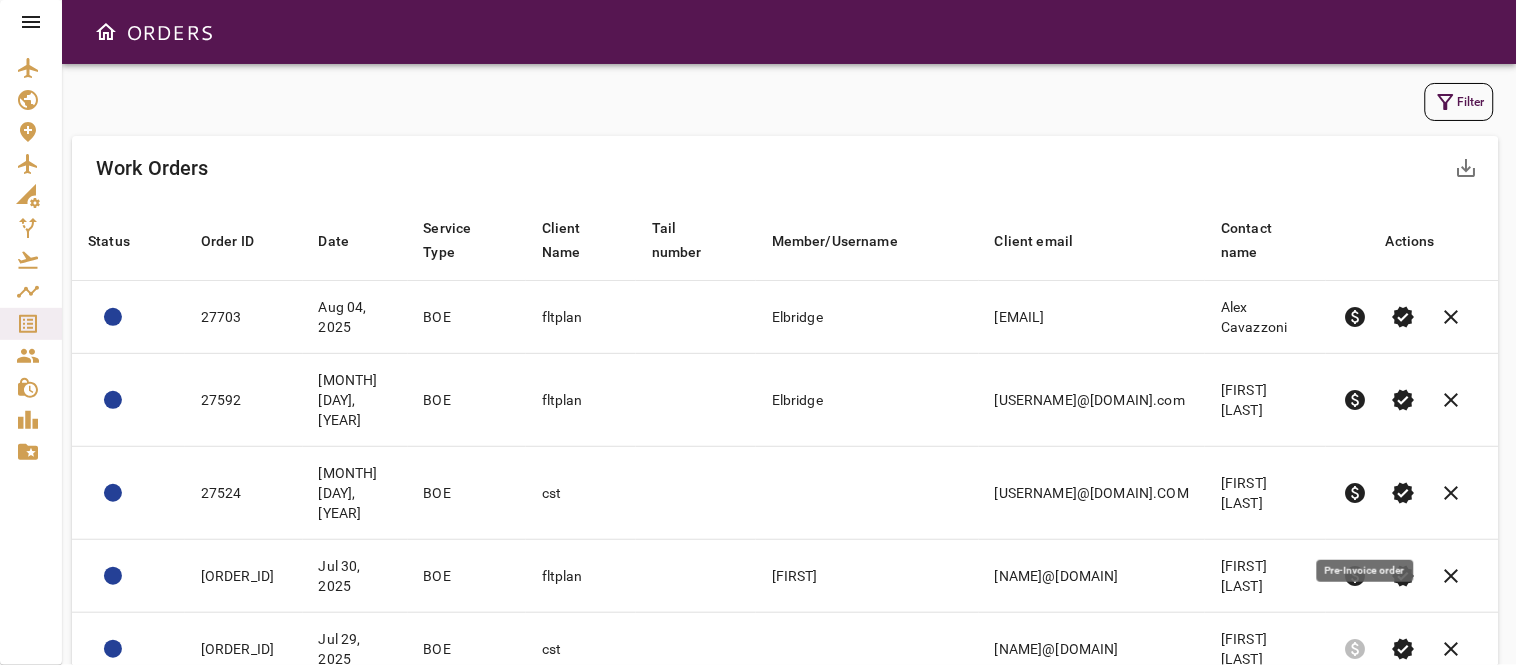 scroll, scrollTop: 0, scrollLeft: 0, axis: both 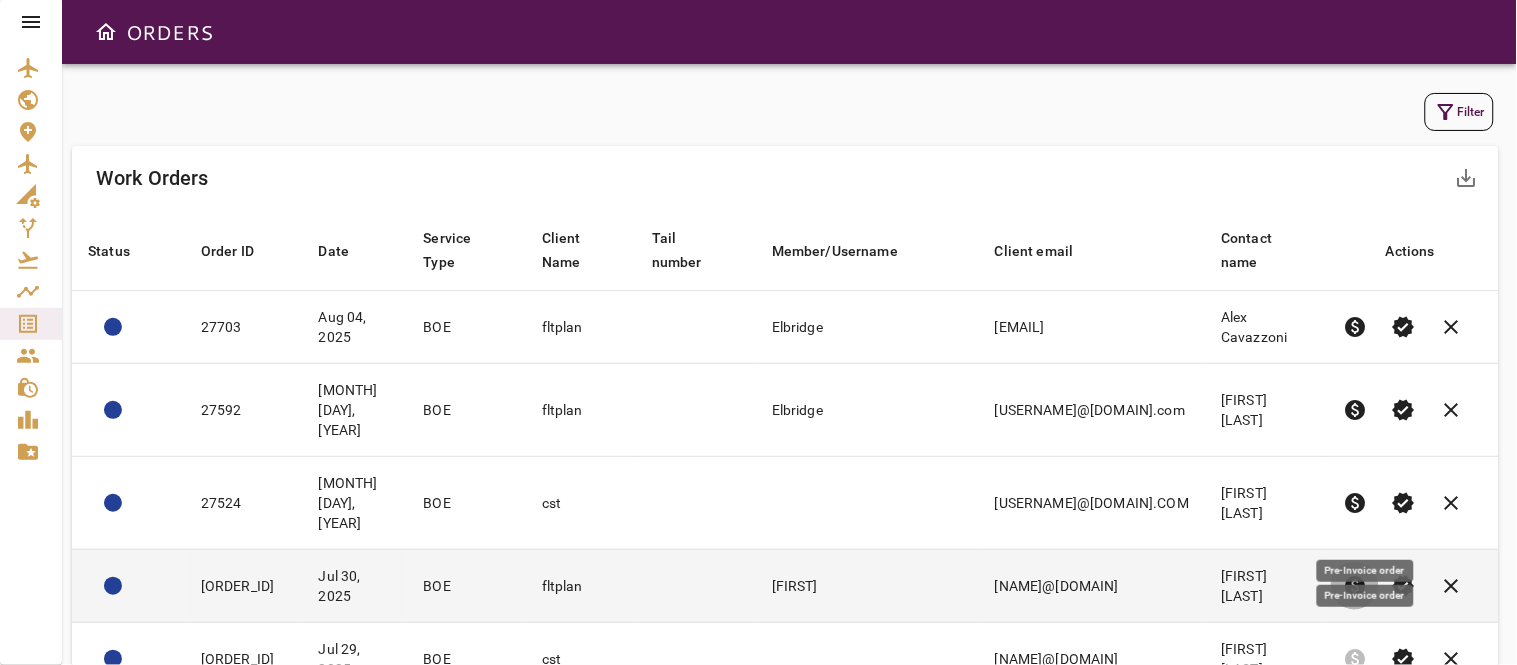 click on "paid" at bounding box center [1355, 586] 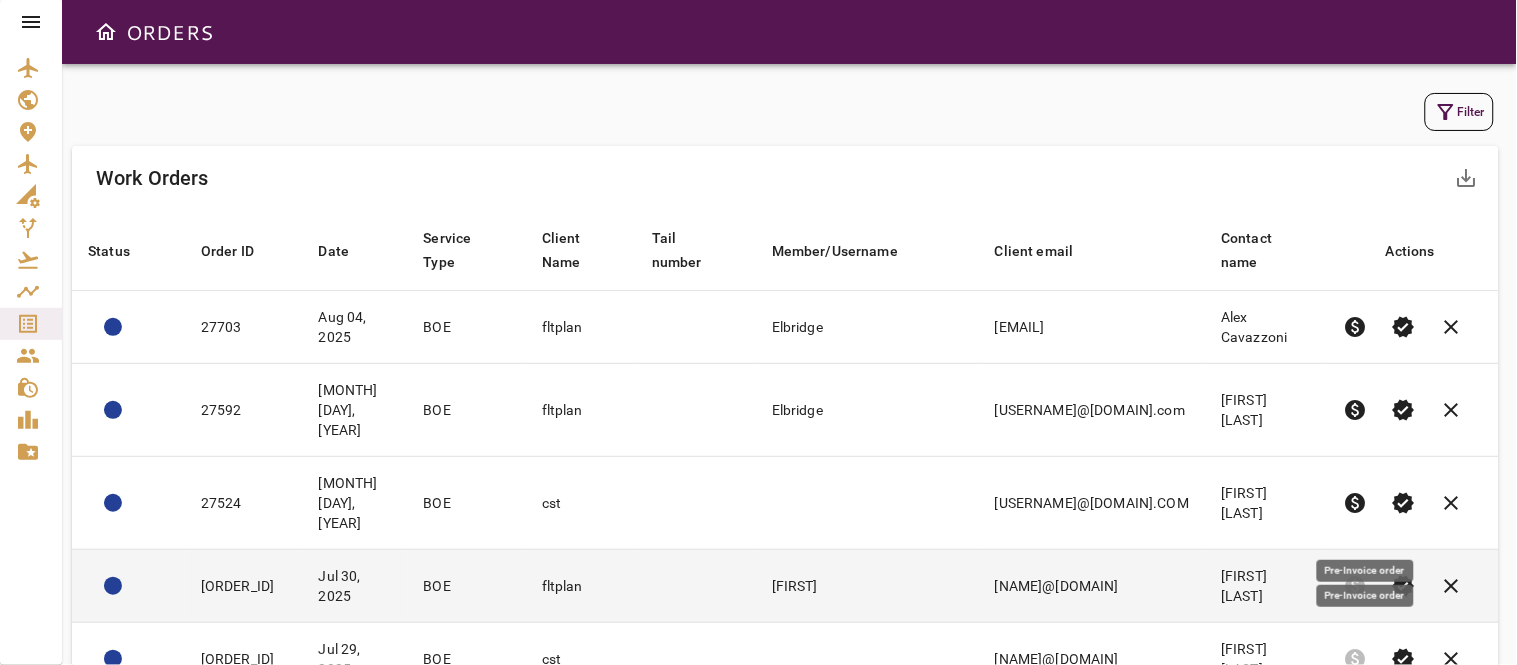 click on "[FIRST]" at bounding box center (867, 586) 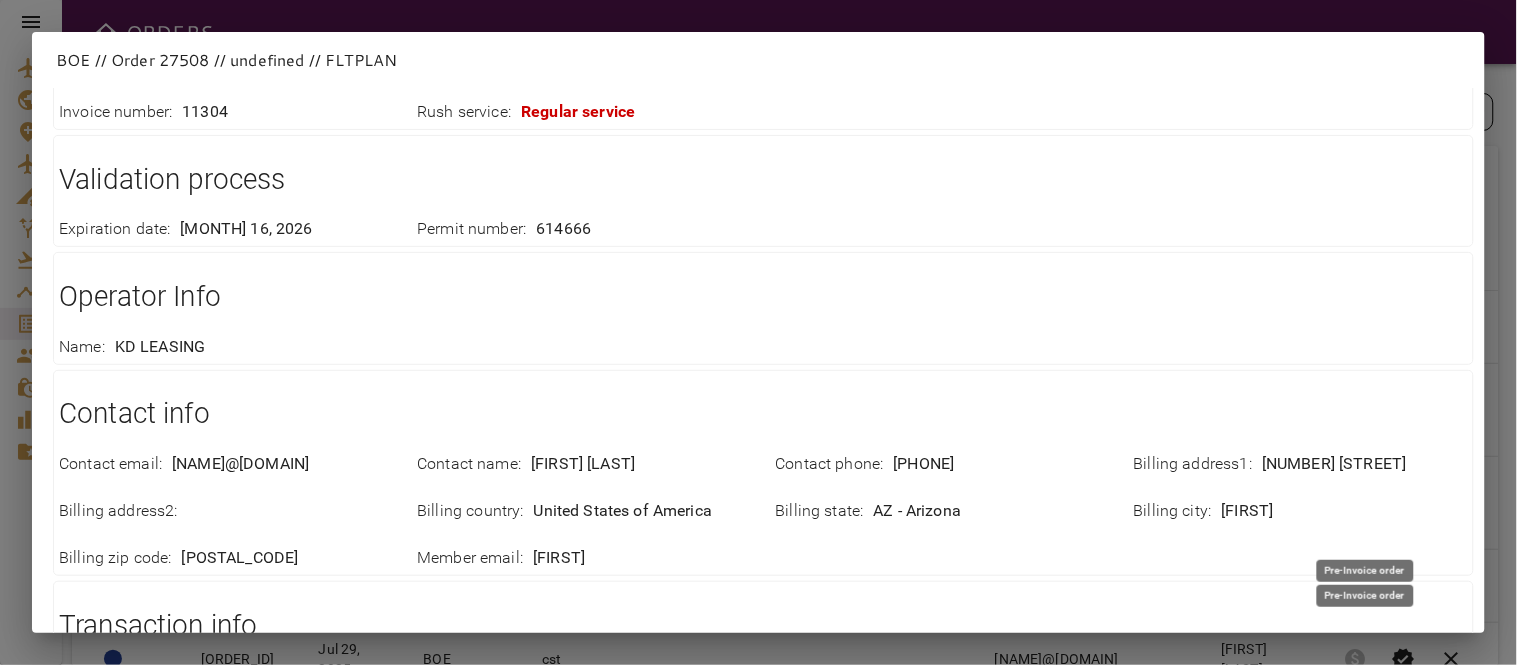 scroll, scrollTop: 530, scrollLeft: 0, axis: vertical 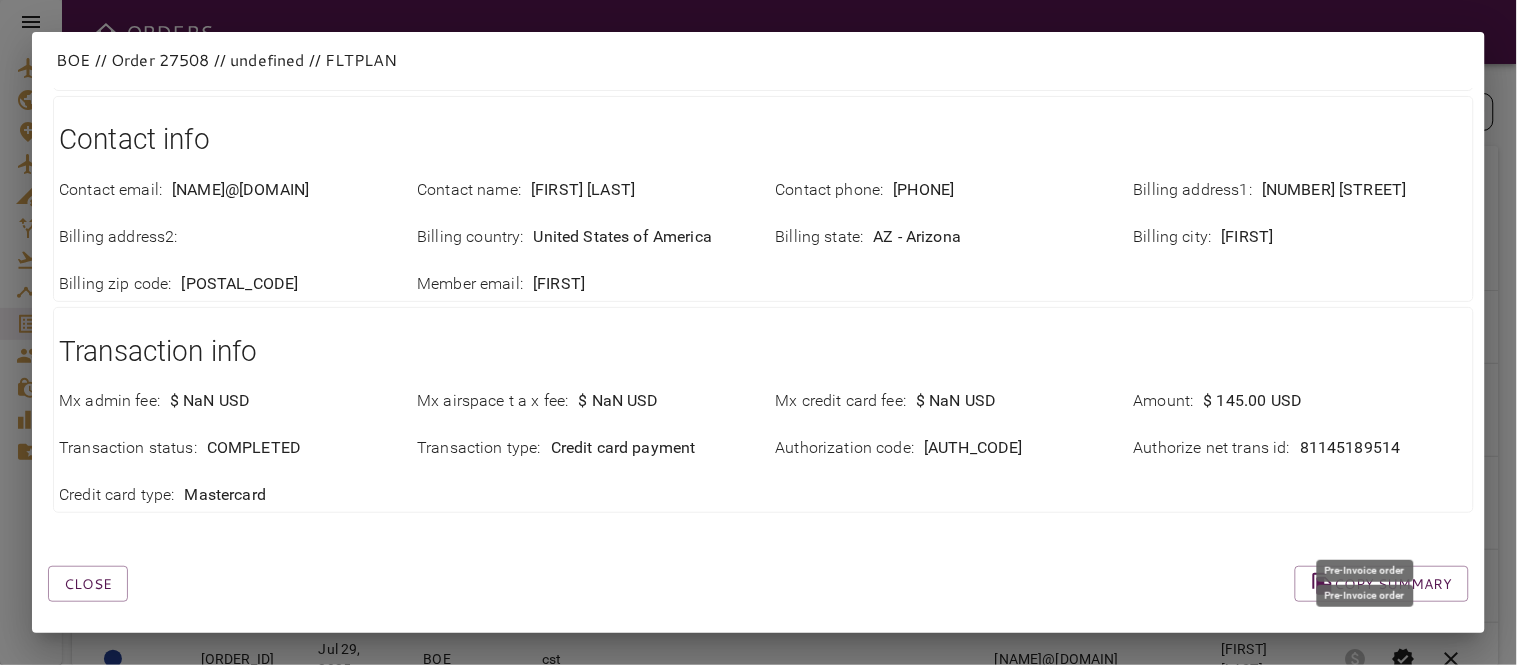 click on "Close  Copy summary" at bounding box center [734, 560] 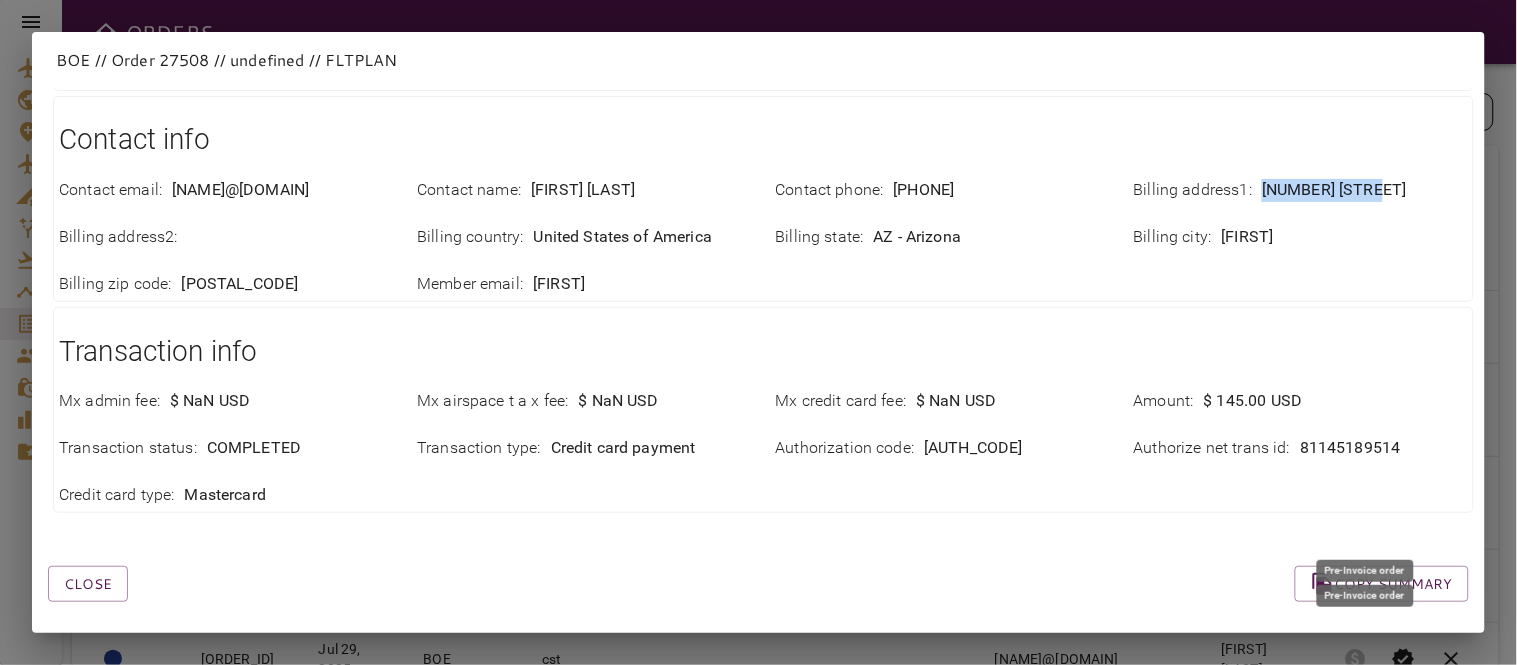drag, startPoint x: 1247, startPoint y: 170, endPoint x: 1406, endPoint y: 171, distance: 159.00314 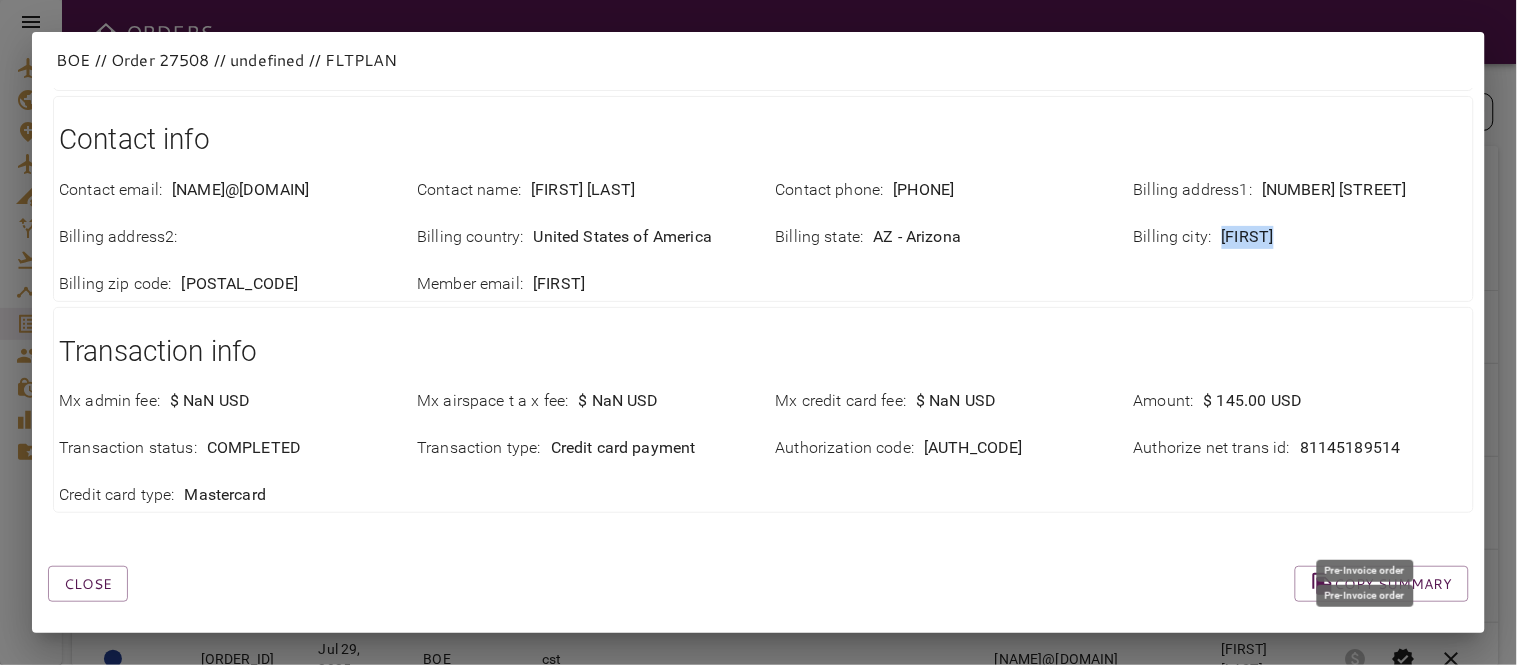 drag, startPoint x: 1196, startPoint y: 212, endPoint x: 1294, endPoint y: 212, distance: 98 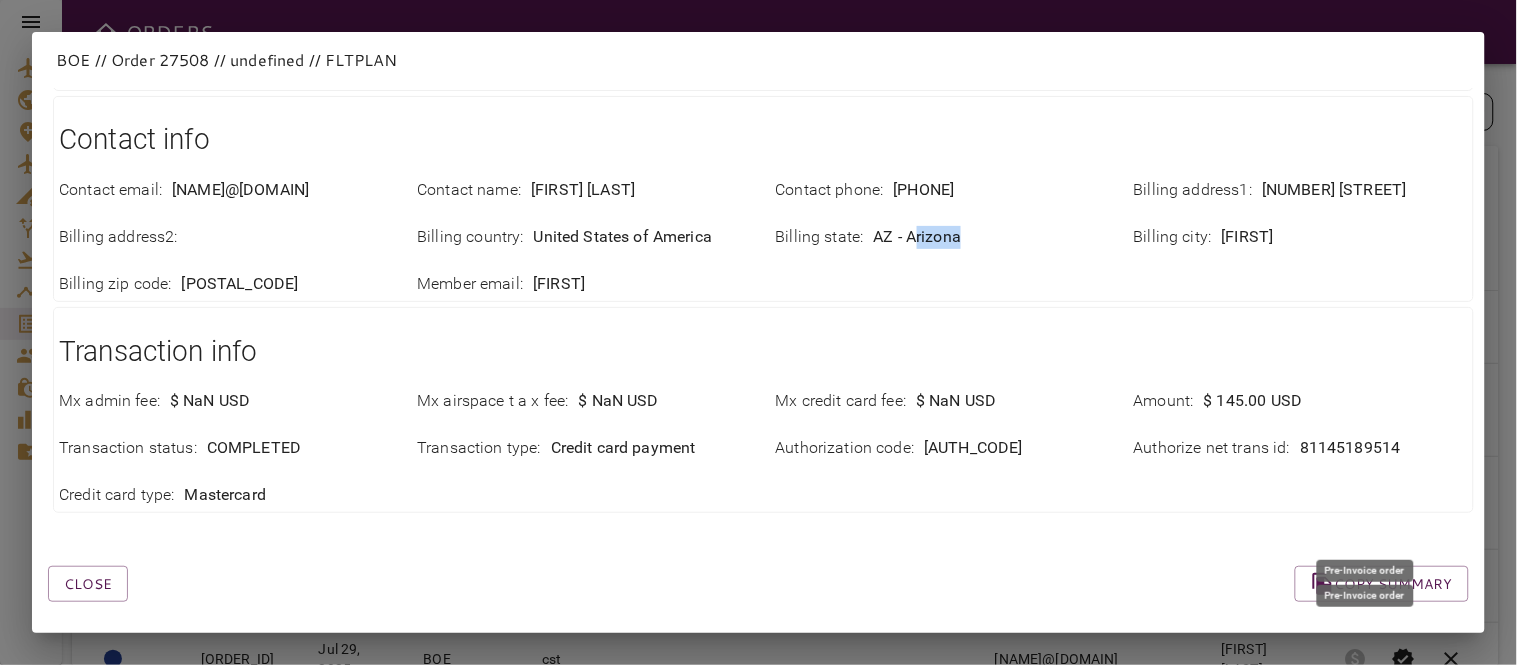 drag, startPoint x: 903, startPoint y: 224, endPoint x: 954, endPoint y: 224, distance: 51 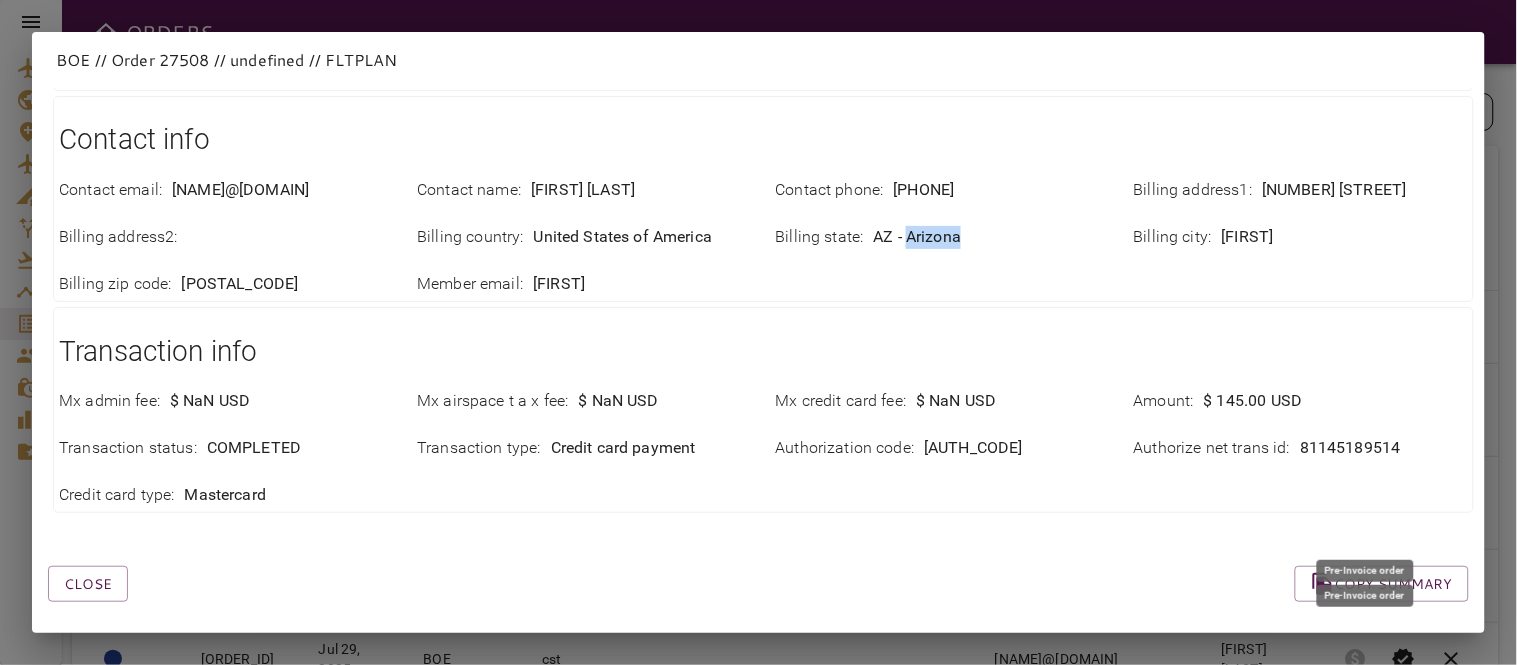 drag, startPoint x: 895, startPoint y: 224, endPoint x: 960, endPoint y: 224, distance: 65 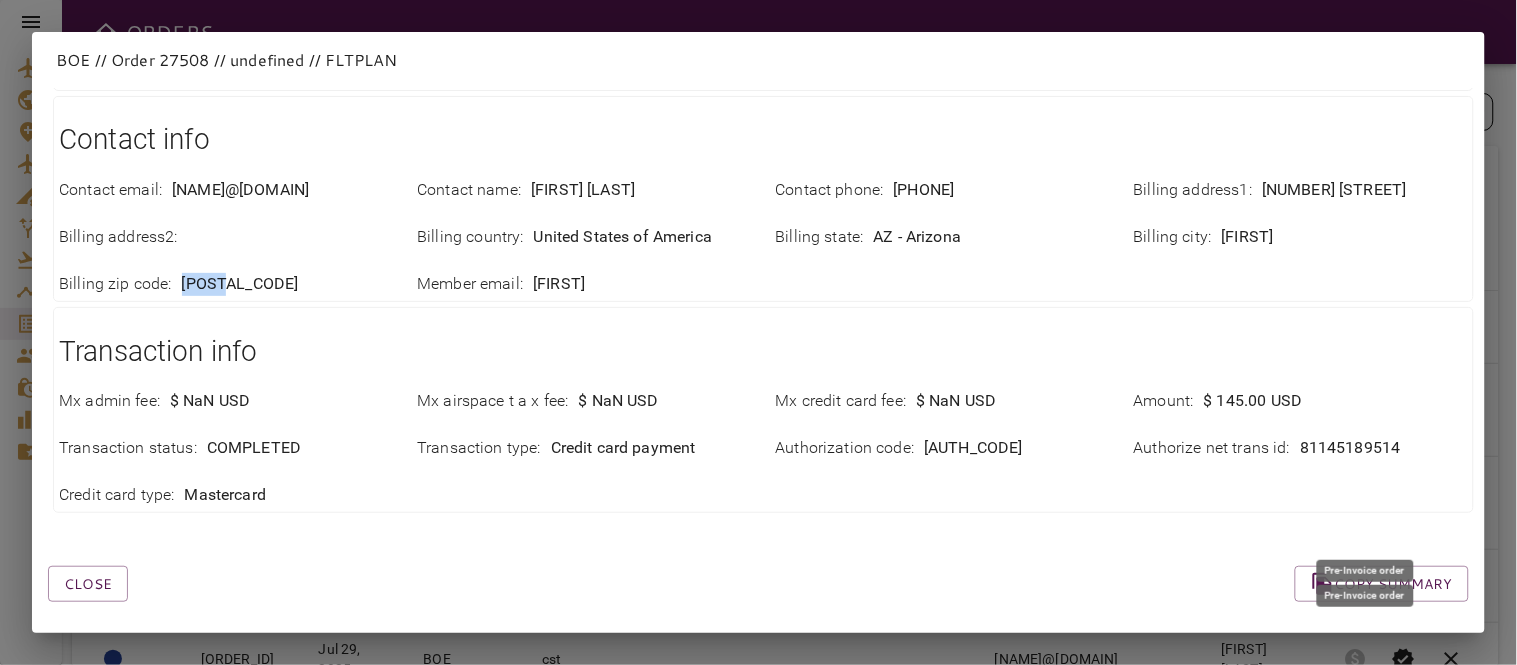 drag, startPoint x: 178, startPoint y: 260, endPoint x: 287, endPoint y: 260, distance: 109 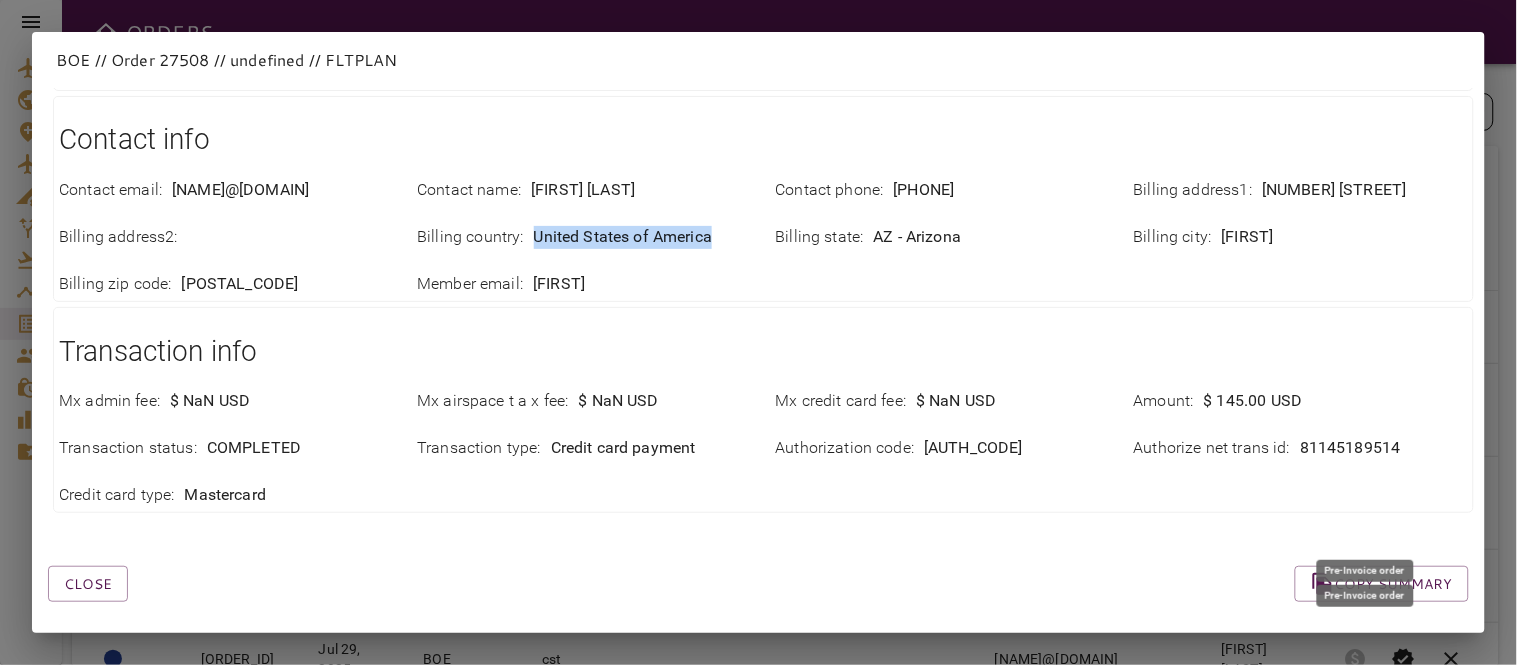 drag, startPoint x: 524, startPoint y: 216, endPoint x: 737, endPoint y: 227, distance: 213.28384 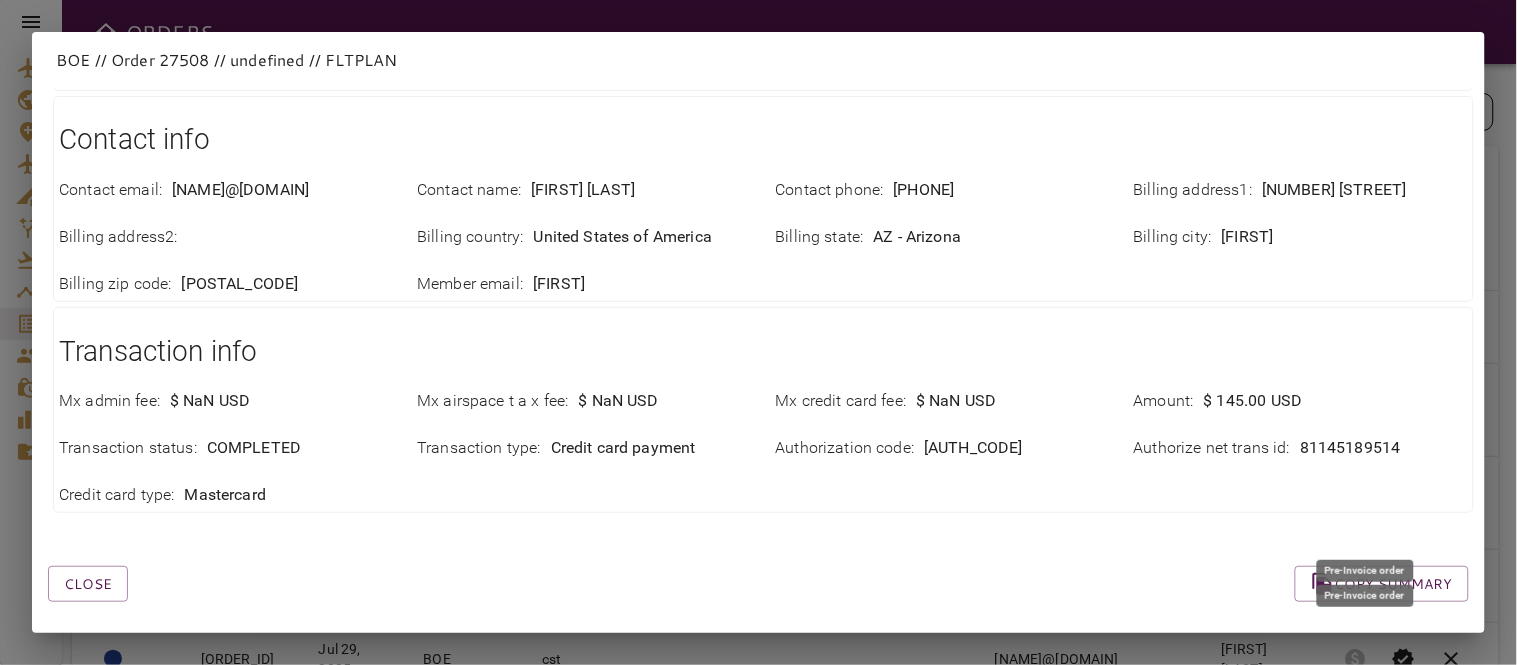 click on "Member email : [FIRST]" at bounding box center [584, 284] 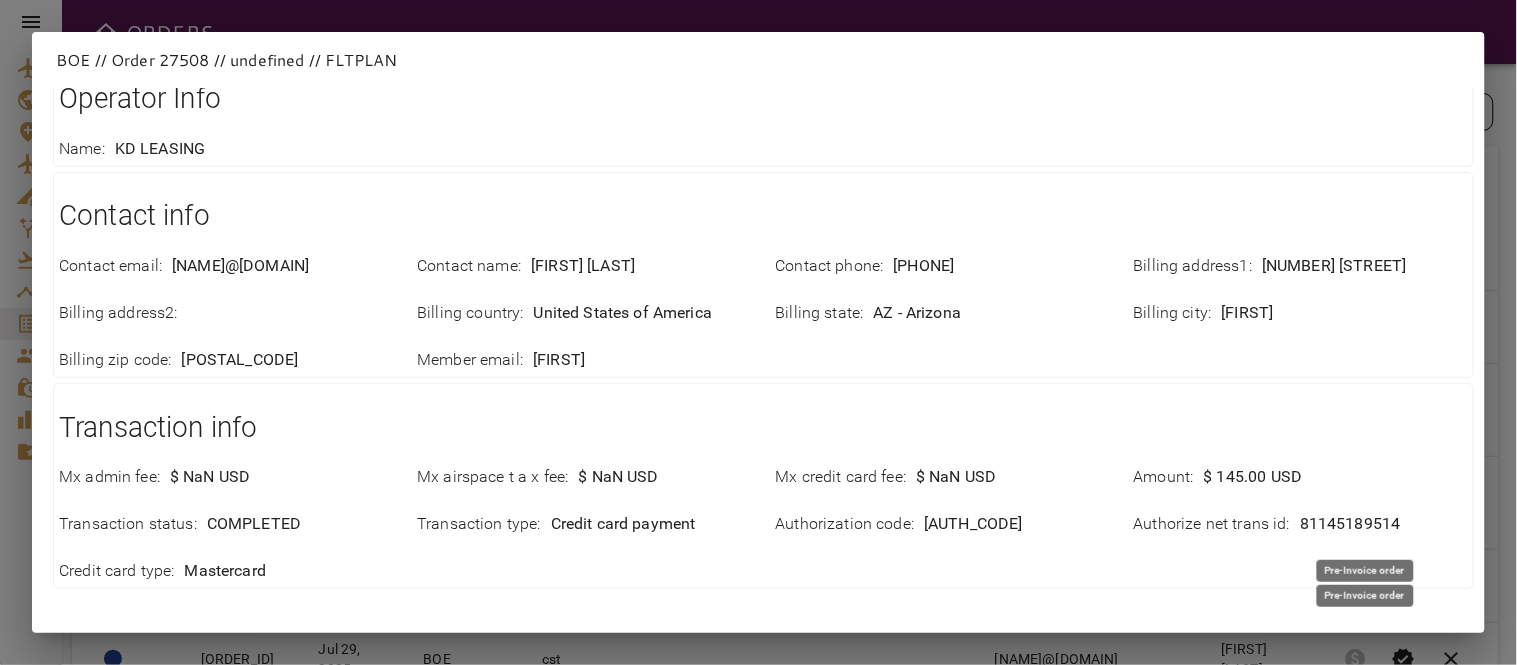 scroll, scrollTop: 530, scrollLeft: 0, axis: vertical 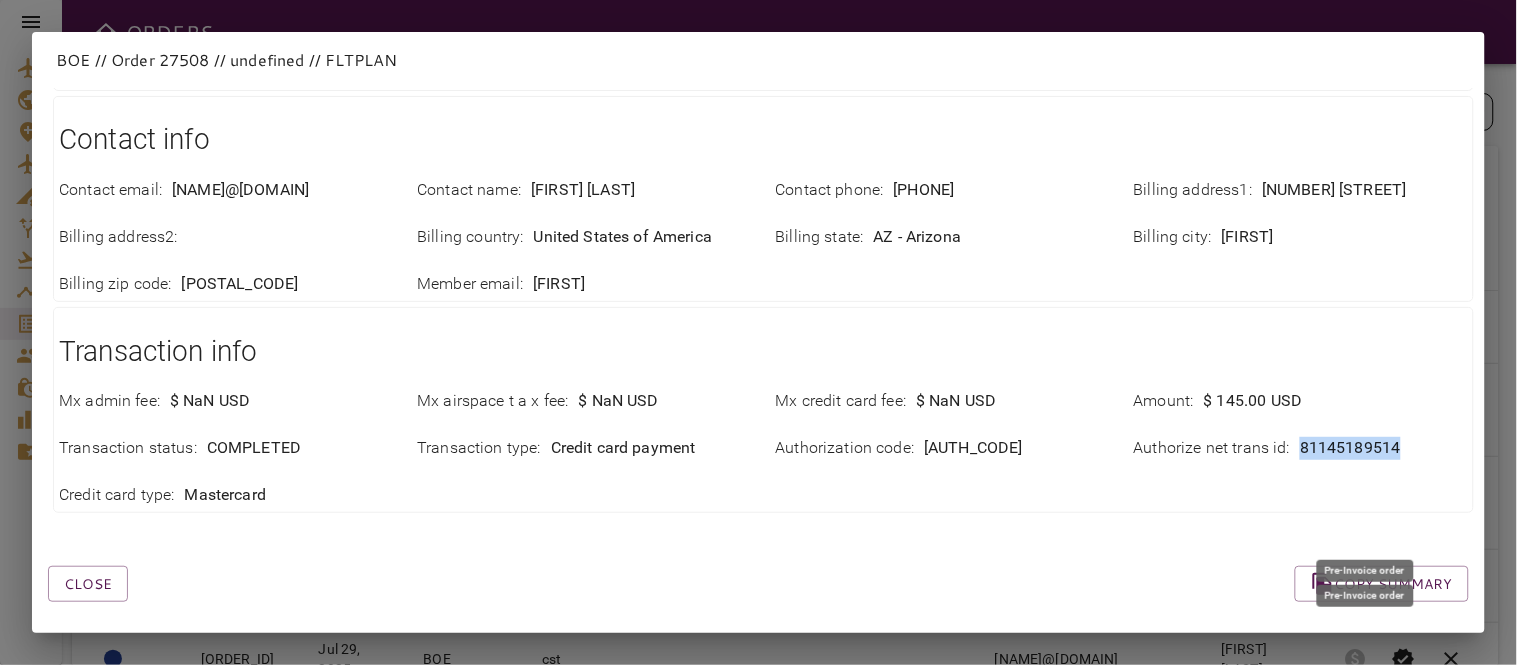 drag, startPoint x: 1282, startPoint y: 430, endPoint x: 1446, endPoint y: 450, distance: 165.21501 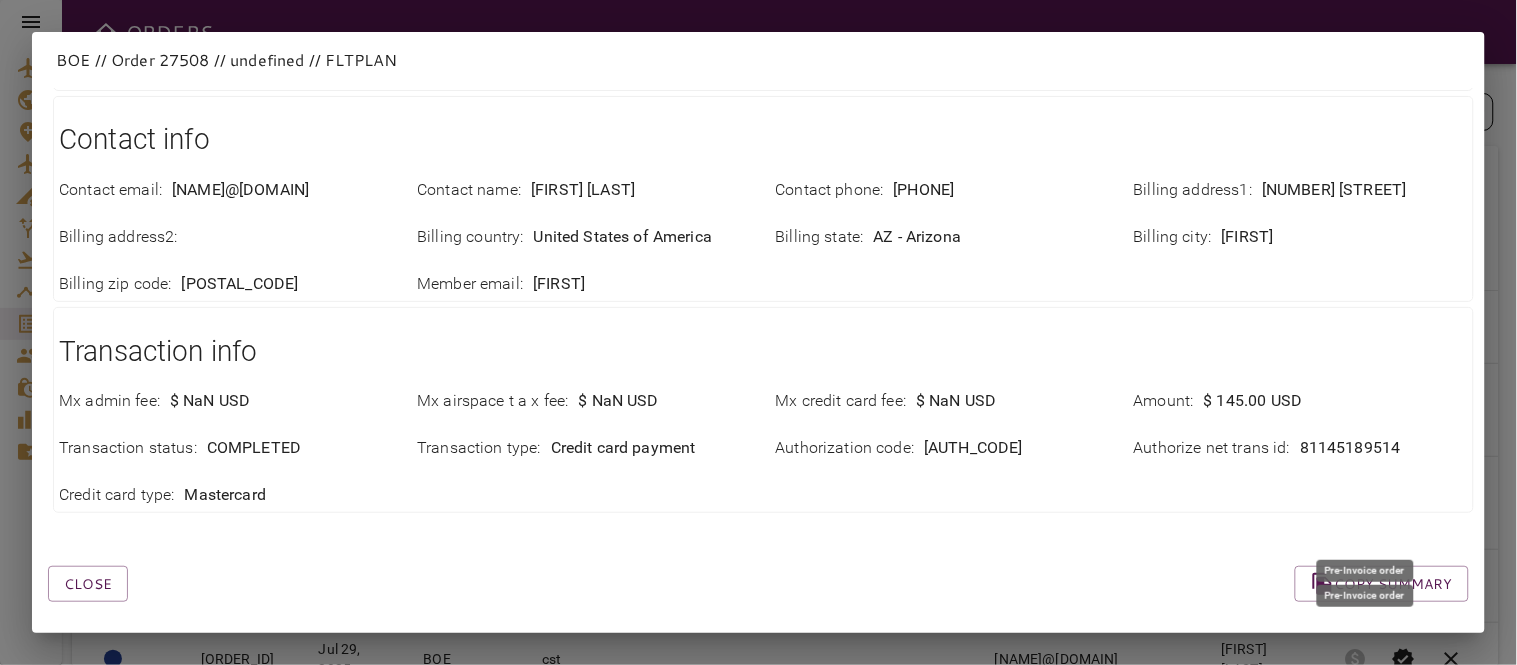 click on "Transaction info Mx admin fee : $ NaN USD Mx airspace t a x fee : $ NaN USD Mx credit card fee : $ NaN USD Amount : $ 145.00 USD Transaction status : COMPLETED Transaction type : Credit card payment Authorization code : [AUTHCODE] Authorize net trans id : [TRANSID] Credit card type : Mastercard" at bounding box center (751, 436) 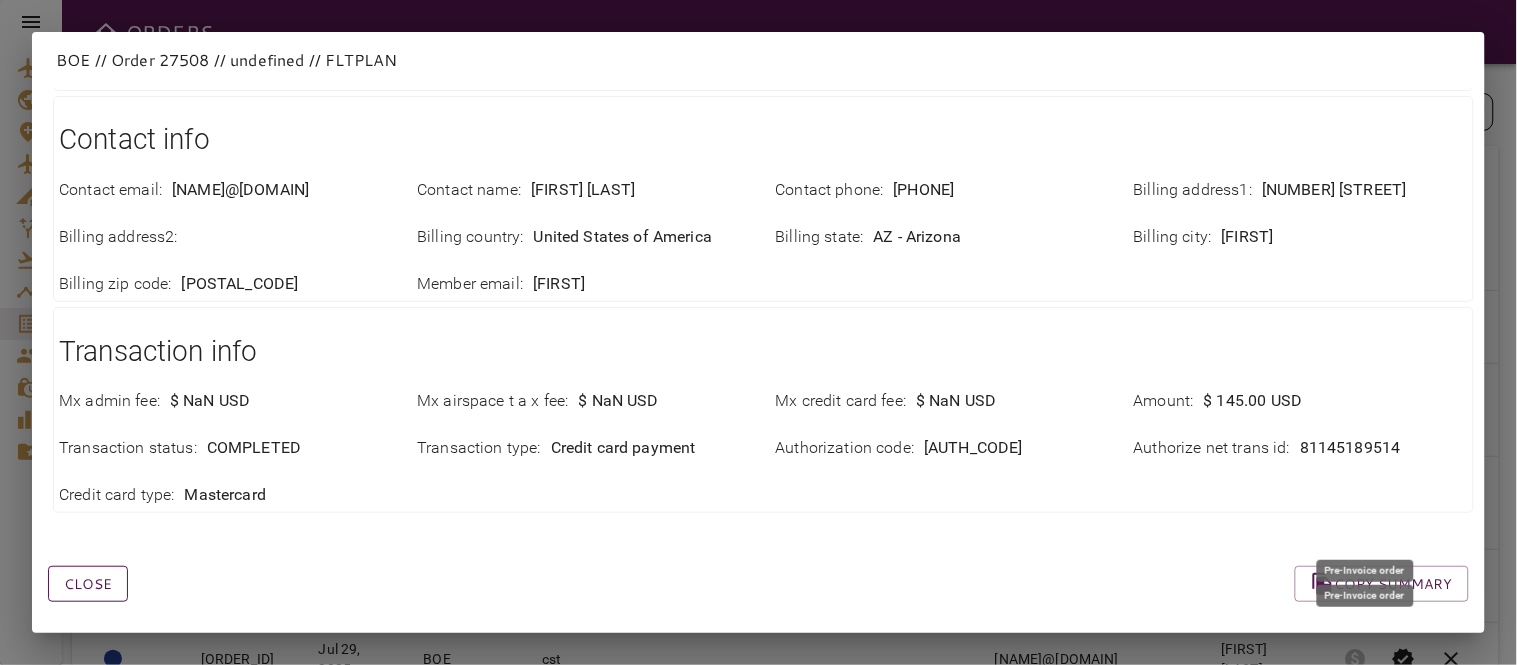 click on "Close" at bounding box center (88, 584) 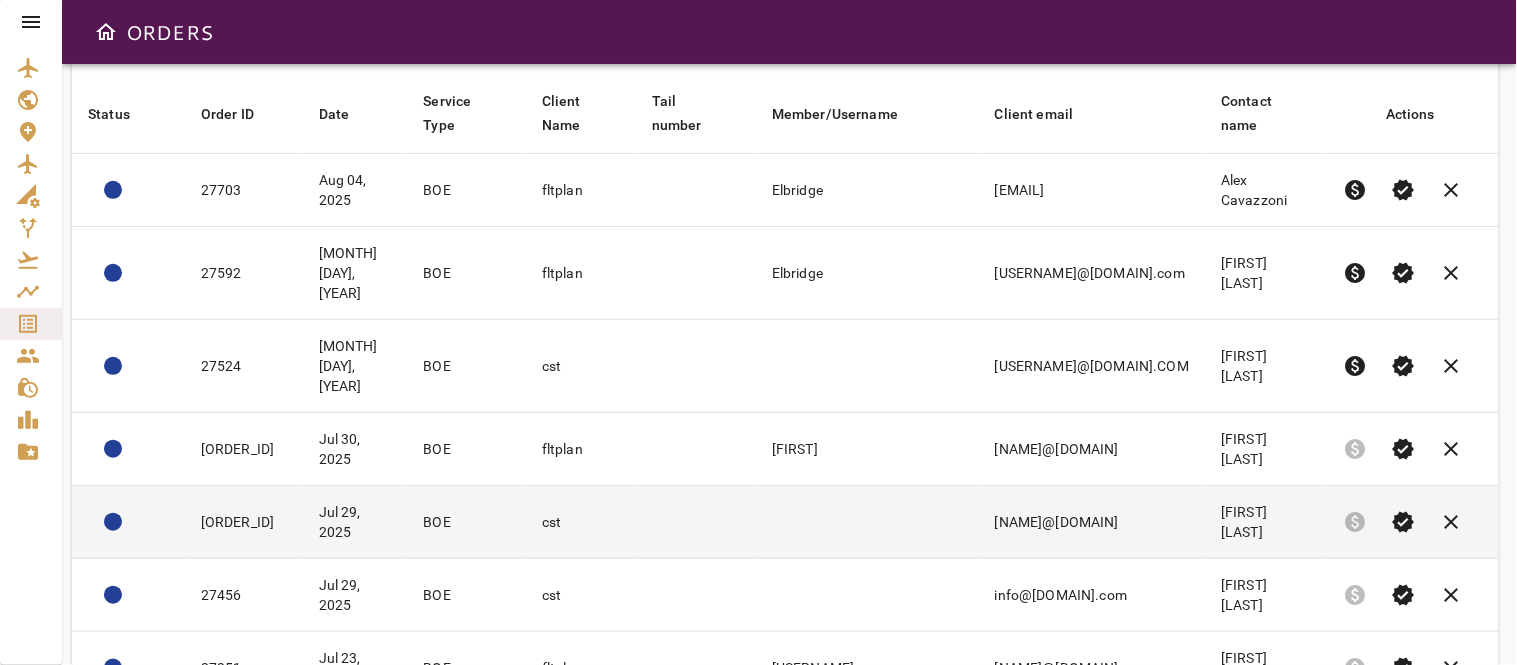 scroll, scrollTop: 0, scrollLeft: 0, axis: both 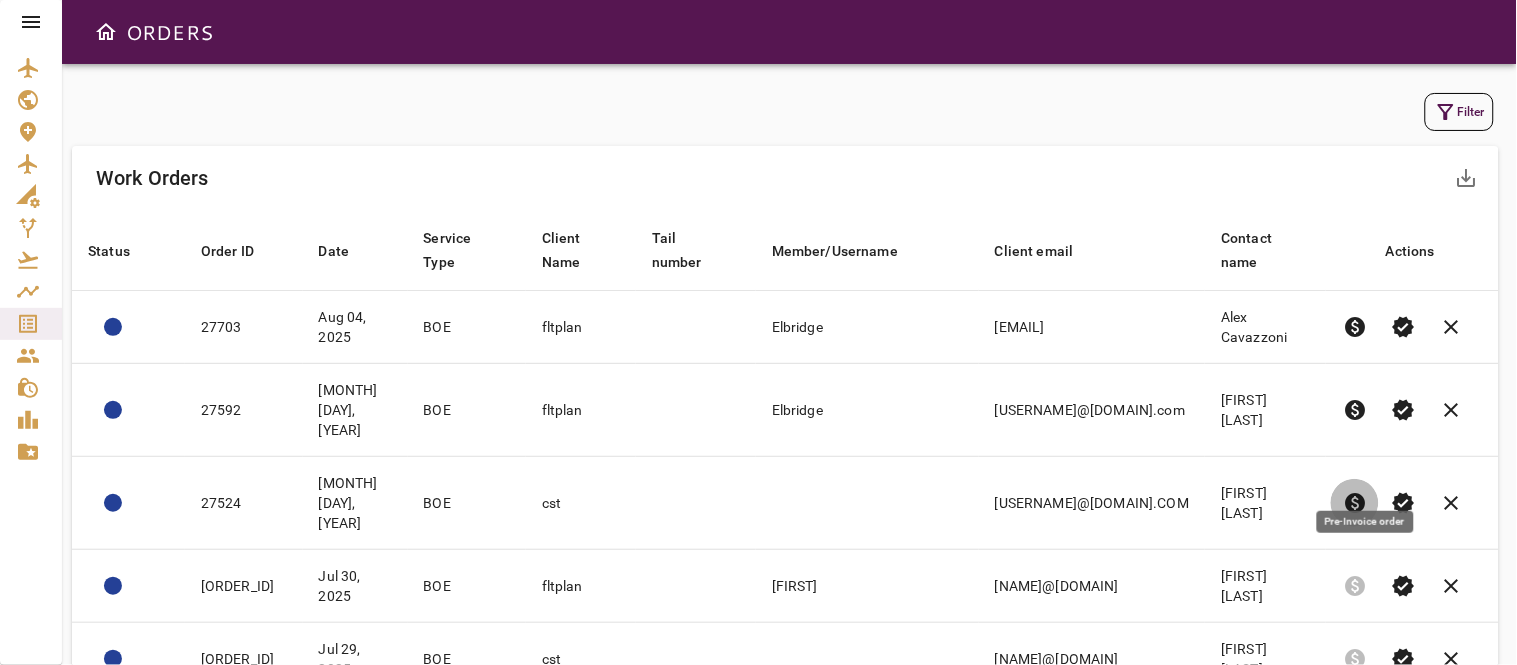 drag, startPoint x: 1363, startPoint y: 465, endPoint x: 860, endPoint y: 154, distance: 591.37976 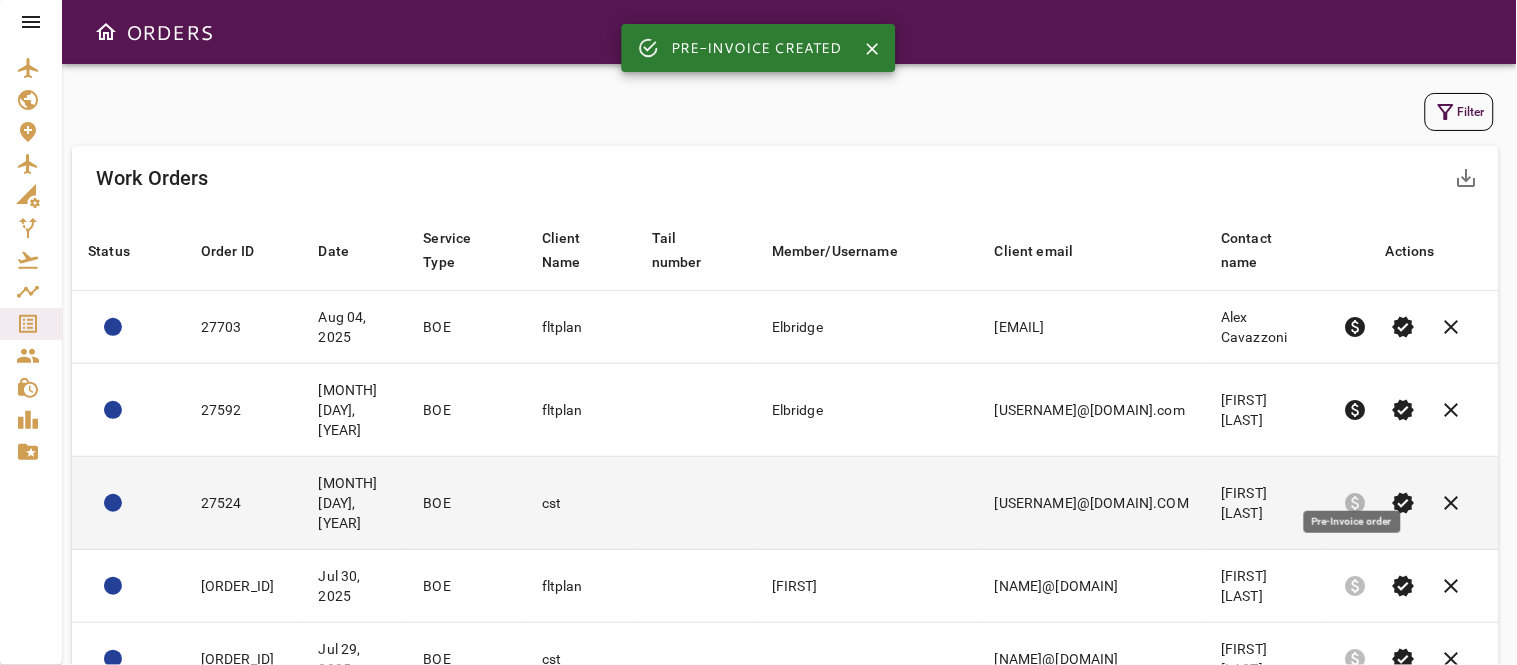 click at bounding box center (867, 503) 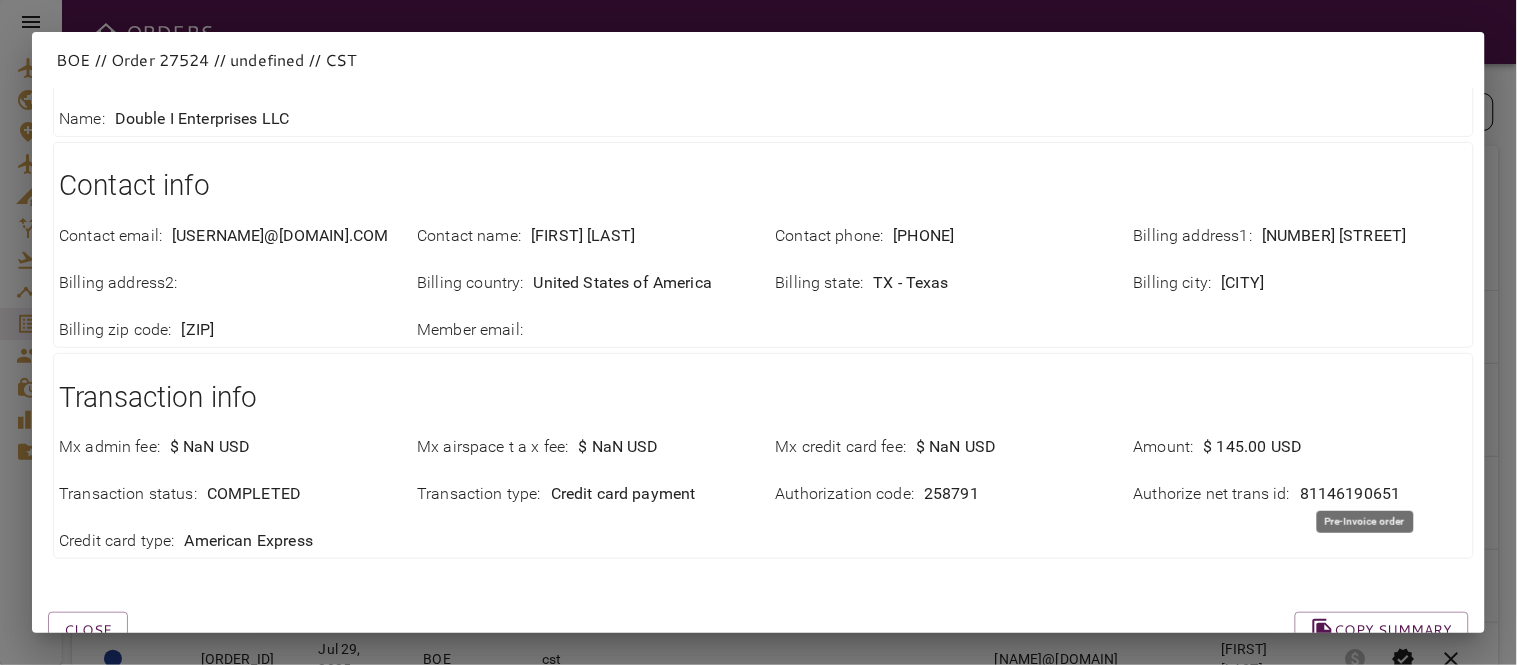 scroll, scrollTop: 530, scrollLeft: 0, axis: vertical 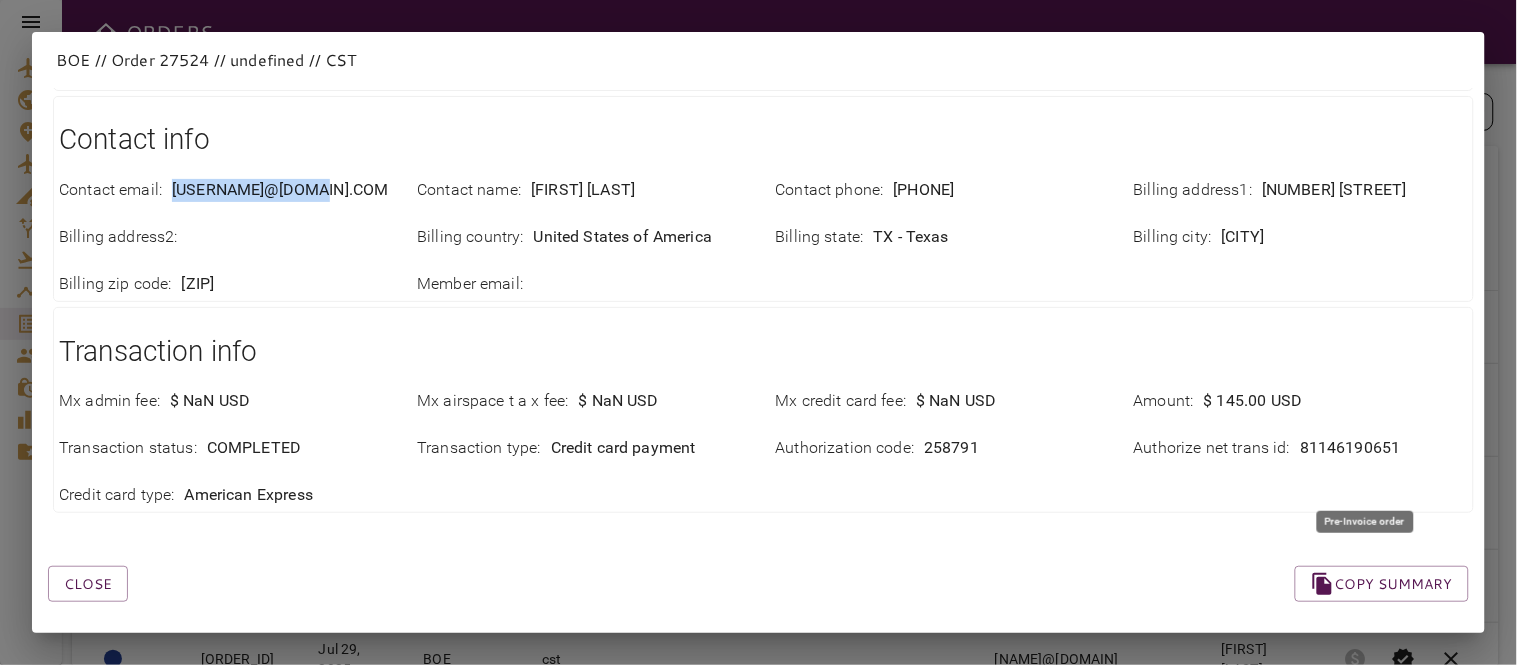 drag, startPoint x: 171, startPoint y: 181, endPoint x: 348, endPoint y: 175, distance: 177.10167 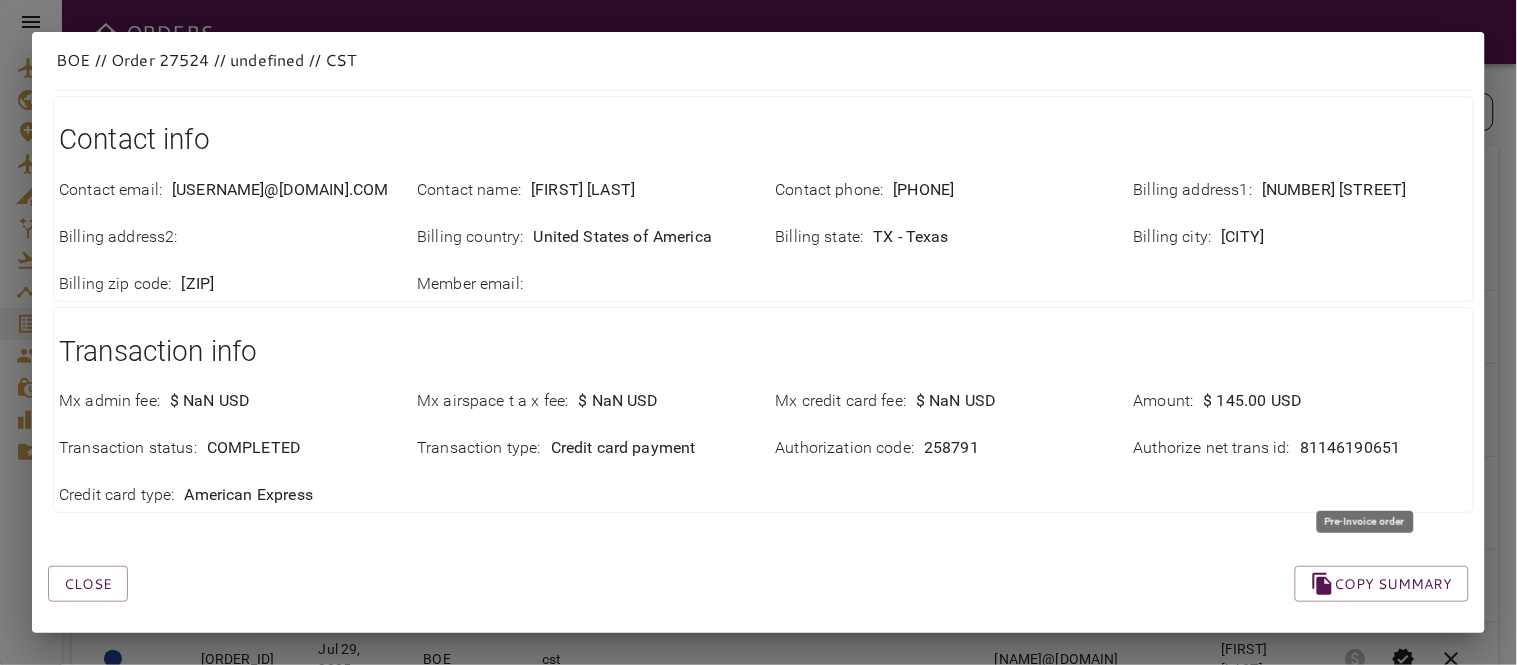 click on "Transaction info Mx admin fee : $ NaN USD Mx airspace t a x fee : $ NaN USD Mx credit card fee : $ NaN USD Amount : $ 145.00 USD Transaction status : COMPLETED Transaction type : Credit card payment Authorization code : [AUTHCODE] Authorize net trans id : [TRANSID] Credit card type : American Express" at bounding box center (763, 410) 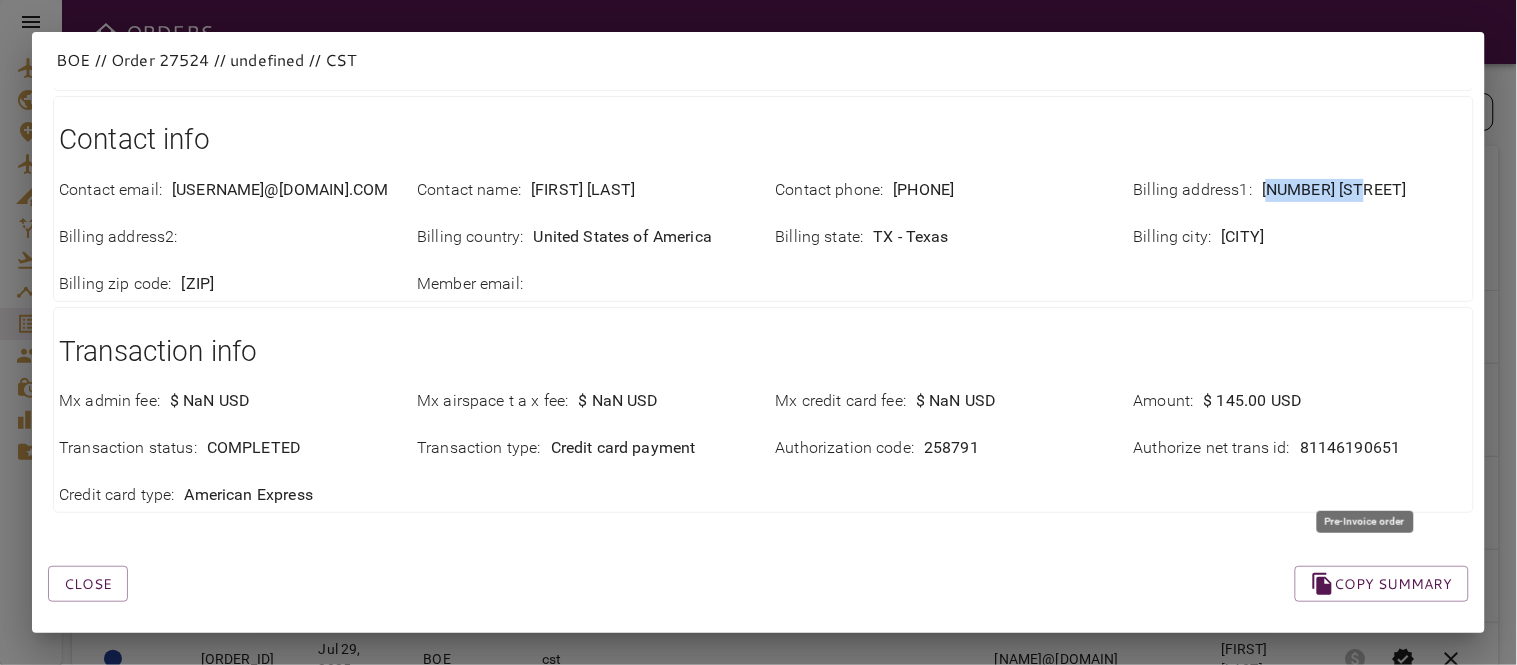 drag, startPoint x: 1255, startPoint y: 176, endPoint x: 1337, endPoint y: 176, distance: 82 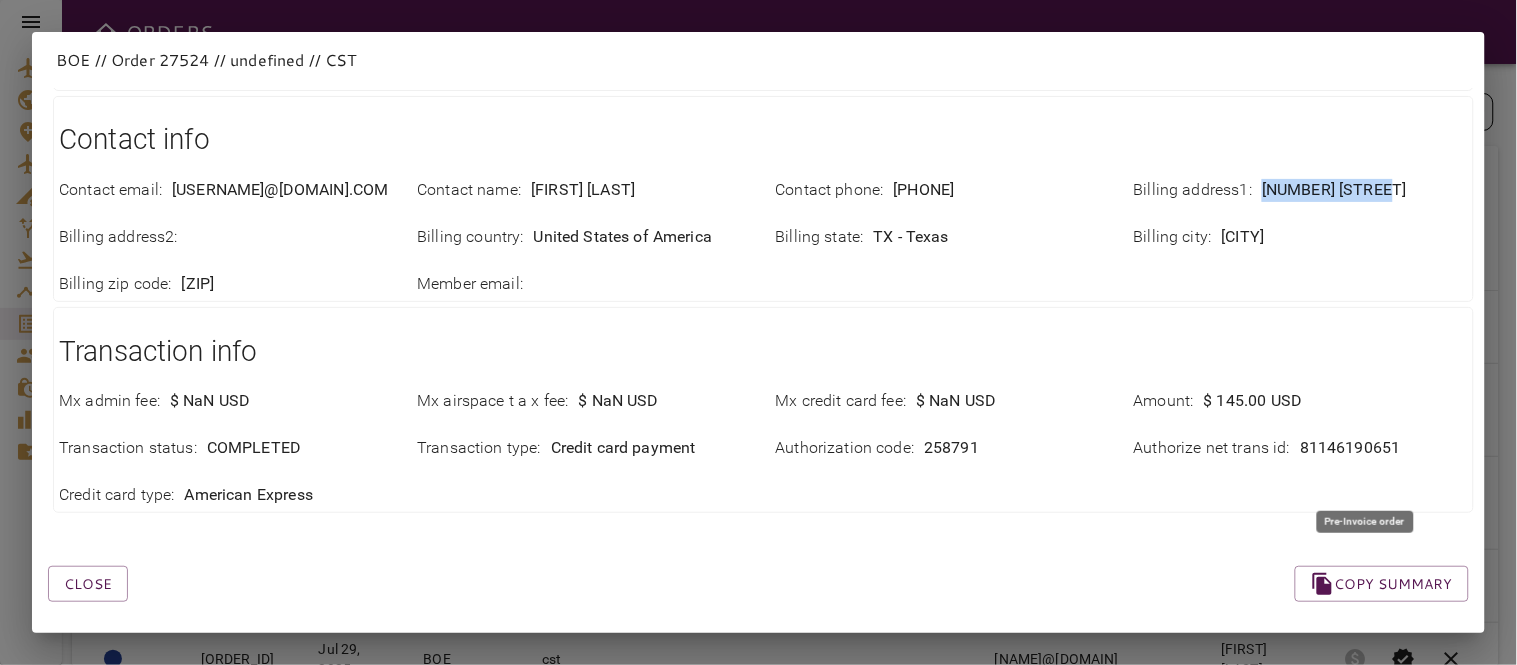 drag, startPoint x: 1237, startPoint y: 176, endPoint x: 1430, endPoint y: 176, distance: 193 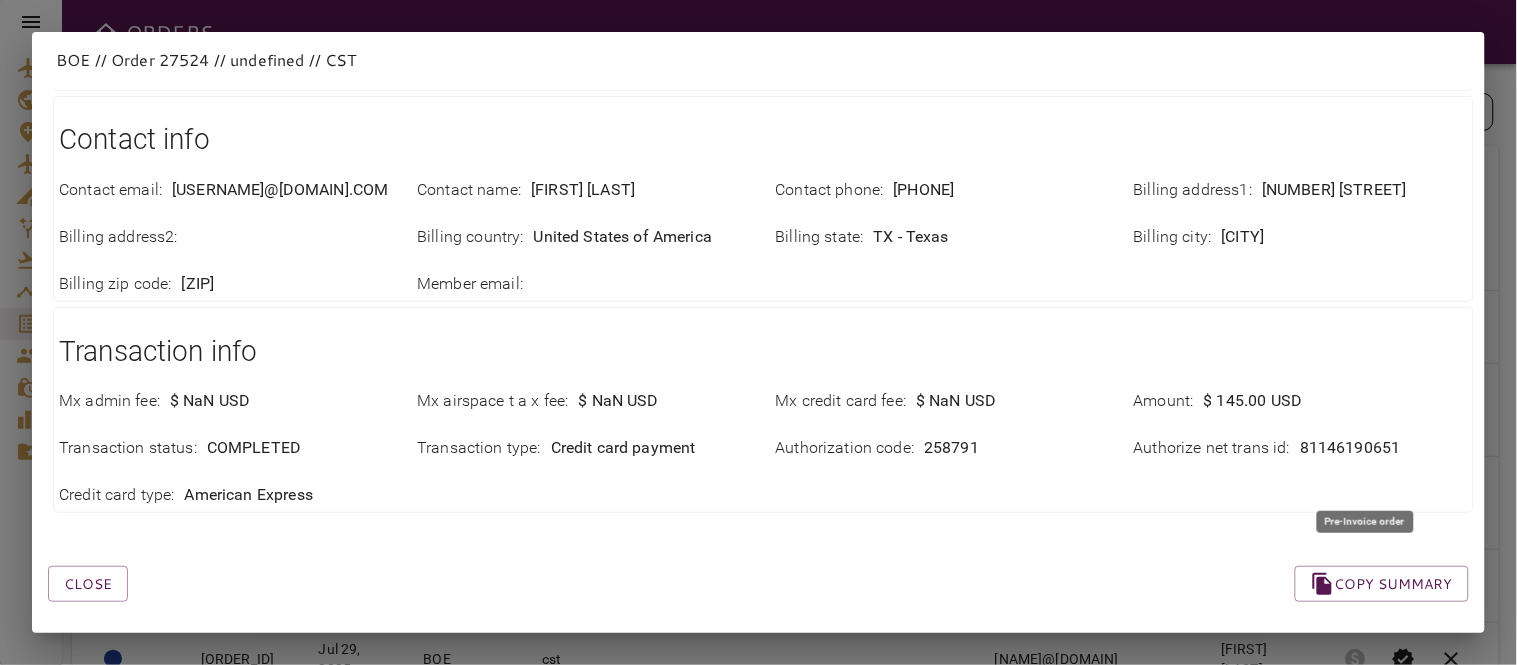 click on "Contact email : [NAME]@[DOMAIN] Contact name : [FIRST] [LAST] Contact phone : [PHONE] Billing address1 : [NUMBER] [STREET] Billing address2 : Billing country : United States of America Billing state : TX - Texas Billing city : [CITY] Billing zip code : [POSTAL_CODE] Member email :" at bounding box center [763, 199] 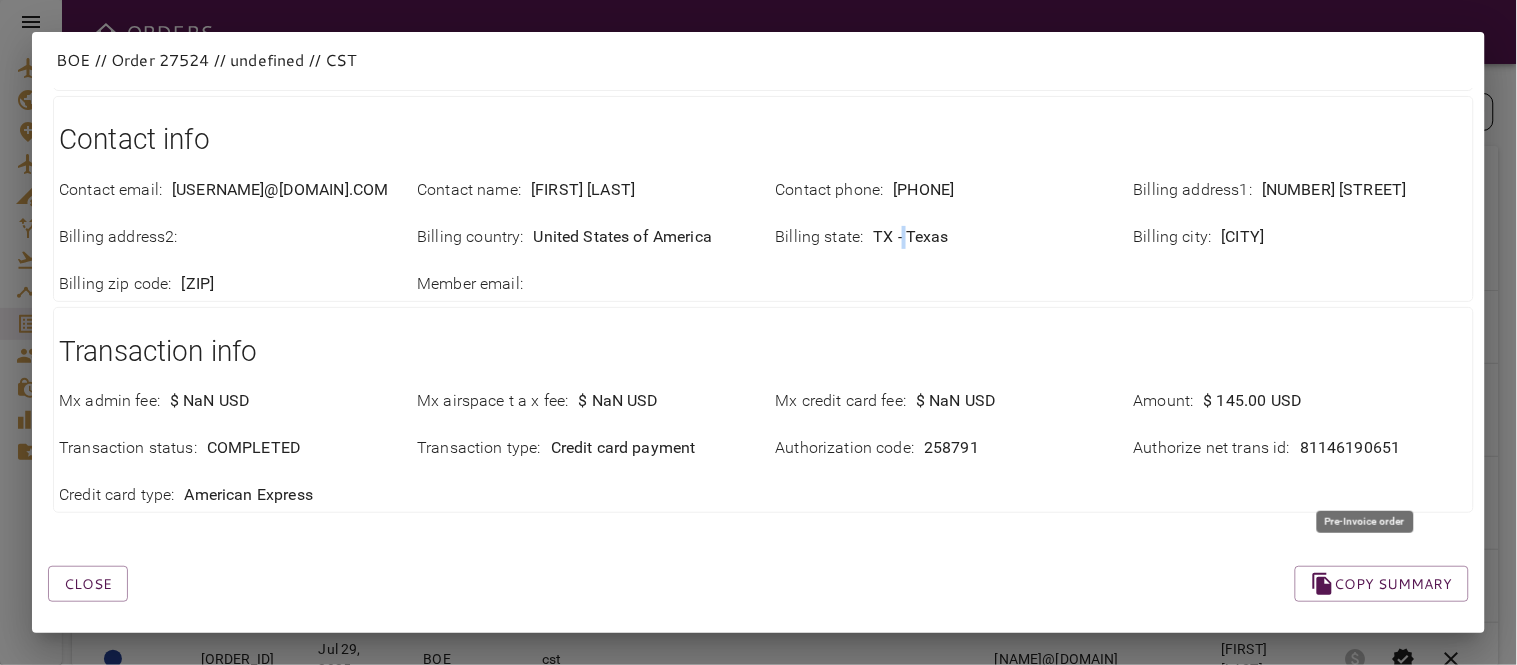 click on "TX - Texas" at bounding box center [912, 237] 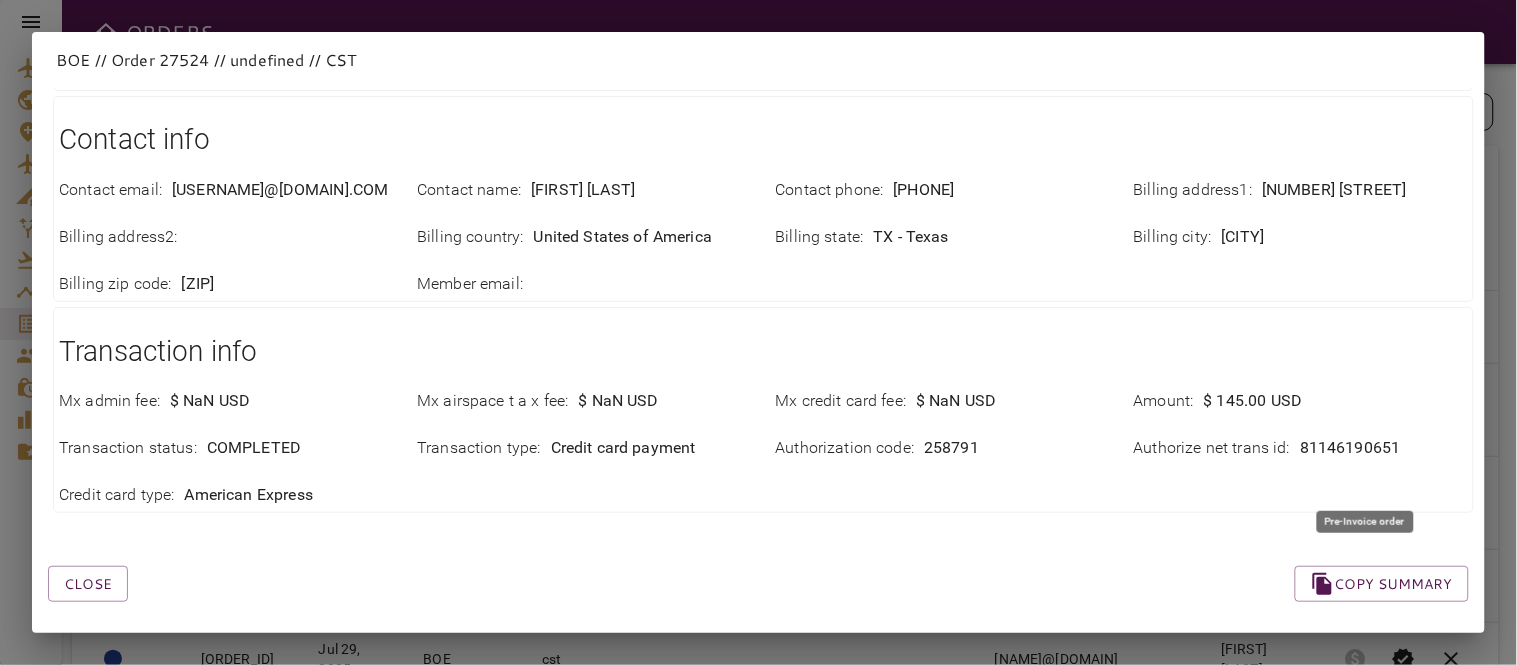 click on "TX - Texas" at bounding box center (912, 237) 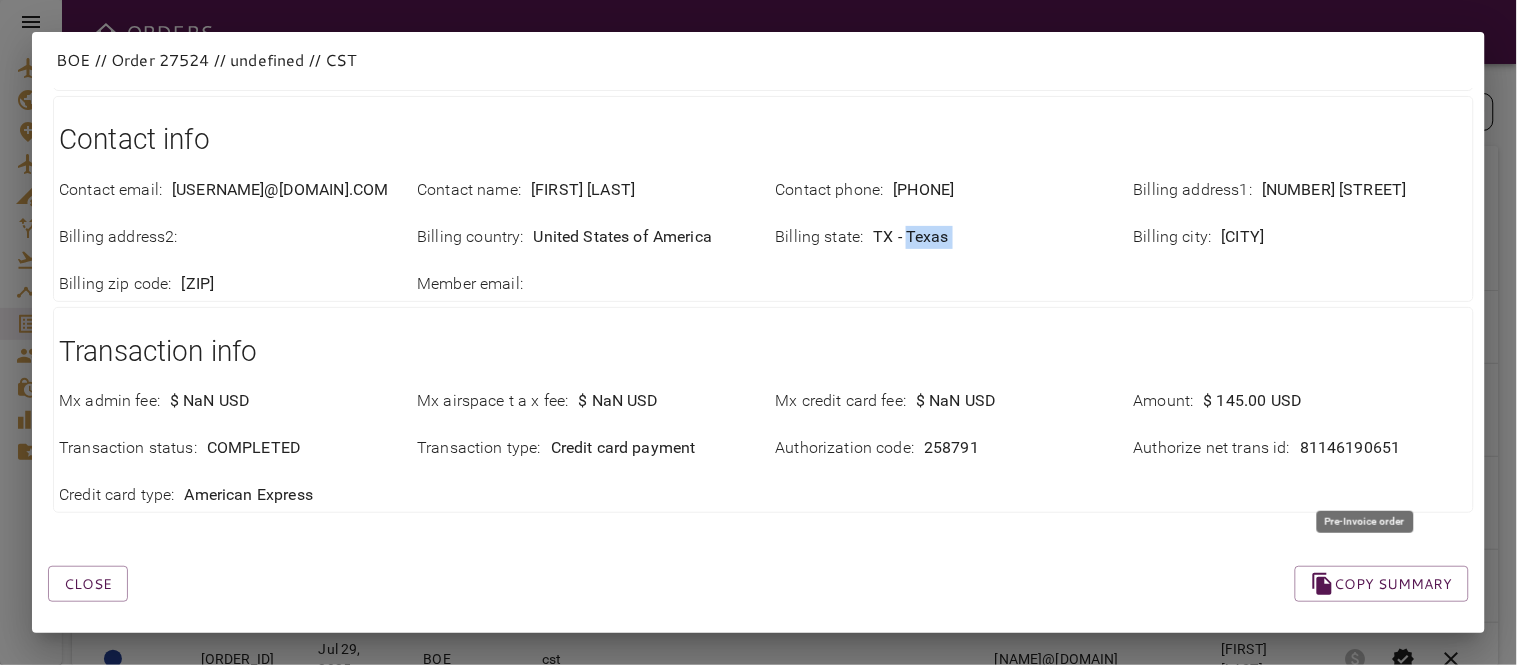 drag, startPoint x: 901, startPoint y: 220, endPoint x: 948, endPoint y: 221, distance: 47.010635 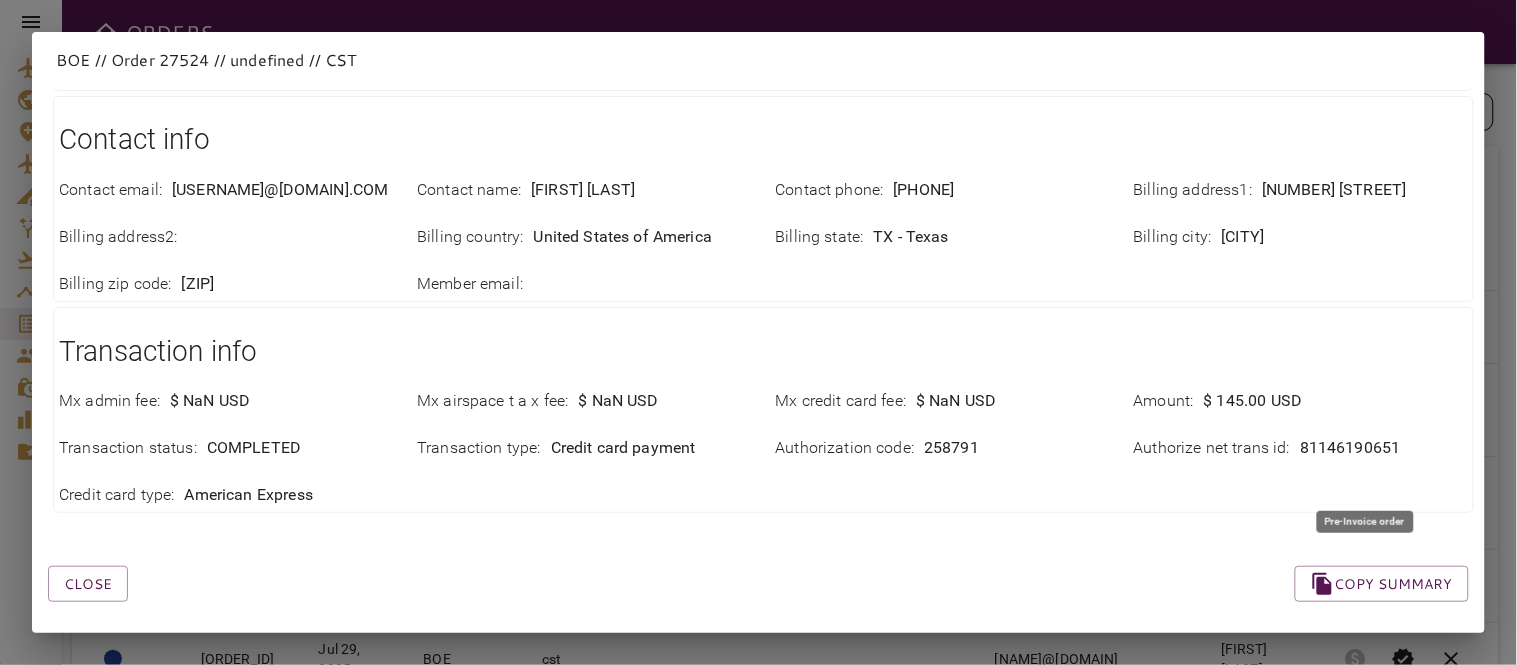 click on "Member email :" at bounding box center (572, 272) 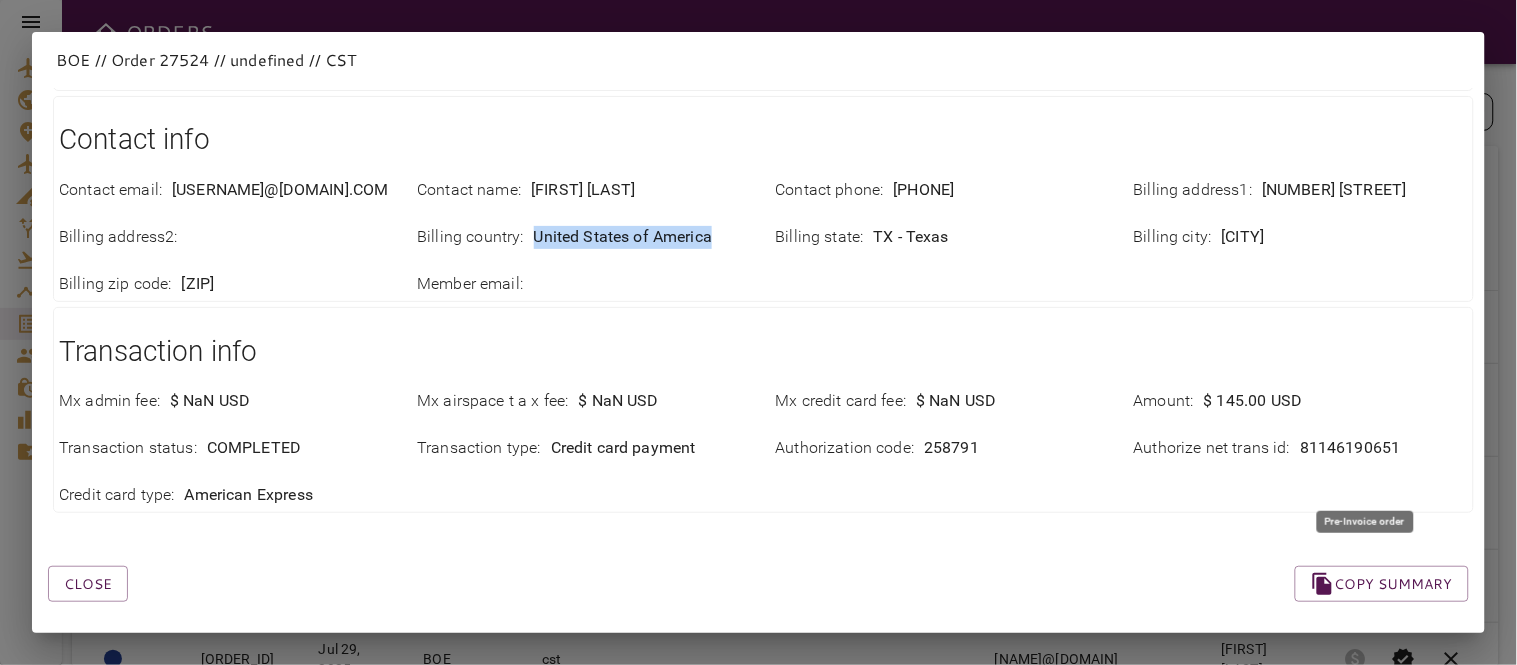 drag, startPoint x: 526, startPoint y: 217, endPoint x: 707, endPoint y: 228, distance: 181.33394 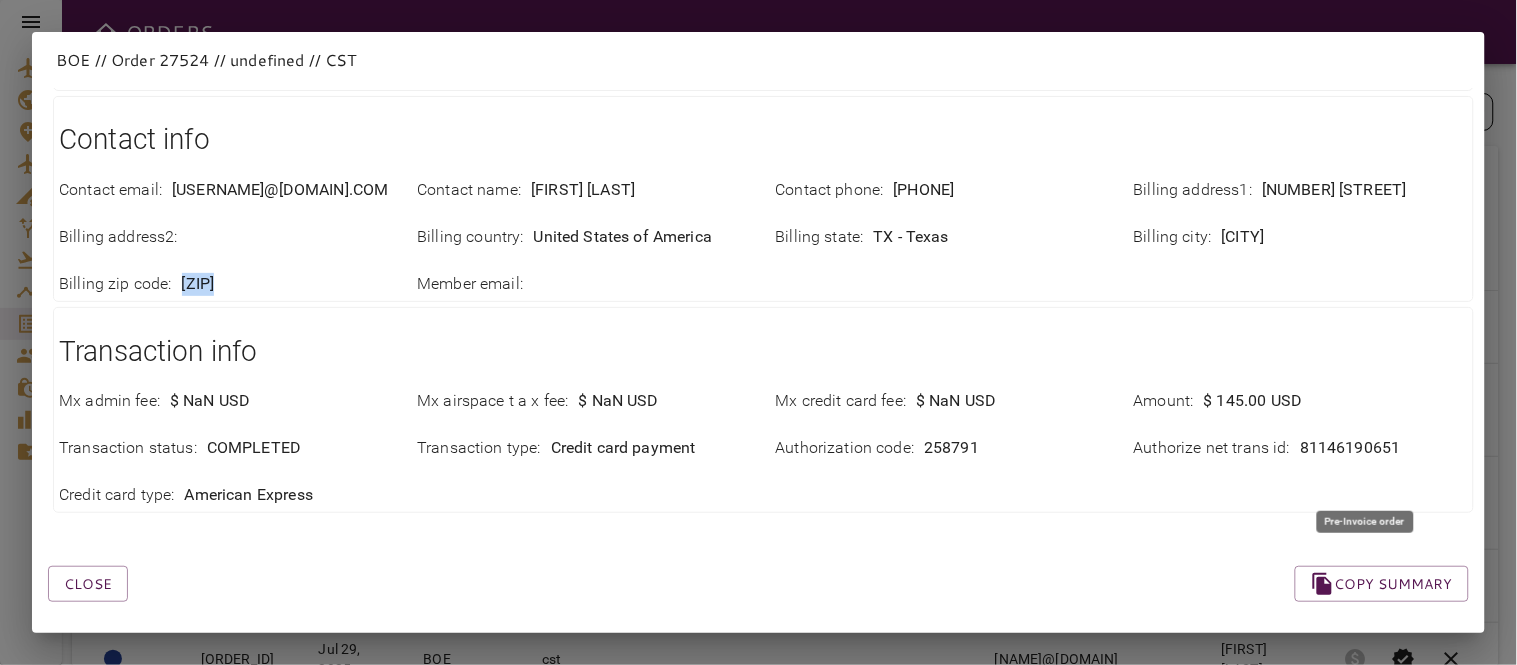 drag, startPoint x: 182, startPoint y: 263, endPoint x: 254, endPoint y: 263, distance: 72 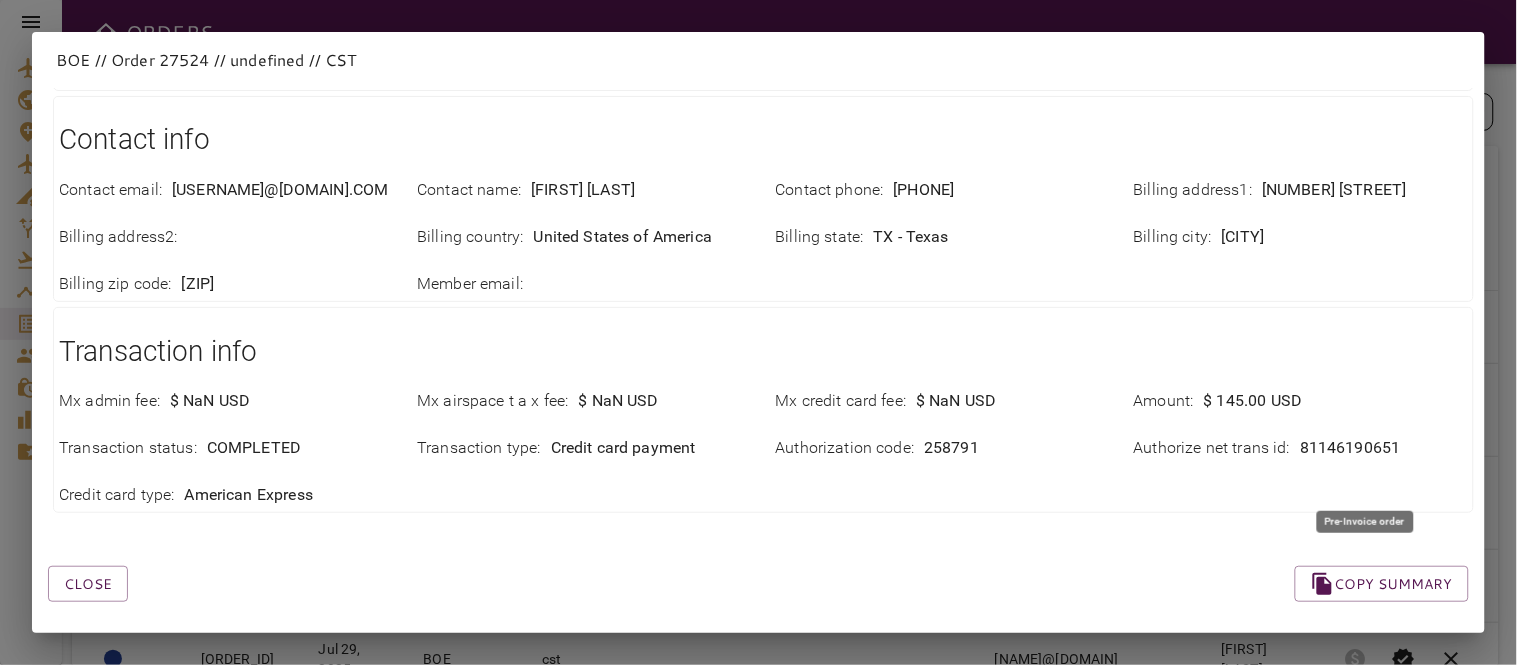 click on "Transaction info" at bounding box center [763, 352] 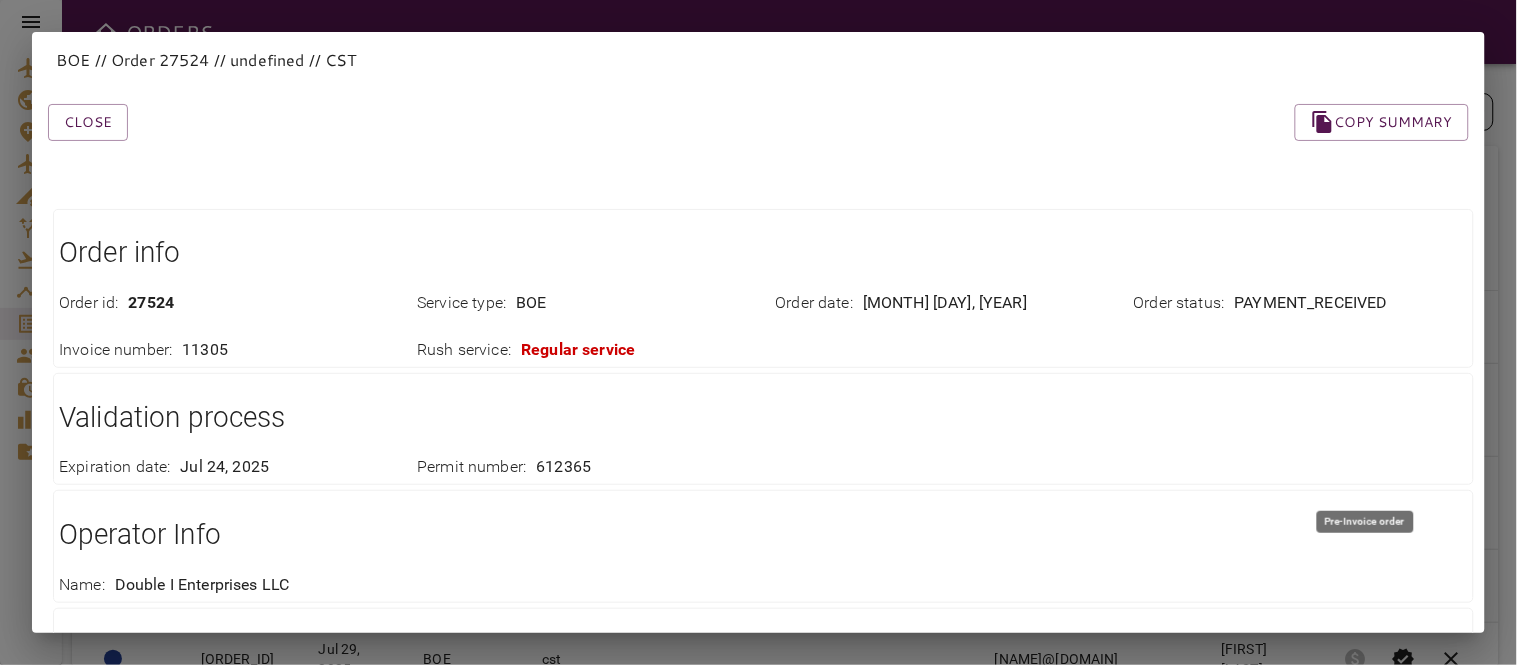 scroll, scrollTop: 530, scrollLeft: 0, axis: vertical 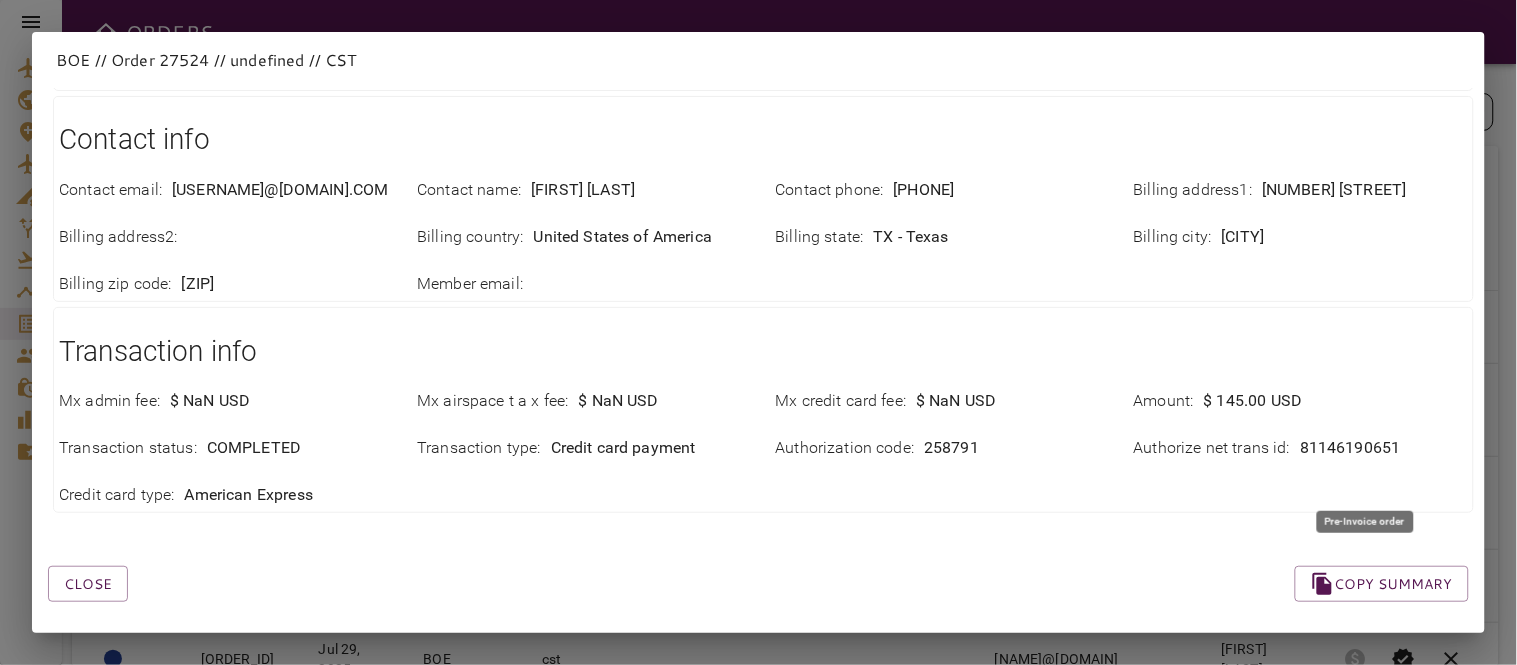 click on "Close  Copy summary" at bounding box center [734, 560] 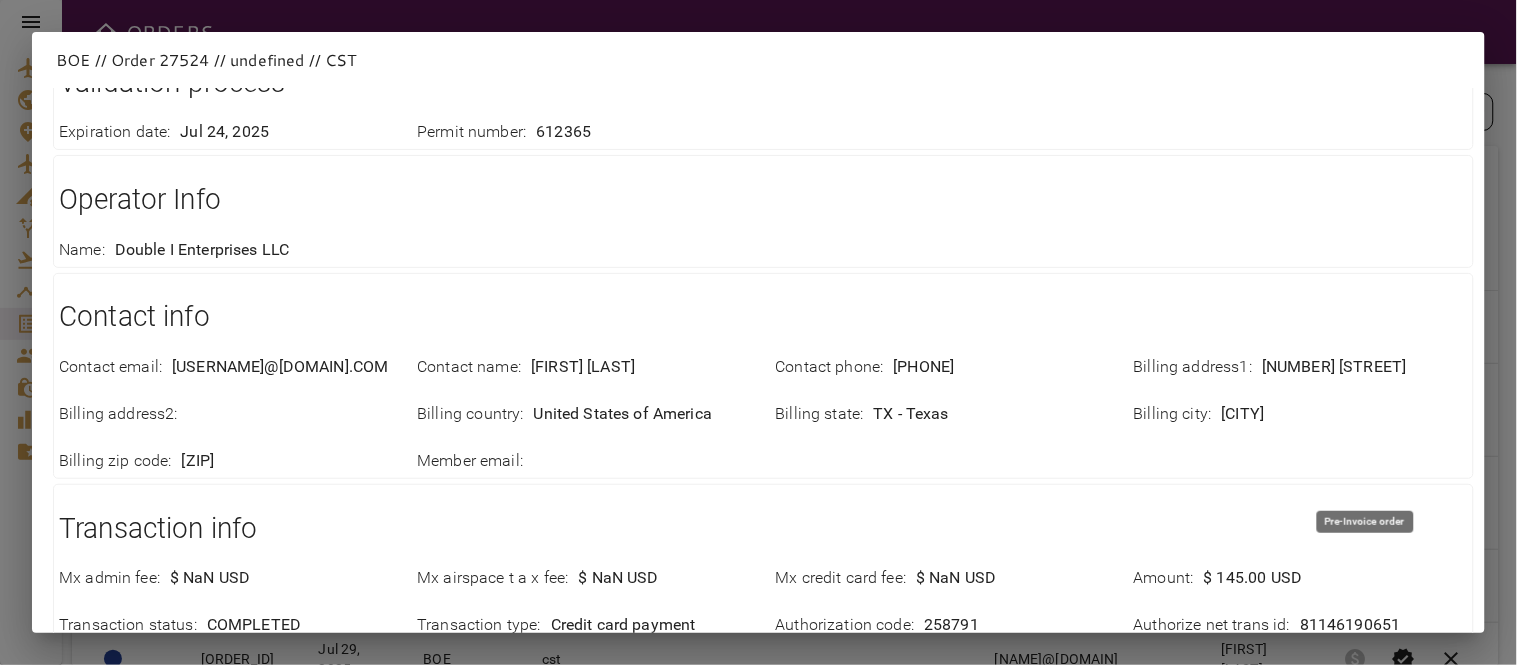 scroll, scrollTop: 530, scrollLeft: 0, axis: vertical 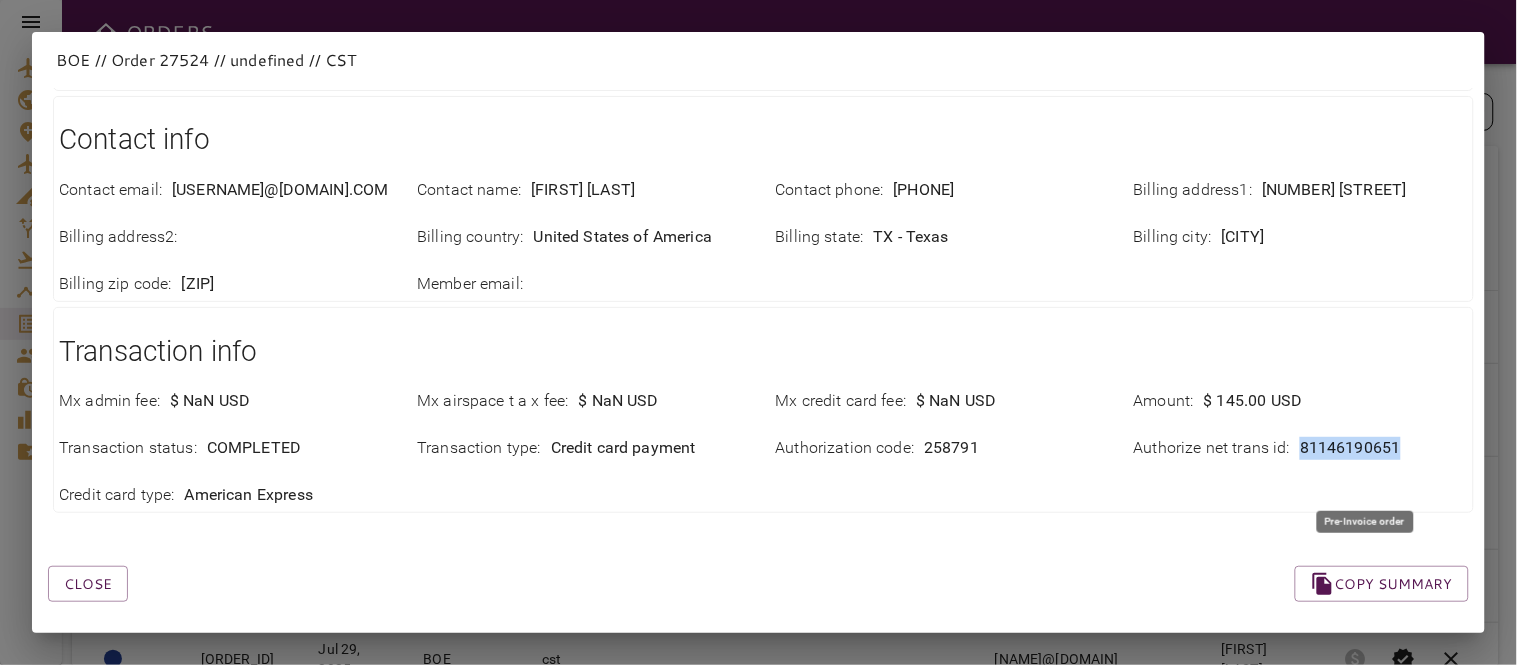 drag, startPoint x: 1284, startPoint y: 433, endPoint x: 1404, endPoint y: 433, distance: 120 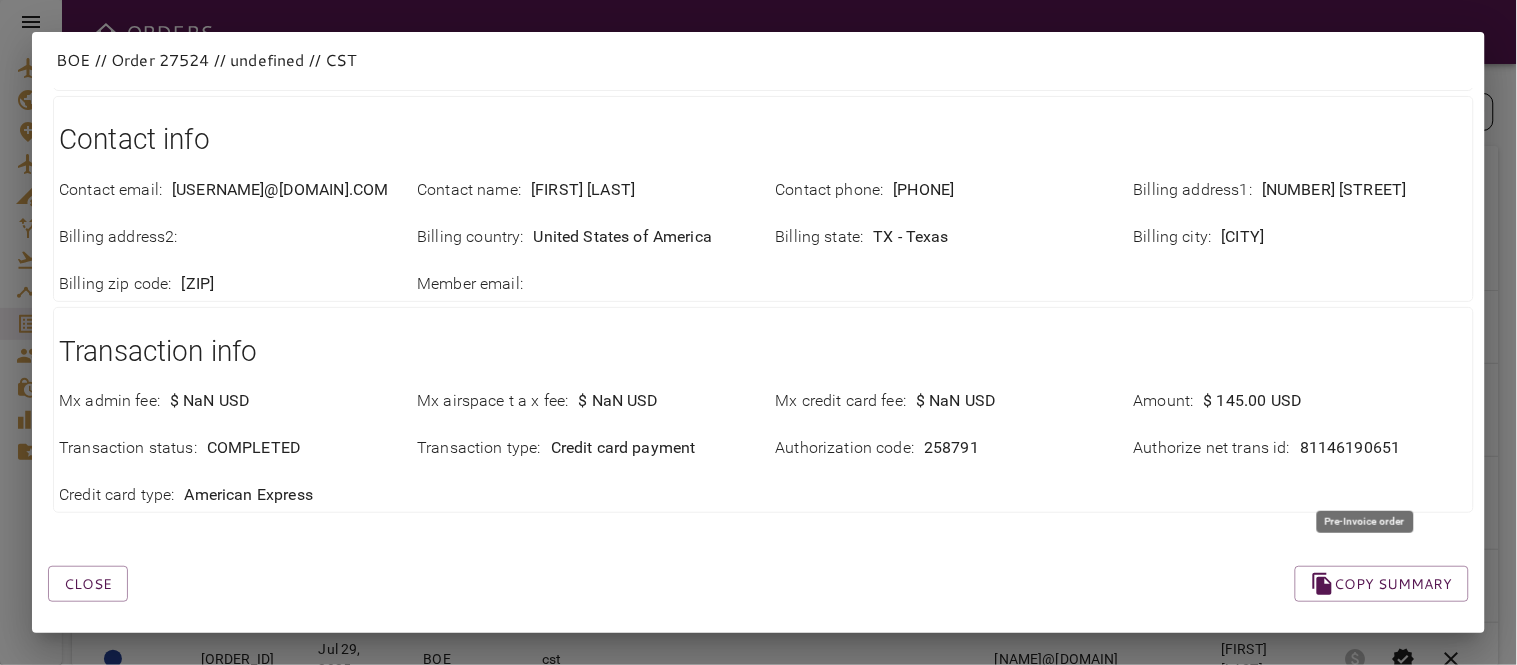 click on "Close  Copy summary" at bounding box center (734, 560) 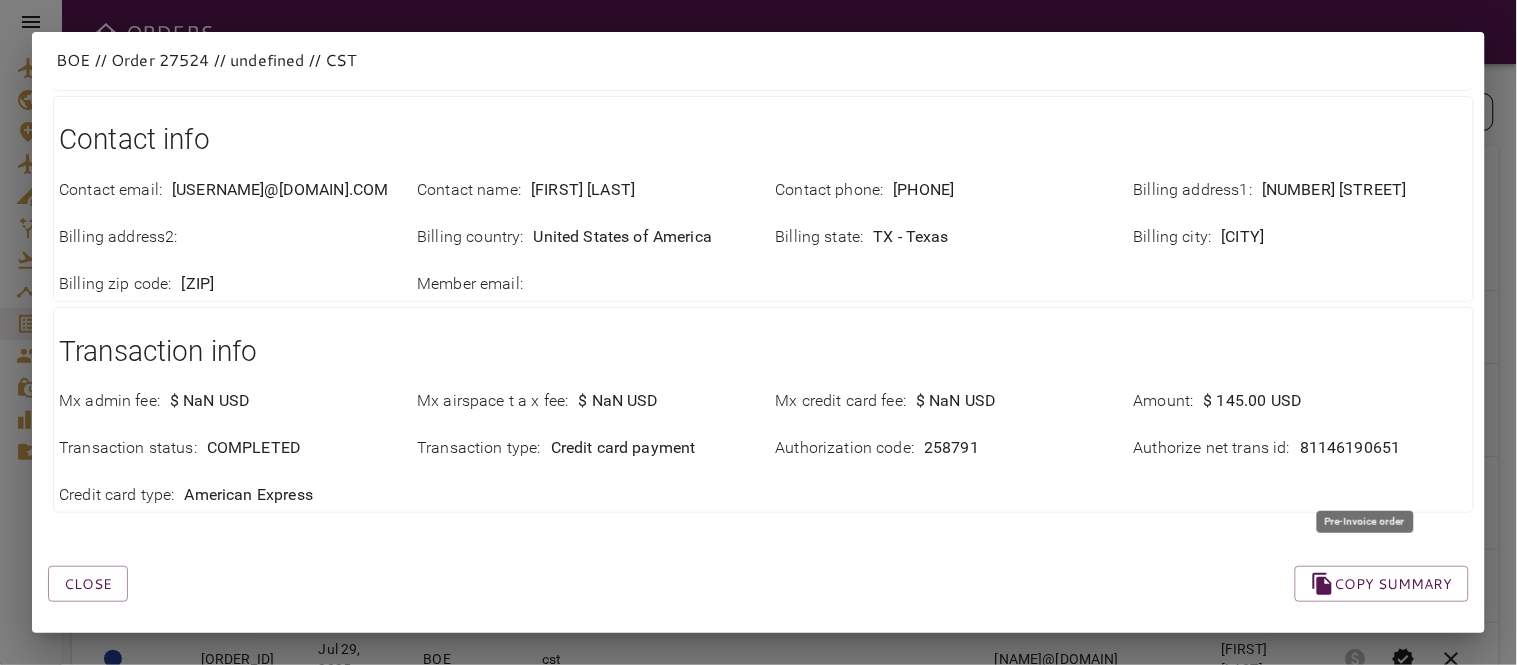 drag, startPoint x: 98, startPoint y: 570, endPoint x: 75, endPoint y: 530, distance: 46.141087 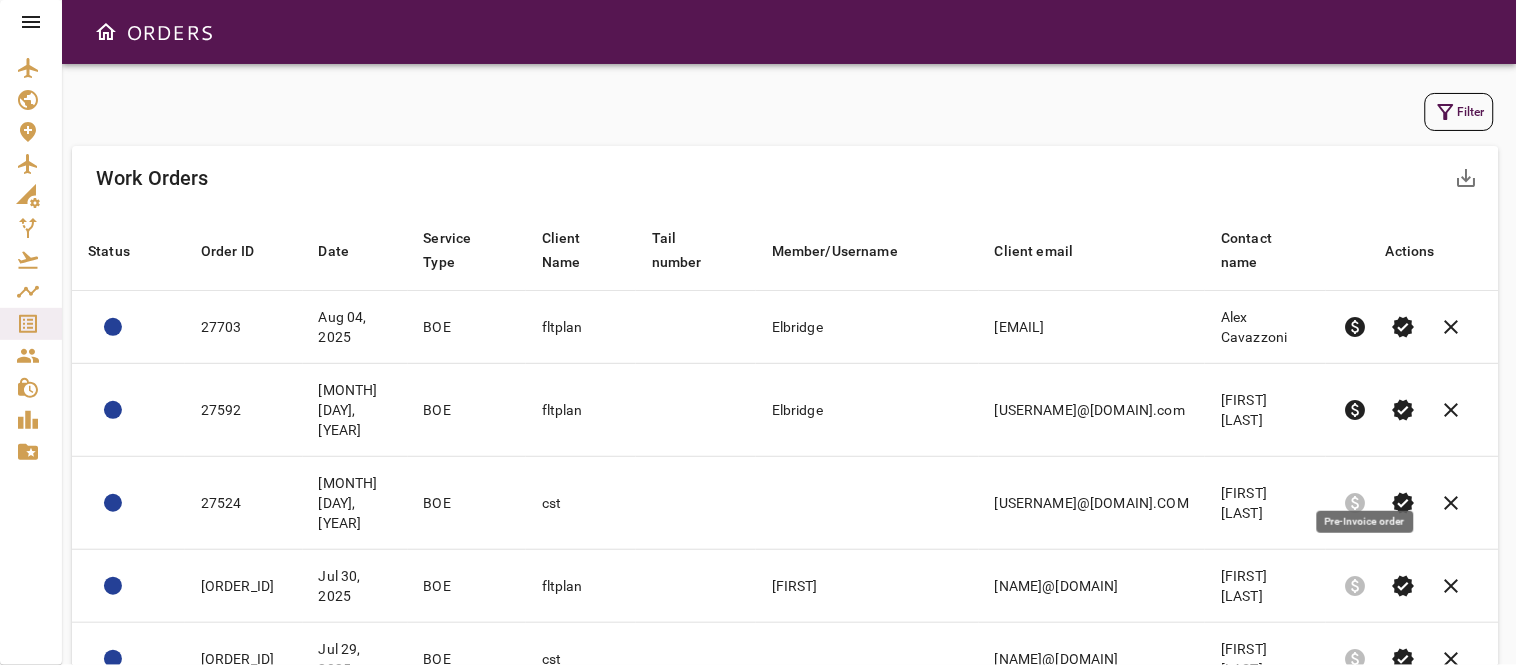 click on "Filter" at bounding box center [1459, 112] 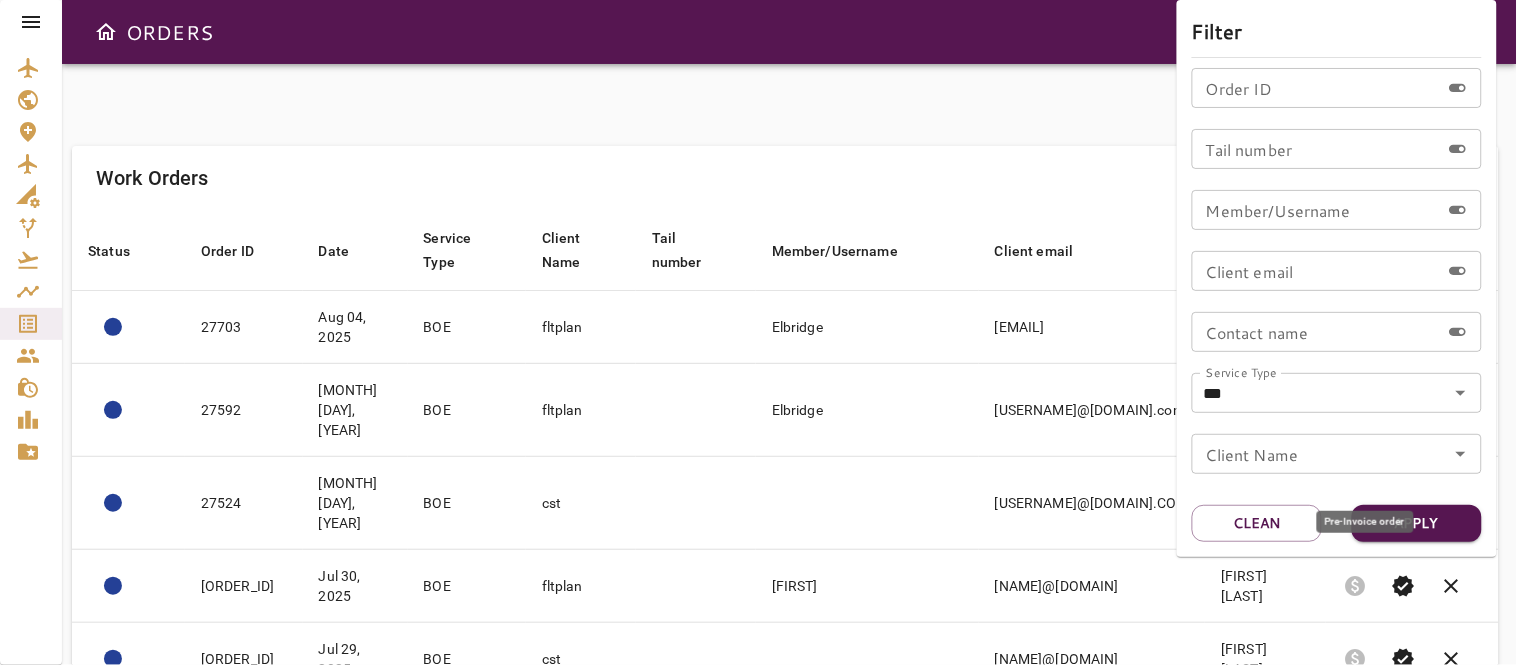 click at bounding box center (758, 332) 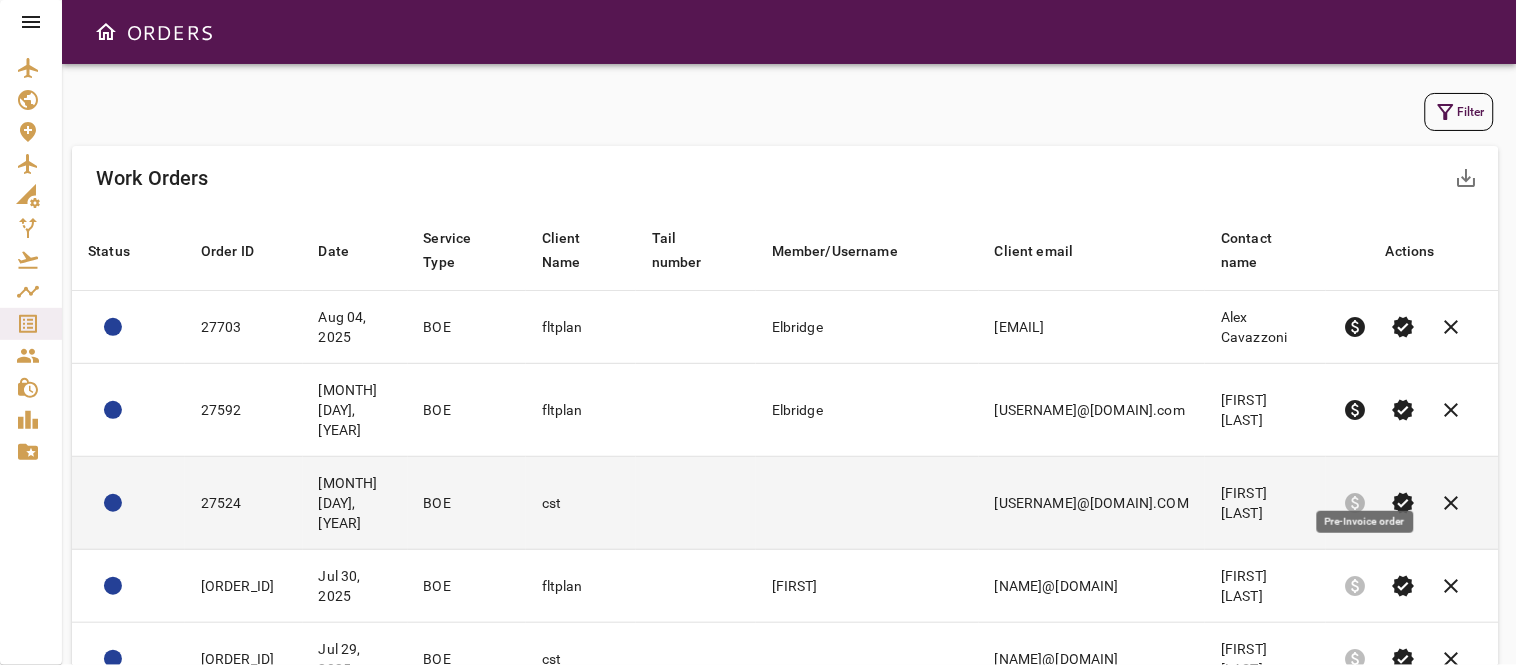 click at bounding box center [867, 503] 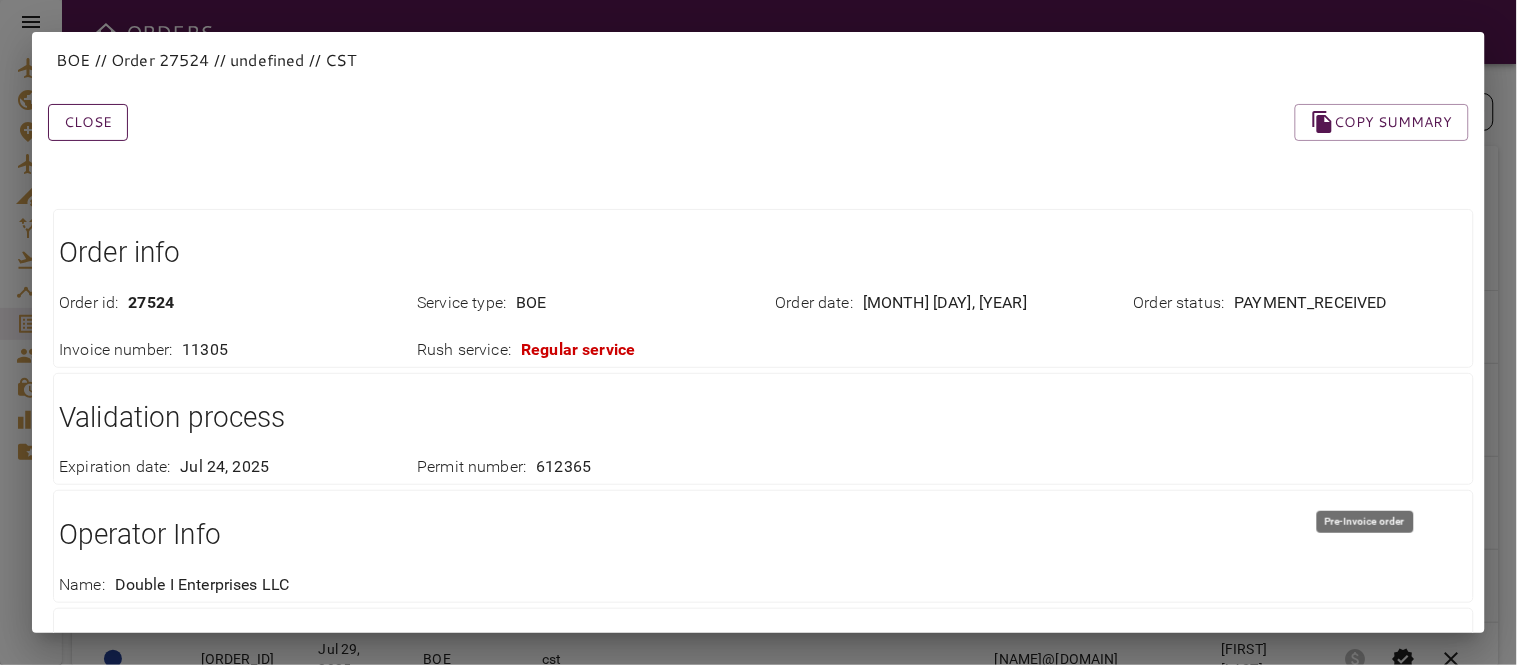 click on "Close" at bounding box center [88, 122] 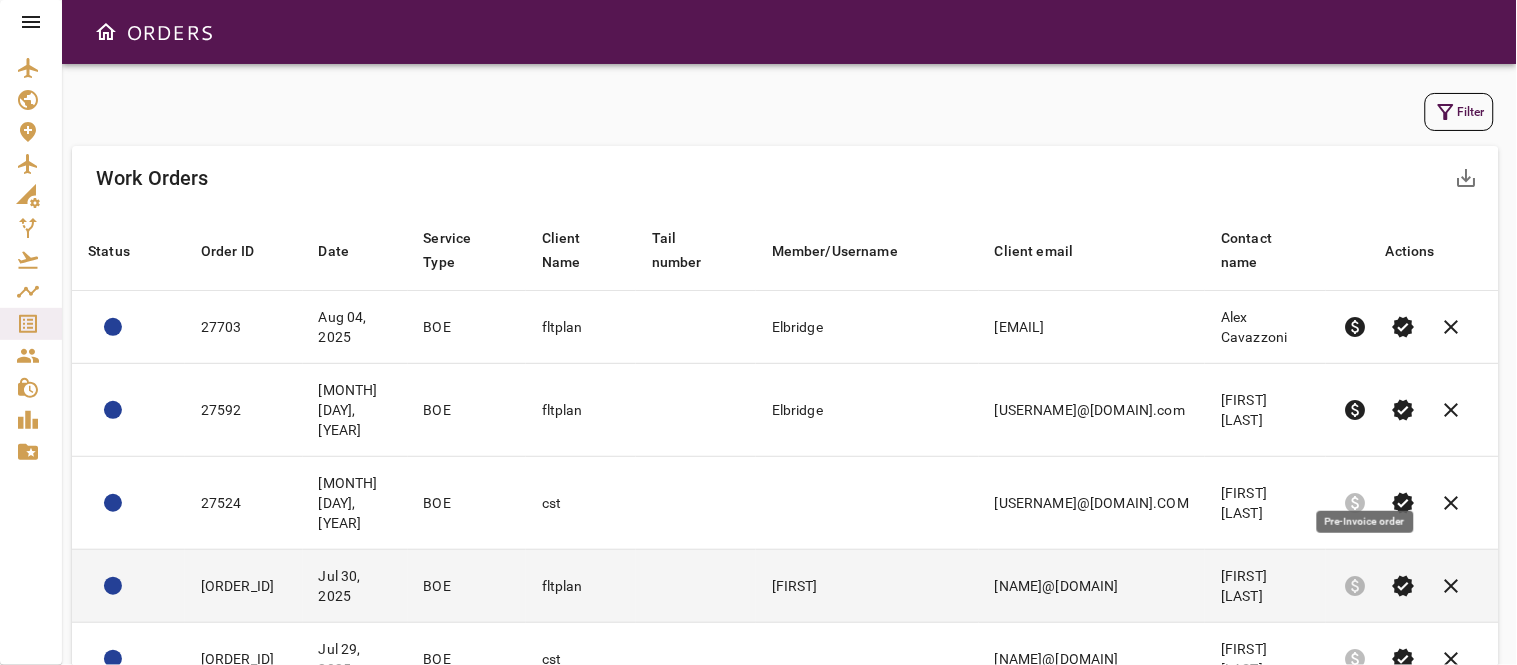 click on "[FIRST]" at bounding box center (867, 586) 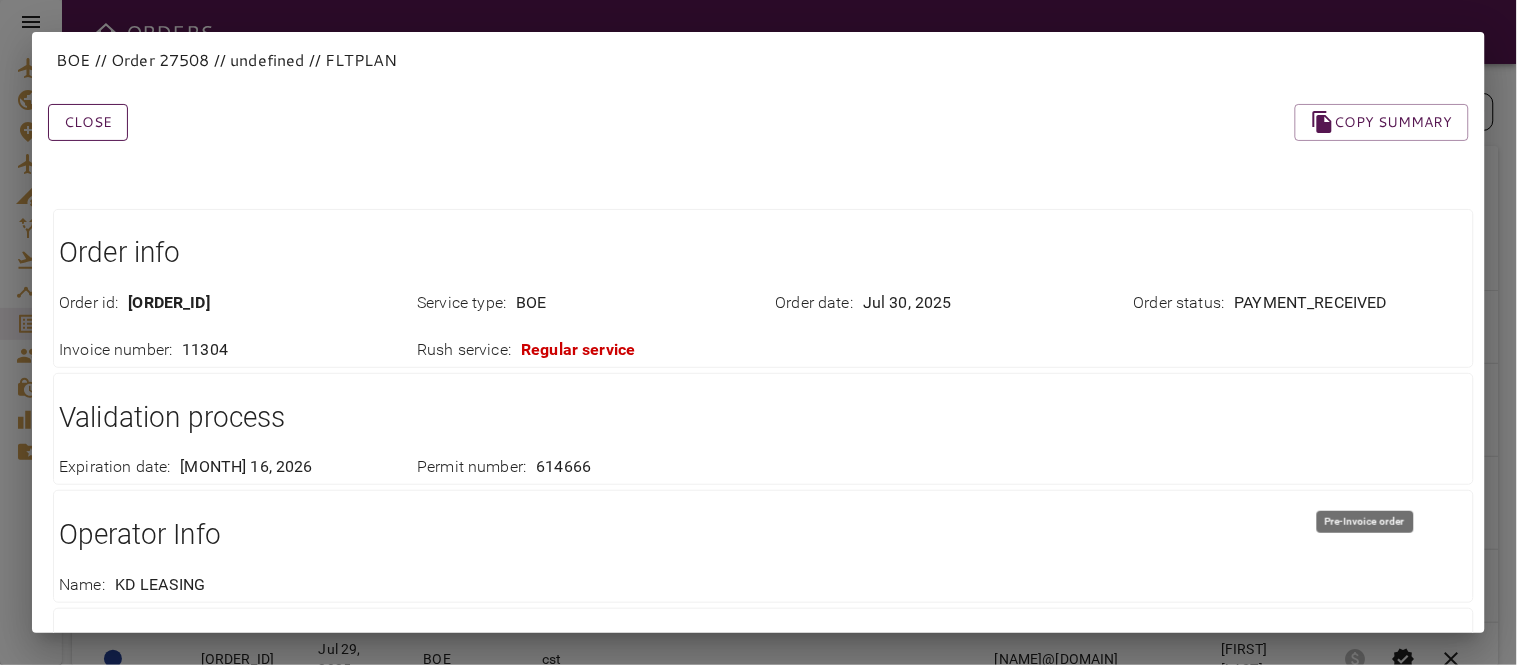 click on "Close" at bounding box center (88, 122) 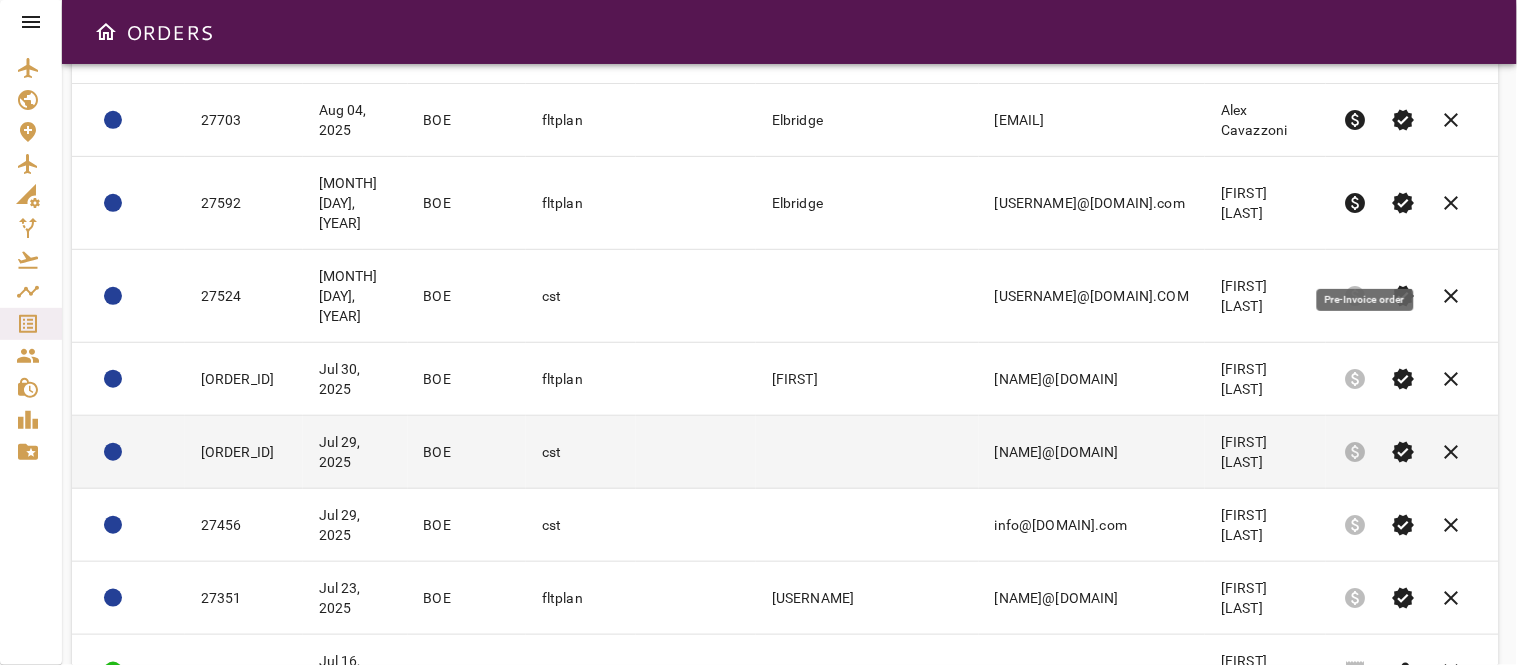 scroll, scrollTop: 222, scrollLeft: 0, axis: vertical 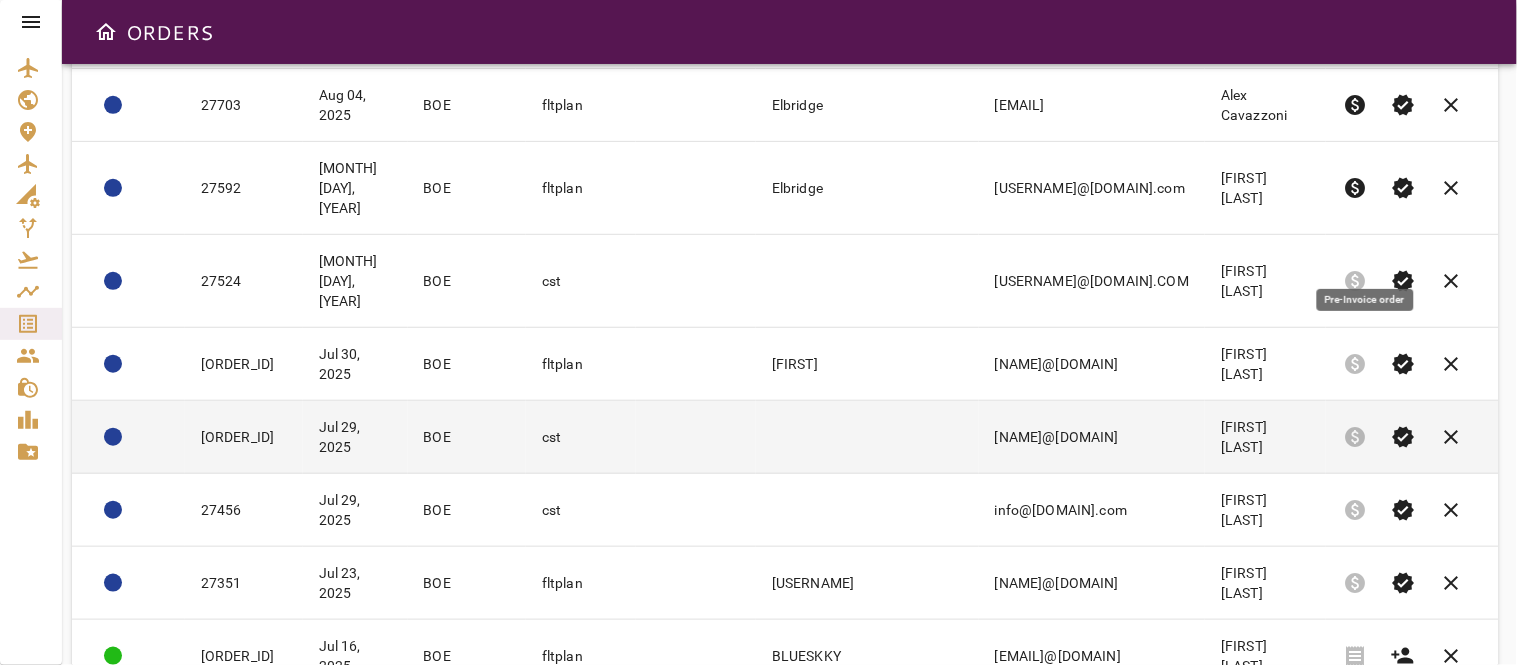click at bounding box center (867, 437) 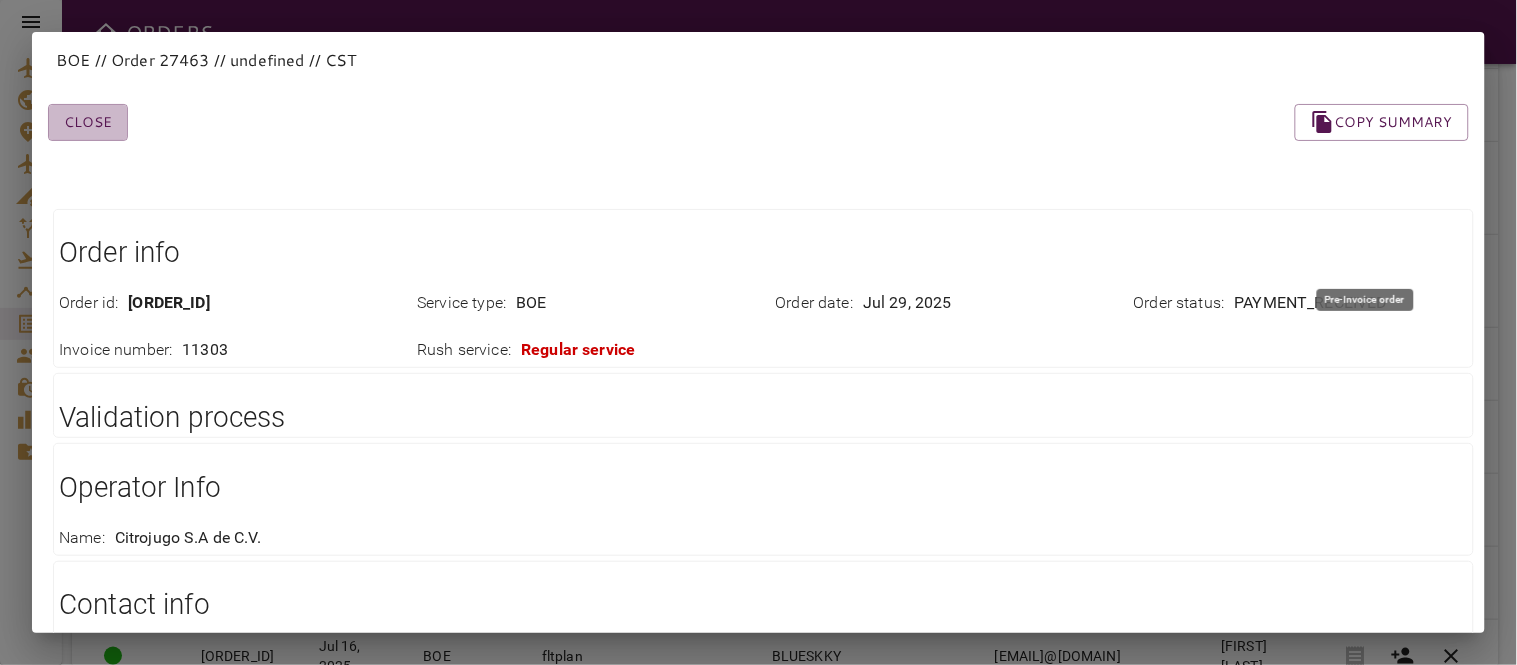 drag, startPoint x: 108, startPoint y: 127, endPoint x: 167, endPoint y: 157, distance: 66.189125 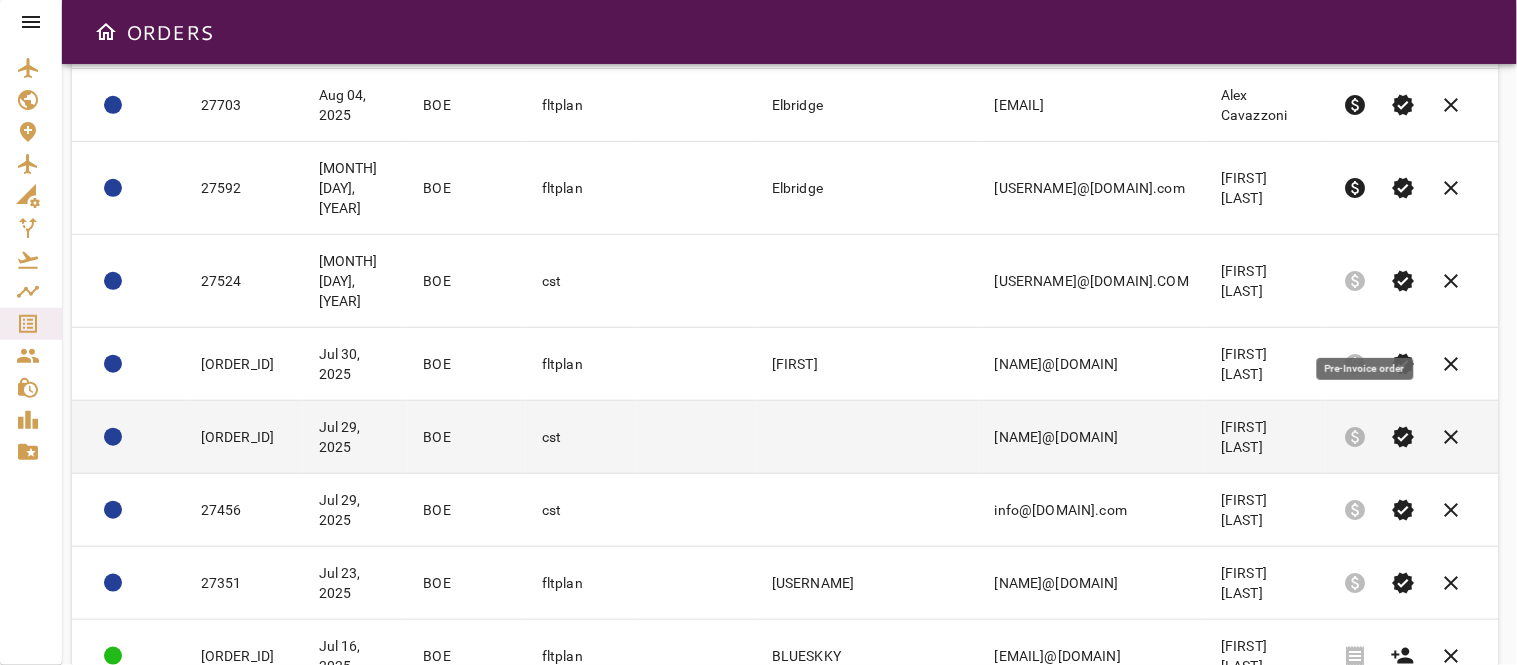 scroll, scrollTop: 0, scrollLeft: 0, axis: both 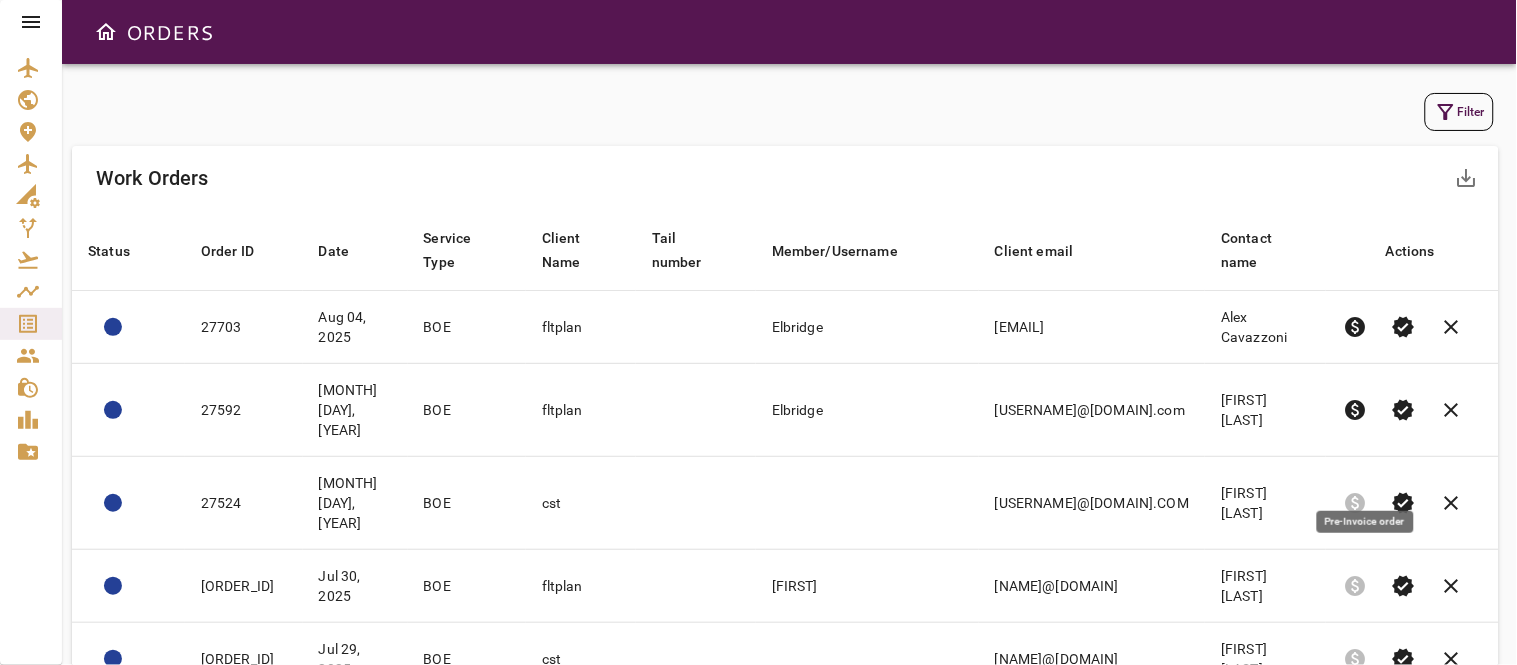 click on "Filter" at bounding box center [1459, 112] 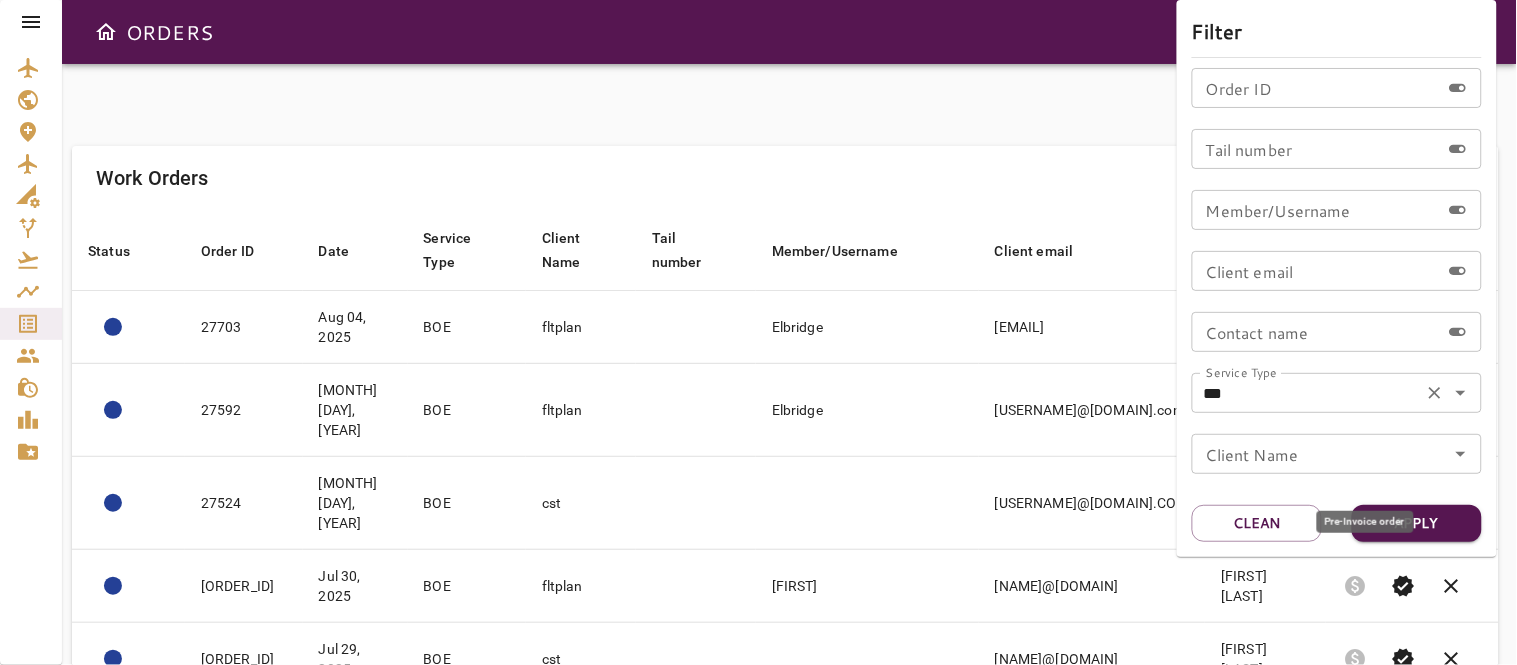 click 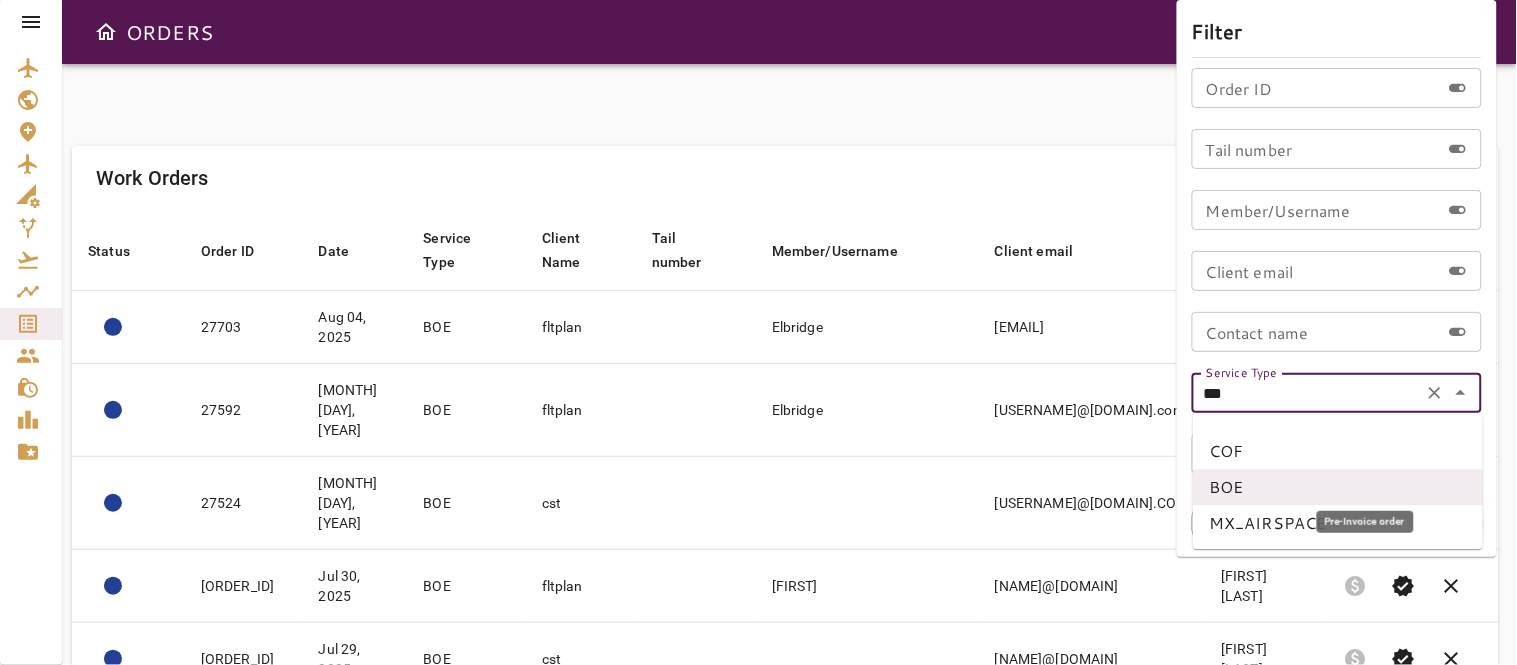 click on "MX_AIRSPACE" at bounding box center (1338, 523) 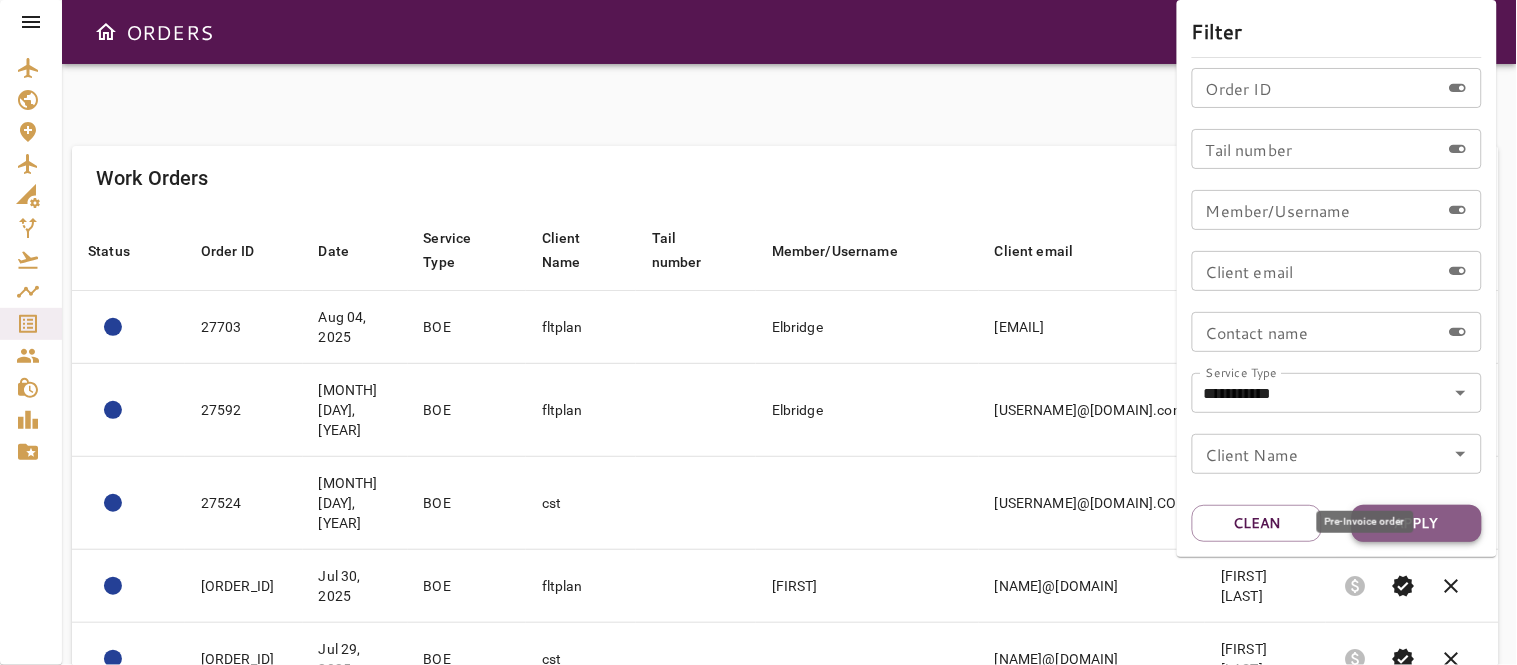 click on "Apply" at bounding box center [1417, 523] 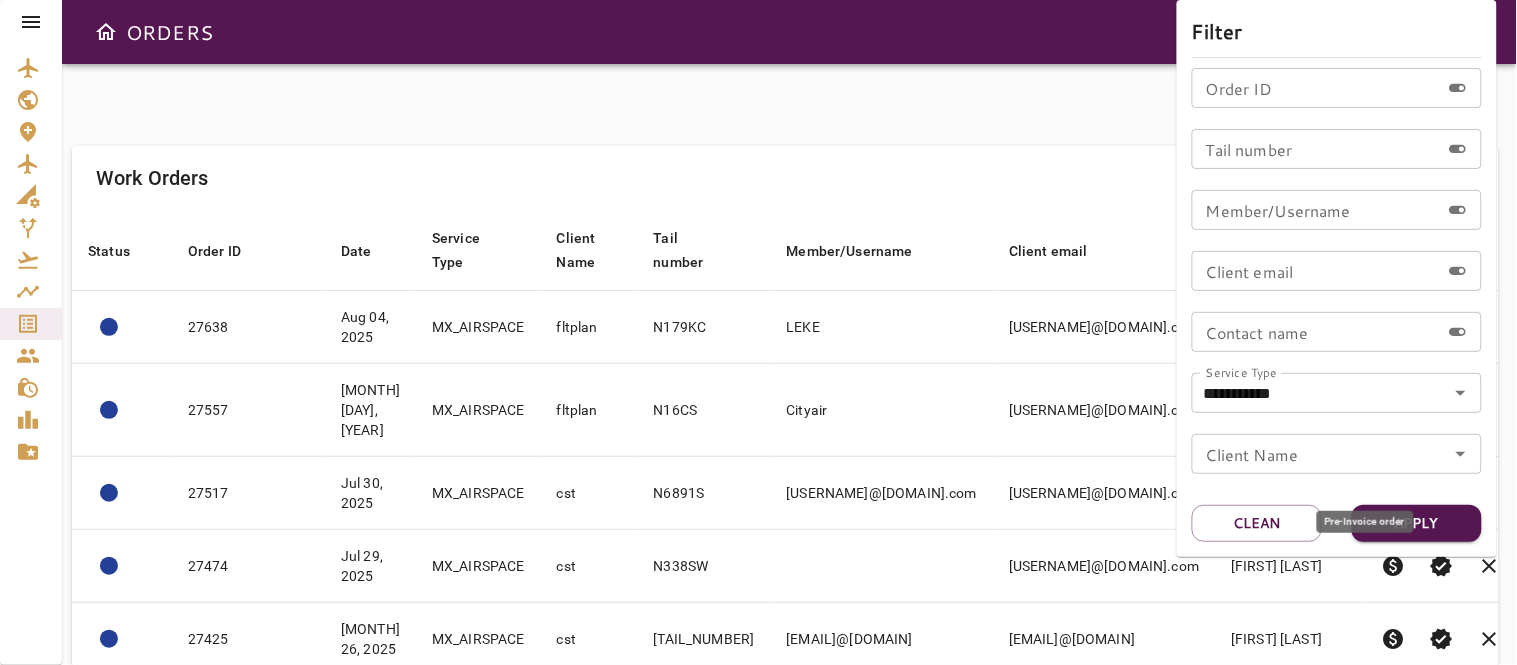 click at bounding box center (758, 332) 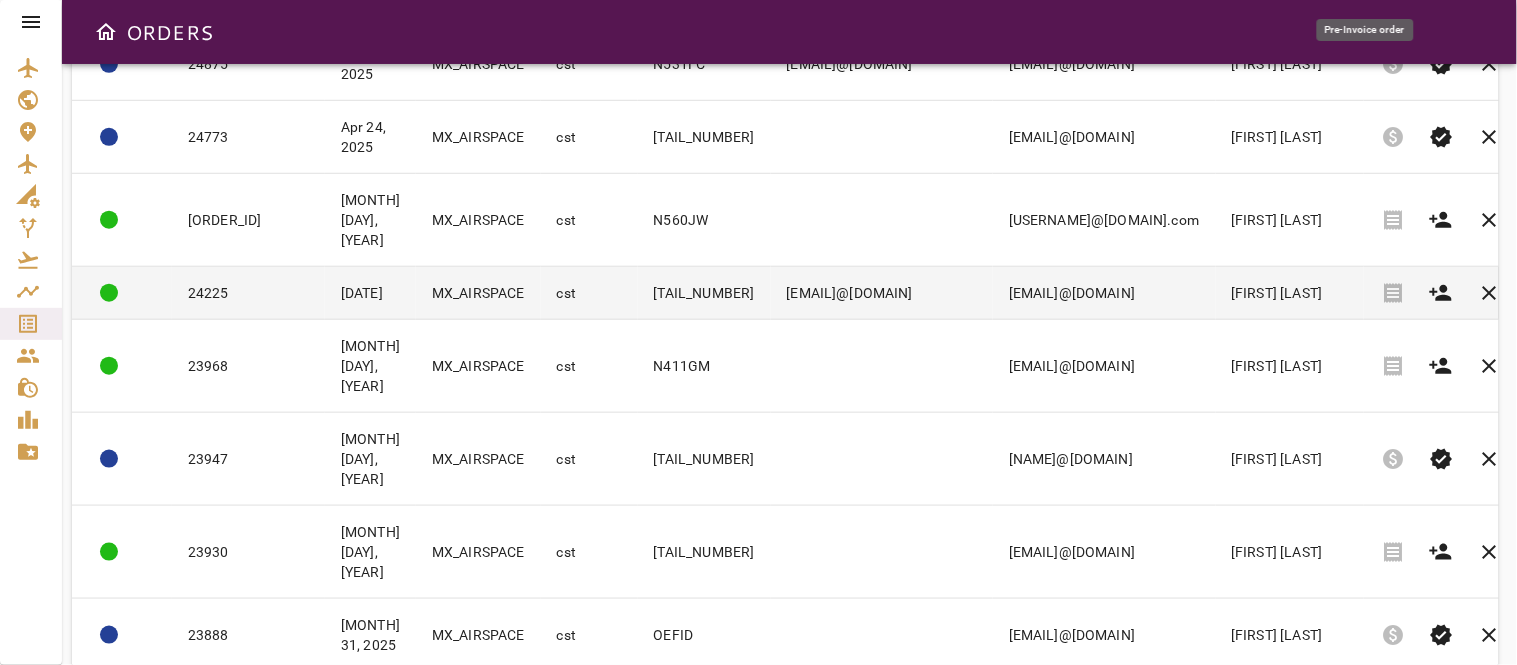 scroll, scrollTop: 2654, scrollLeft: 0, axis: vertical 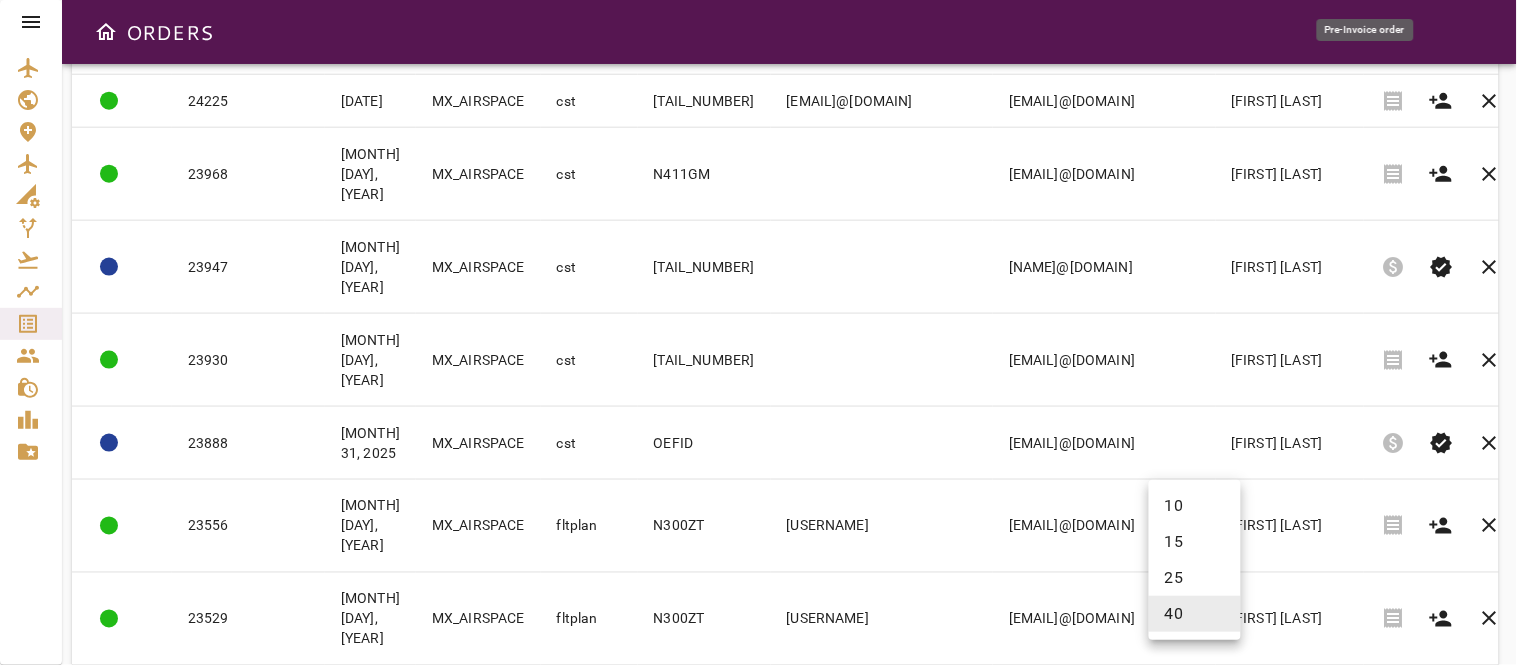 click on "ORDERS Filter Work Orders save_alt Status arrow_downward Order ID arrow_downward Date arrow_downward Service Type arrow_downward Client Name arrow_downward Tail number arrow_downward Member/Username arrow_downward Client email arrow_downward Contact name arrow_downward Actions [ORDERID] [DATE] MX_AIRSPACE fltplan [TAILNUMBER] [USERNAME] [EMAIL] [FIRST] [LAST] paid verified clear more_vert [ORDERID] [DATE] MX_AIRSPACE fltplan [TAILNUMBER] [USERNAME] [EMAIL] [FIRST] [LAST] paid verified clear more_vert [ORDERID] [DATE] MX_AIRSPACE cst [TAILNUMBER] [EMAIL] [EMAIL] [FIRST] [LAST] paid verified clear more_vert [ORDERID] [DATE] MX_AIRSPACE cst [TAILNUMBER] [EMAIL] [EMAIL] [FIRST] [LAST] paid verified clear more_vert [ORDERID] [DATE] MX_AIRSPACE cst [TAILNUMBER] [EMAIL] [EMAIL] [FIRST] [LAST] paid verified clear more_vert [ORDERID] [DATE] MX_AIRSPACE cst [TAILNUMBER] [EMAIL] [EMAIL] [FIRST] [LAST] paid verified clear more_vert [ORDERID] [DATE]" at bounding box center (758, 332) 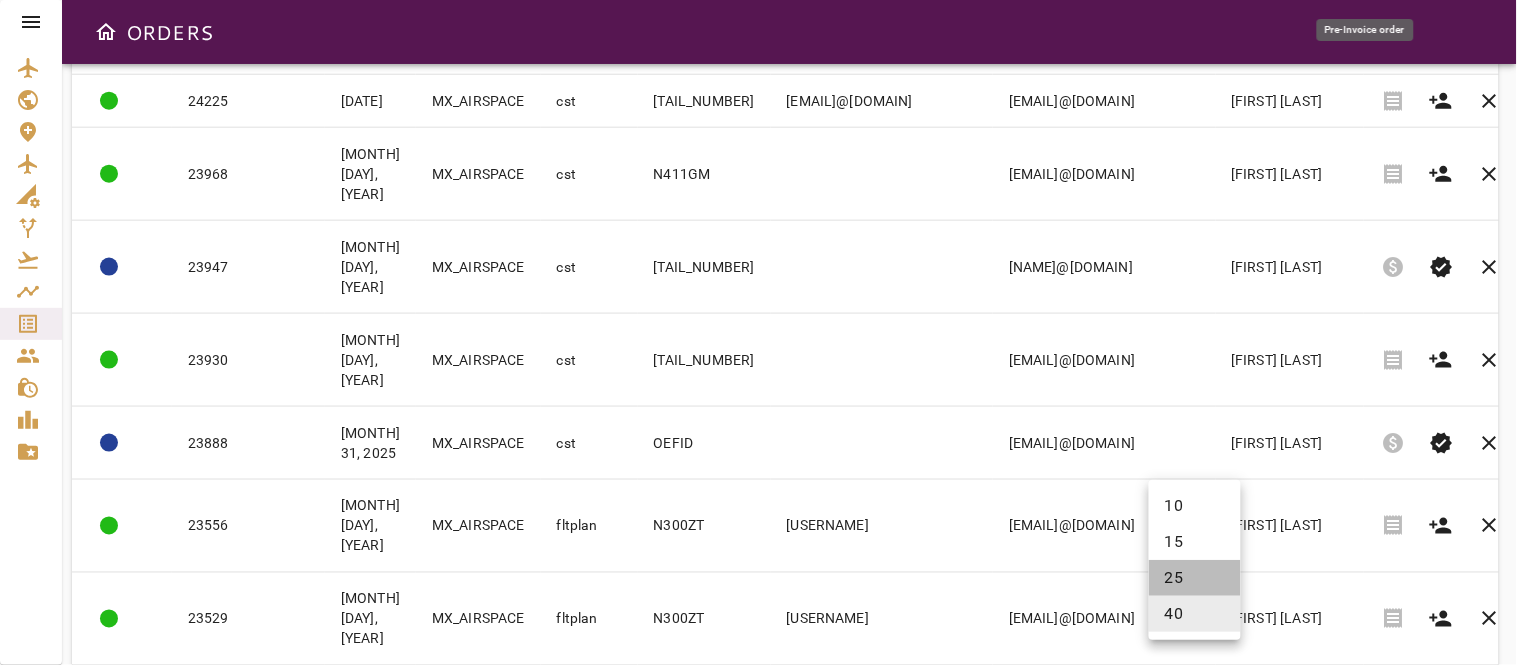 click on "25" at bounding box center (1195, 578) 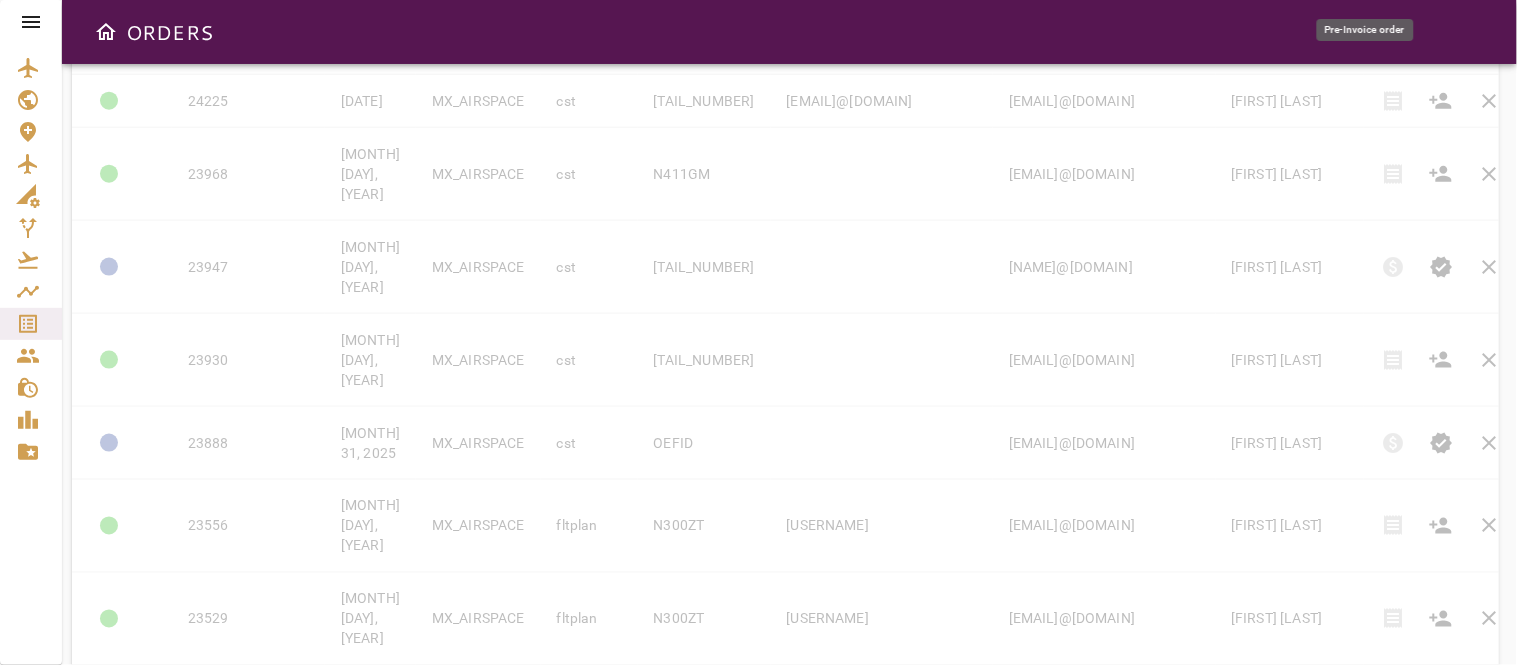 type on "**" 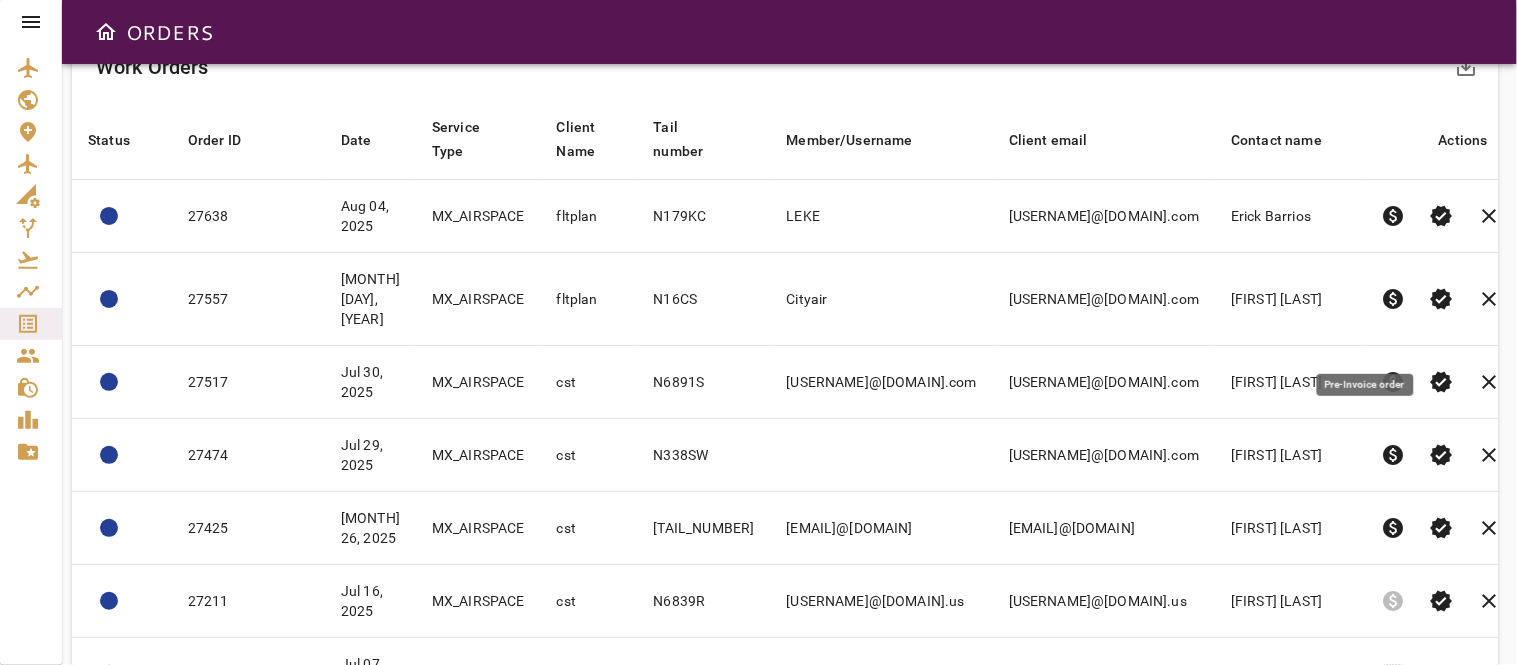 scroll, scrollTop: 222, scrollLeft: 0, axis: vertical 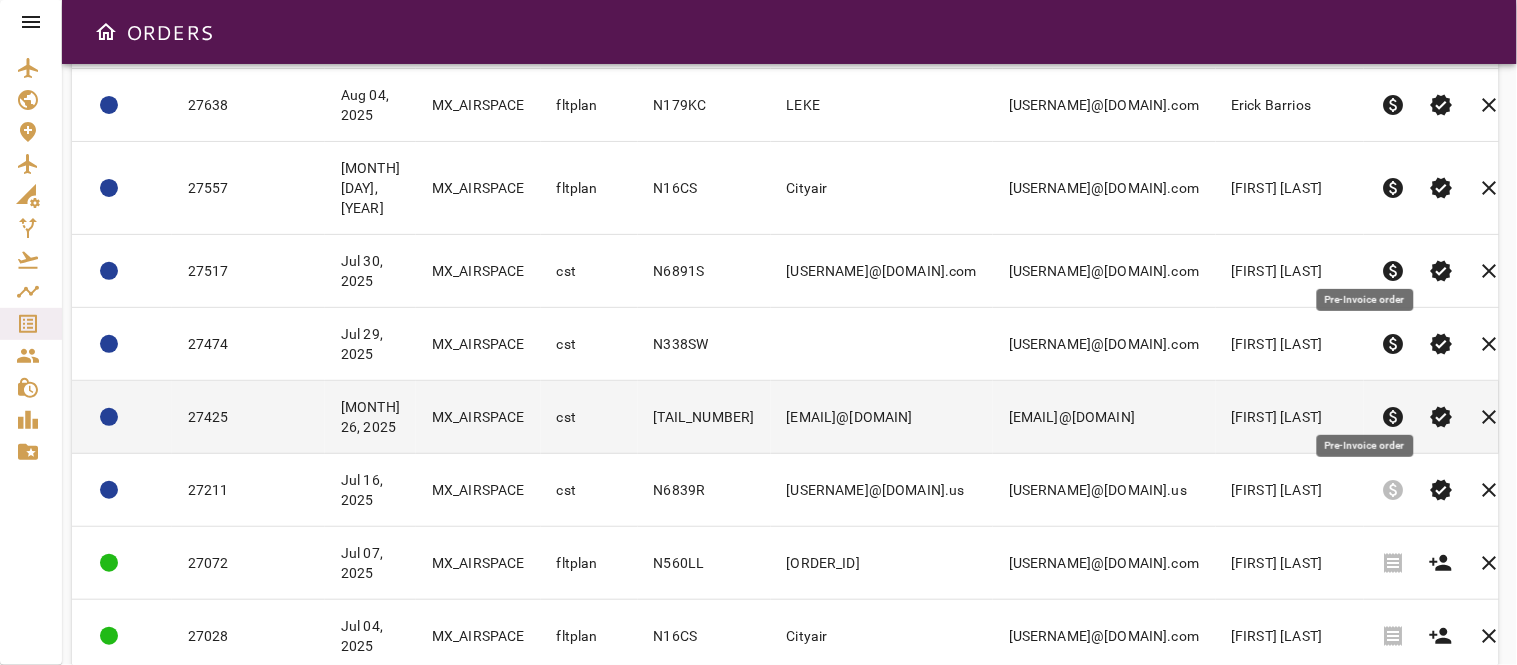 click on "paid" at bounding box center [1393, 417] 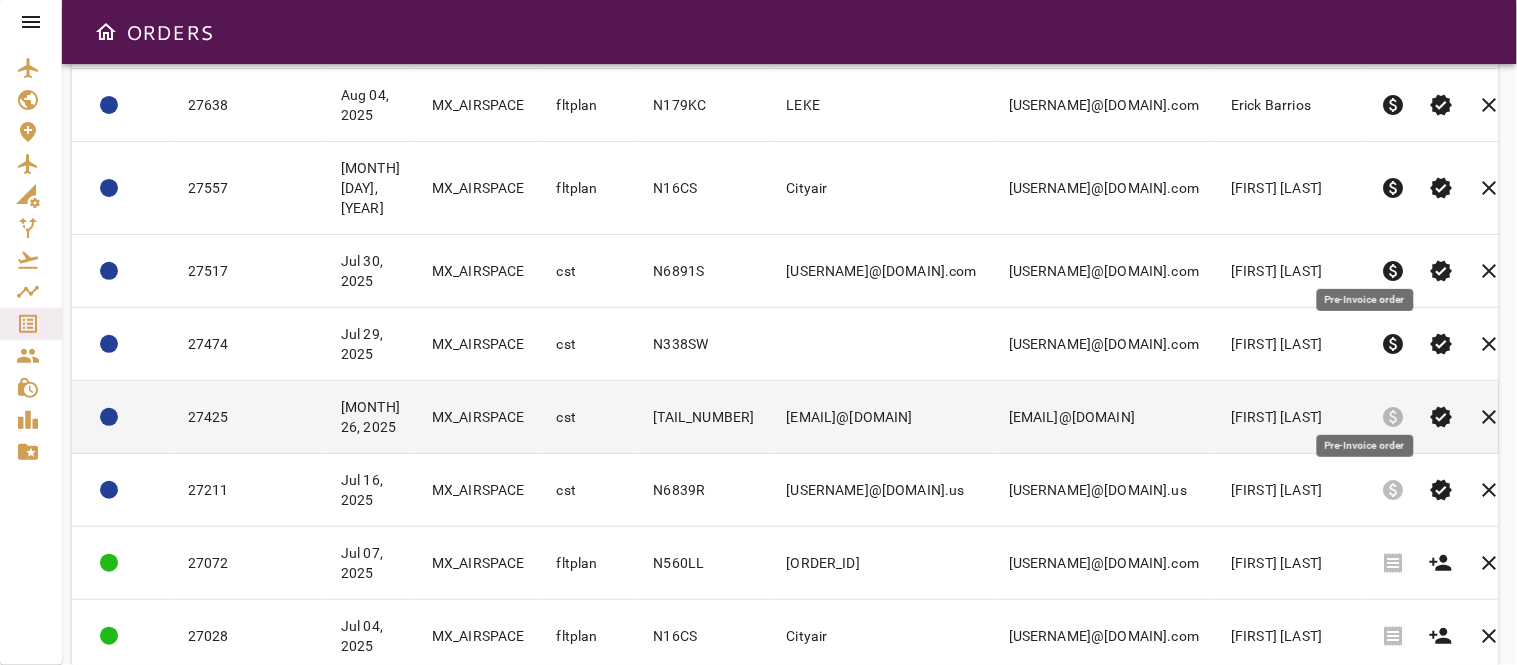 click on "[EMAIL]@[DOMAIN]" at bounding box center [1104, 417] 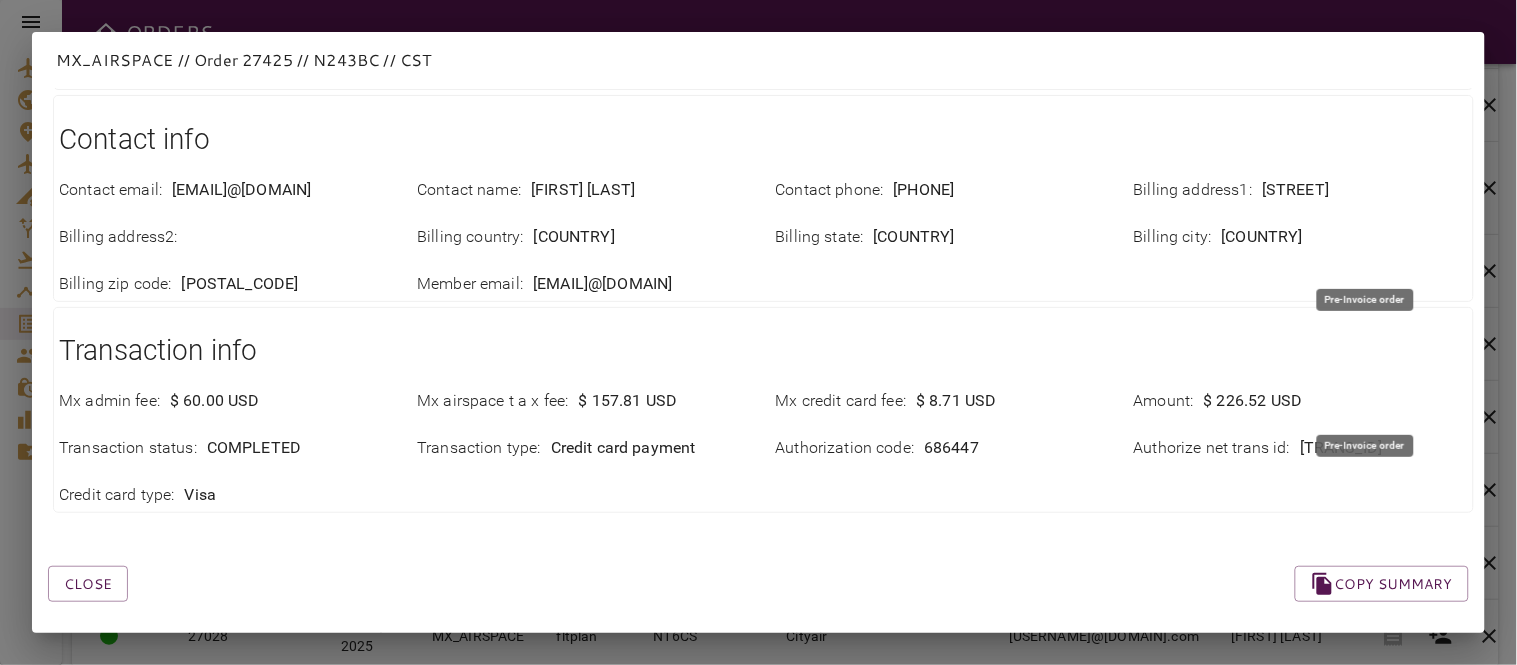 scroll, scrollTop: 575, scrollLeft: 0, axis: vertical 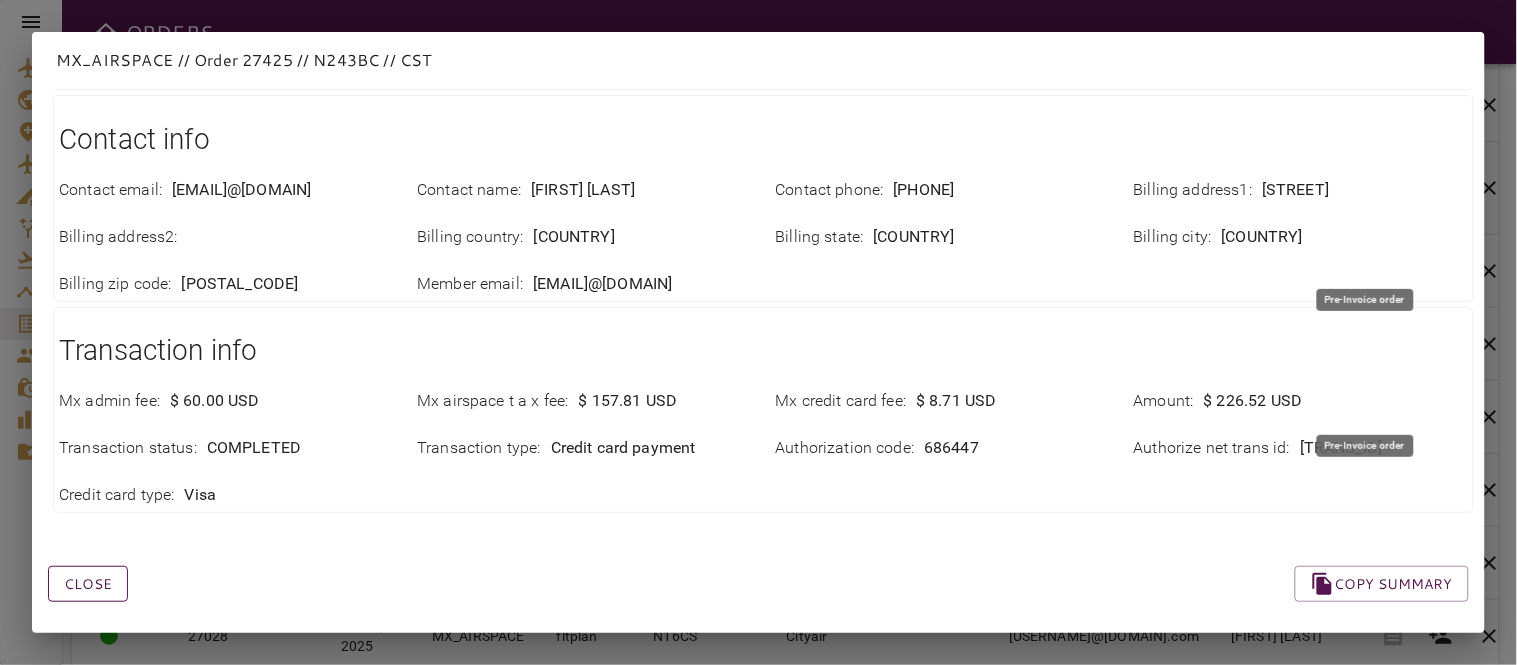 click on "Close" at bounding box center [88, 584] 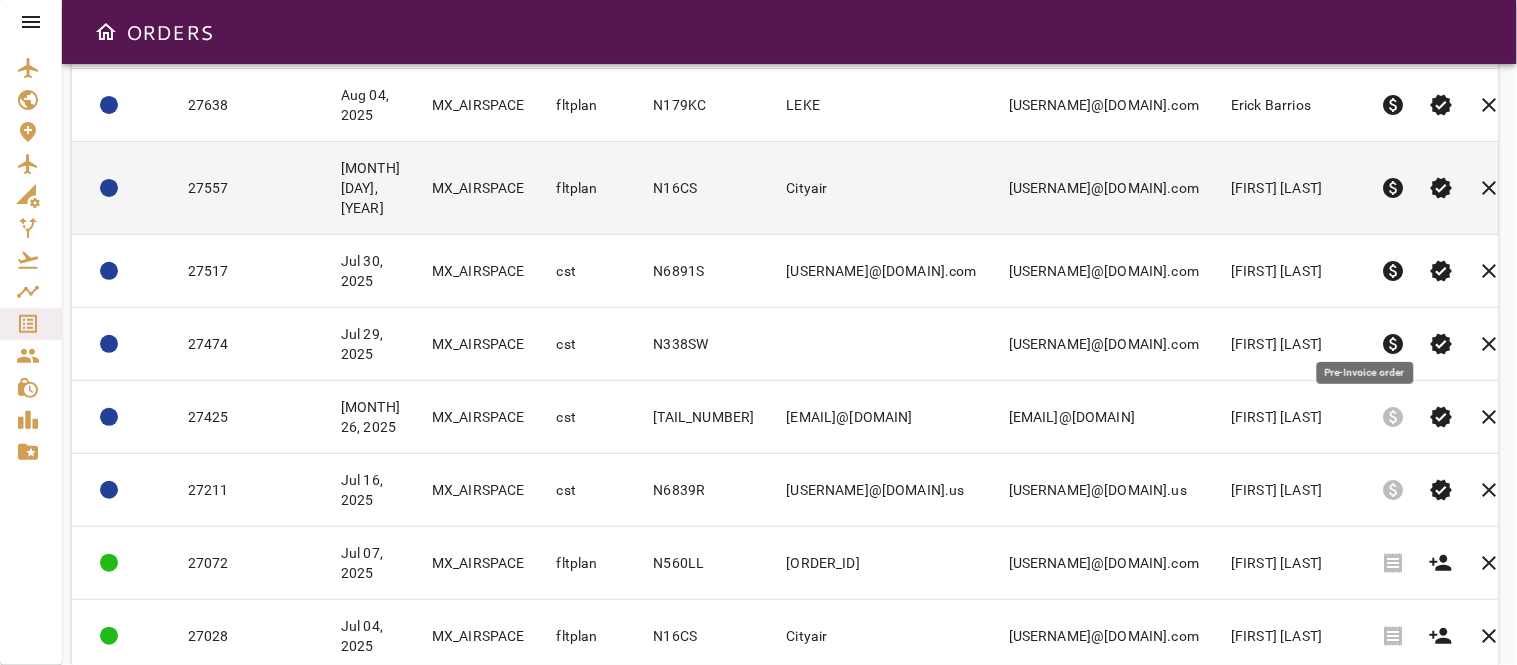 drag, startPoint x: 1370, startPoint y: 321, endPoint x: 852, endPoint y: 152, distance: 544.8715 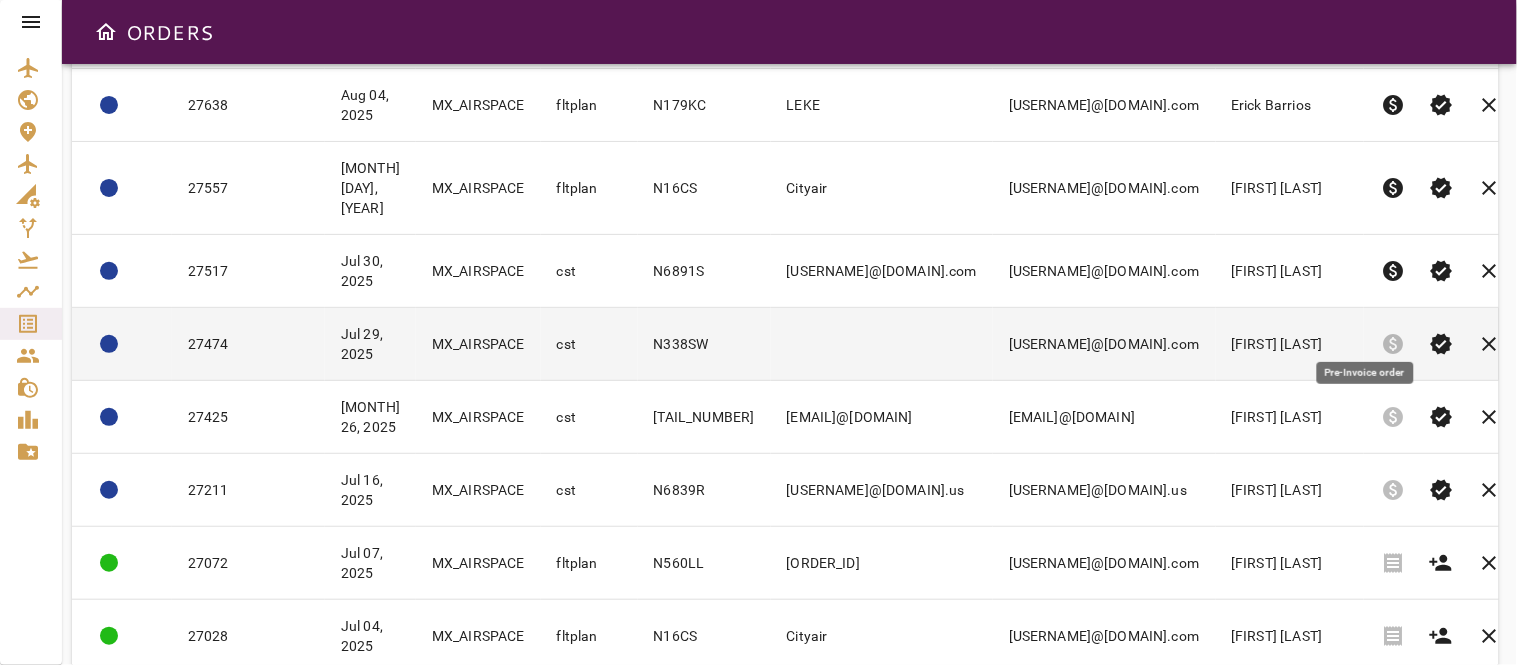 click on "[USERNAME]@[DOMAIN].com" at bounding box center (1104, 344) 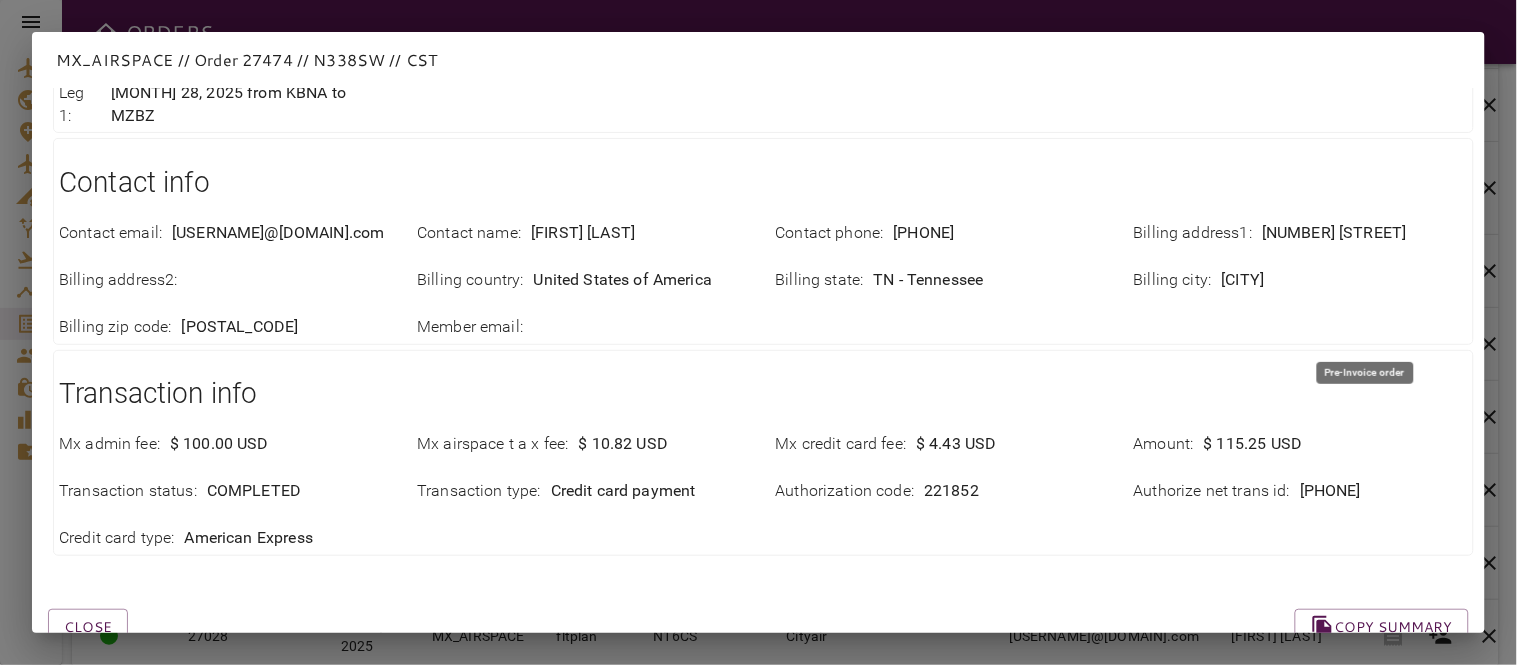 scroll, scrollTop: 530, scrollLeft: 0, axis: vertical 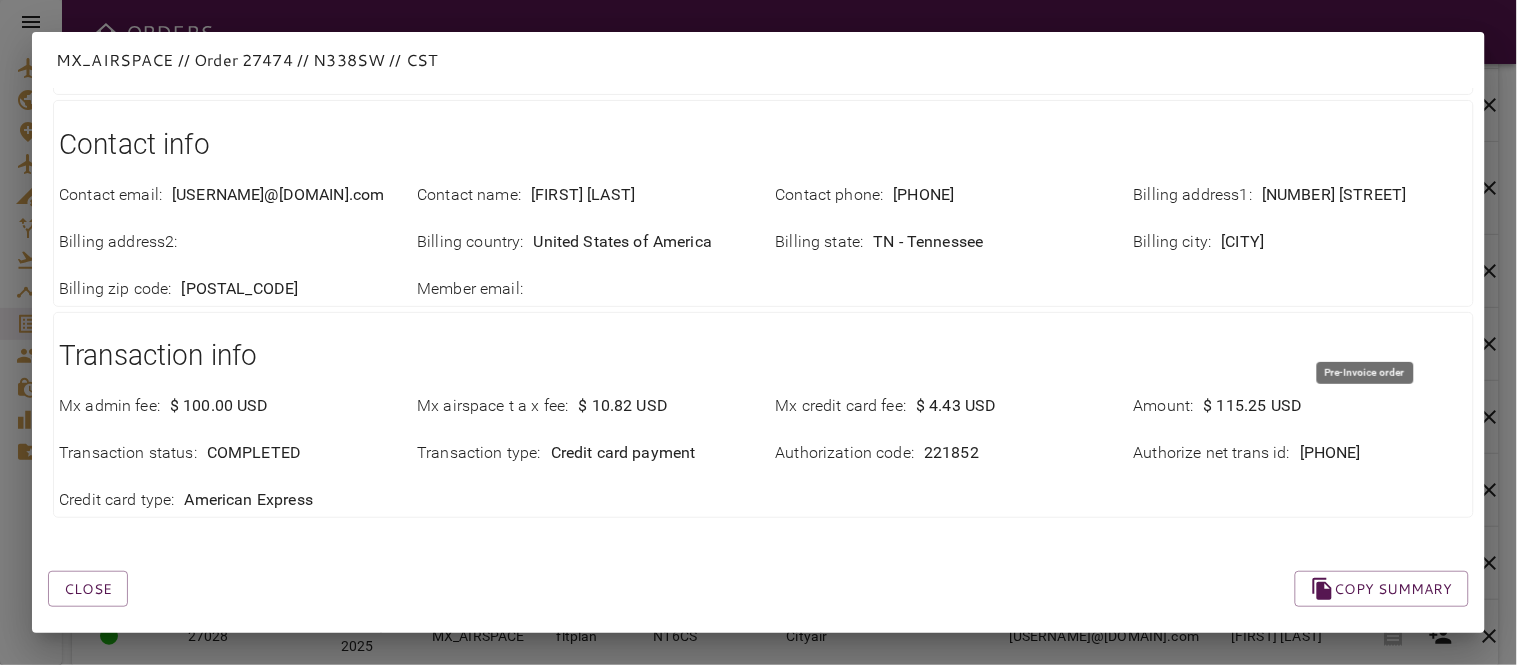 drag, startPoint x: 1286, startPoint y: 430, endPoint x: 1390, endPoint y: 441, distance: 104.58012 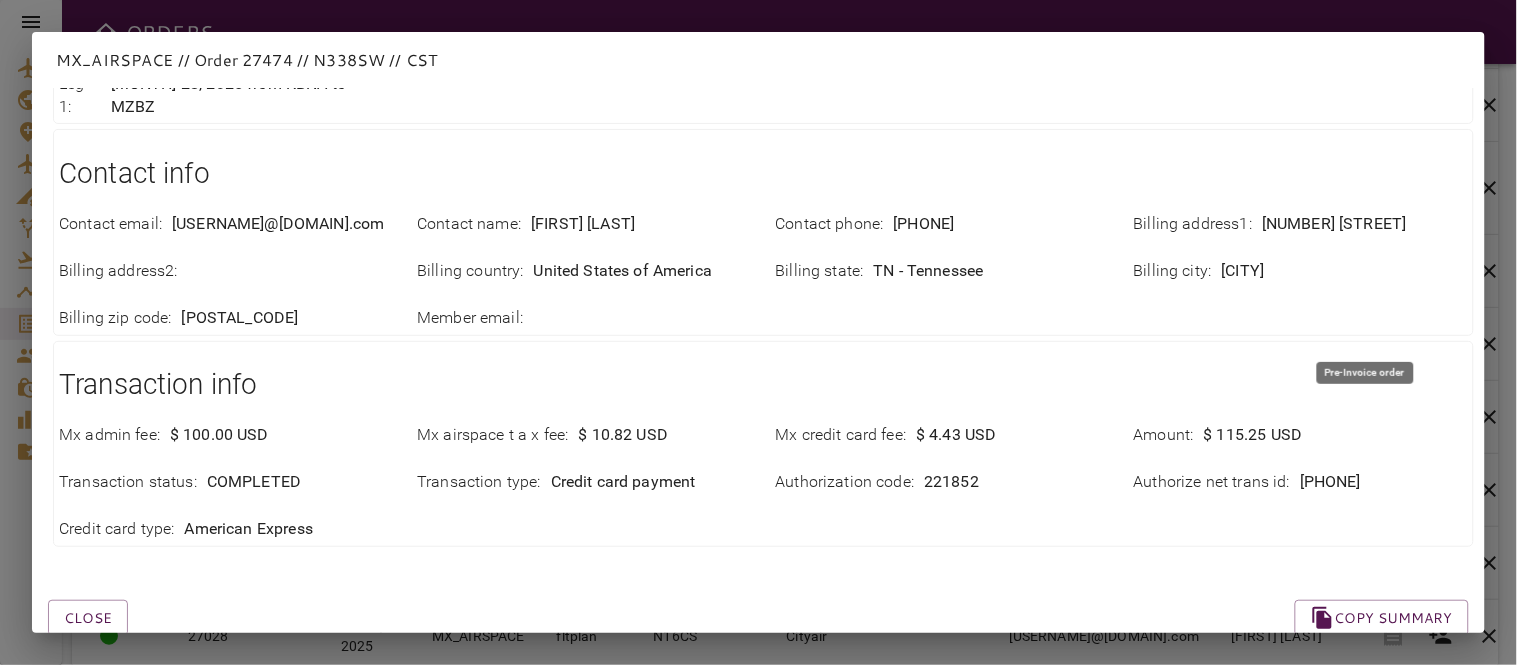 scroll, scrollTop: 530, scrollLeft: 0, axis: vertical 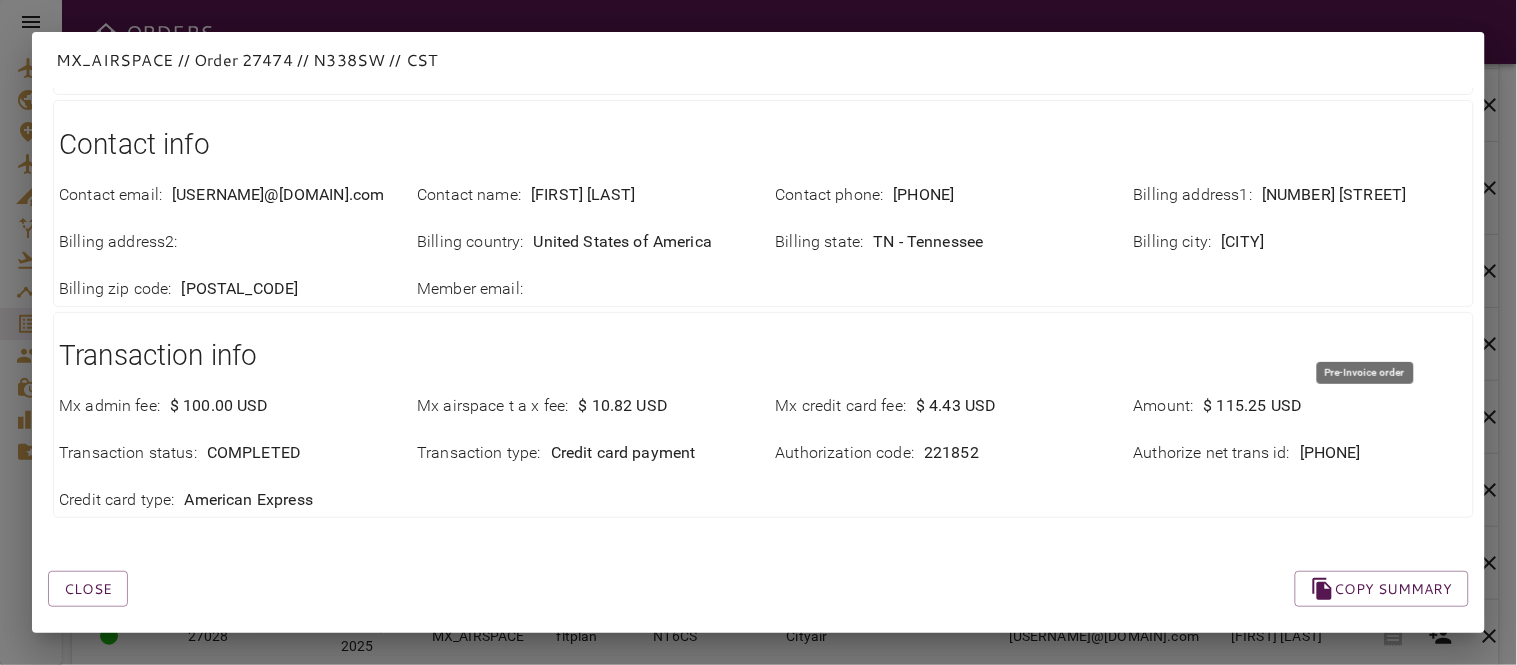 click on "Close  Copy summary" at bounding box center (734, 565) 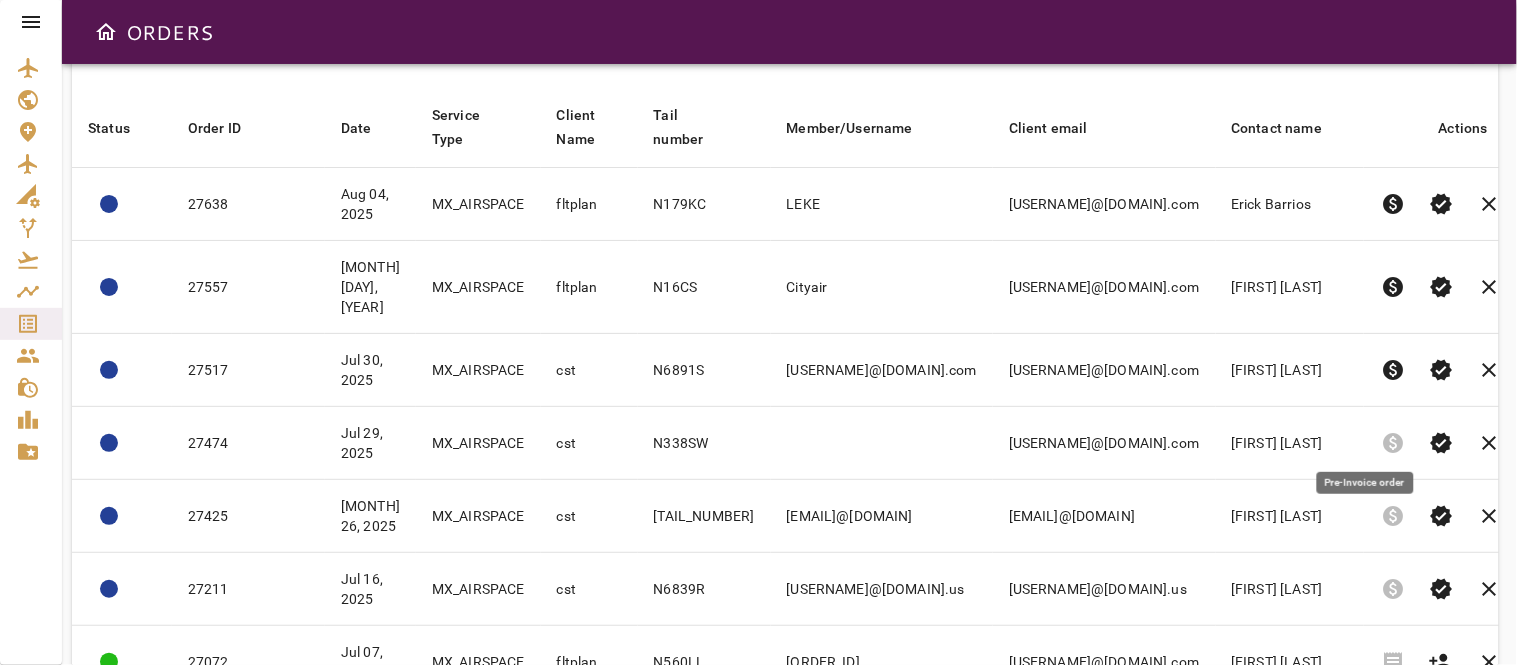 scroll, scrollTop: 111, scrollLeft: 0, axis: vertical 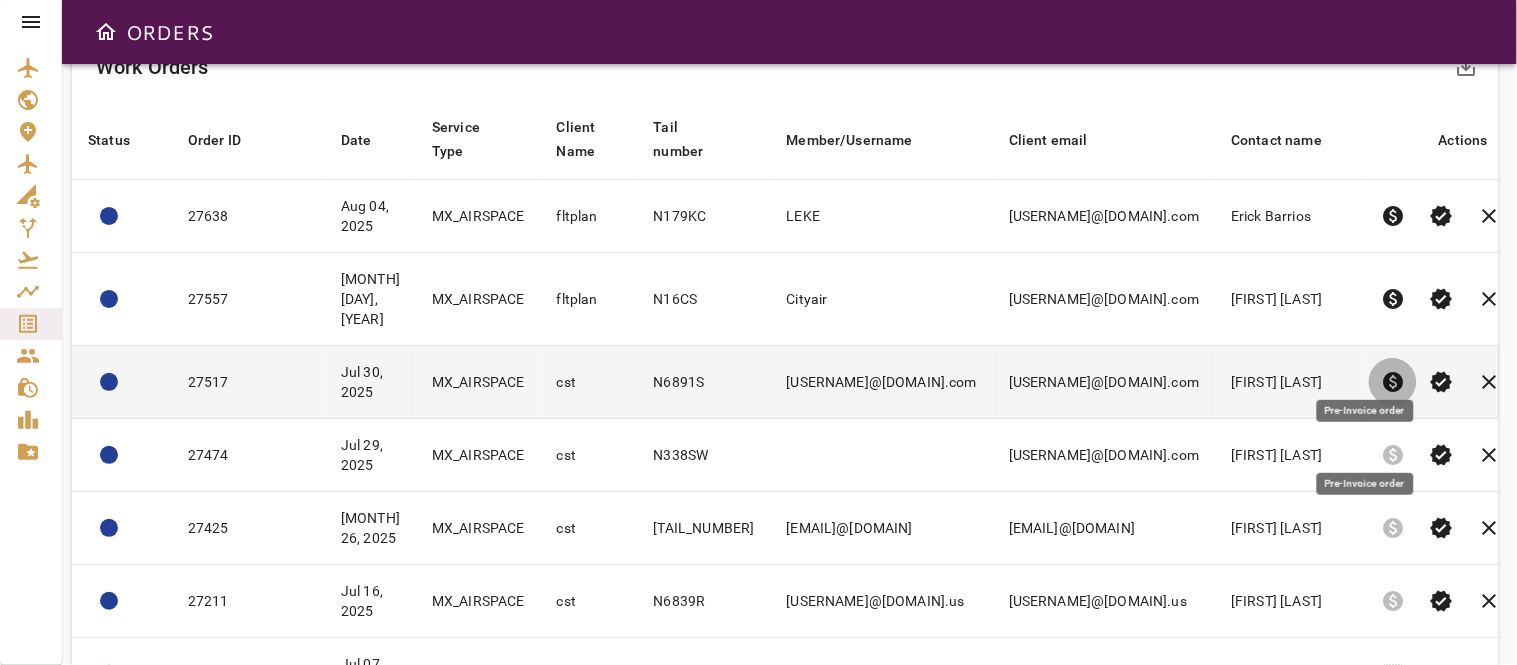 click on "paid" at bounding box center [1393, 382] 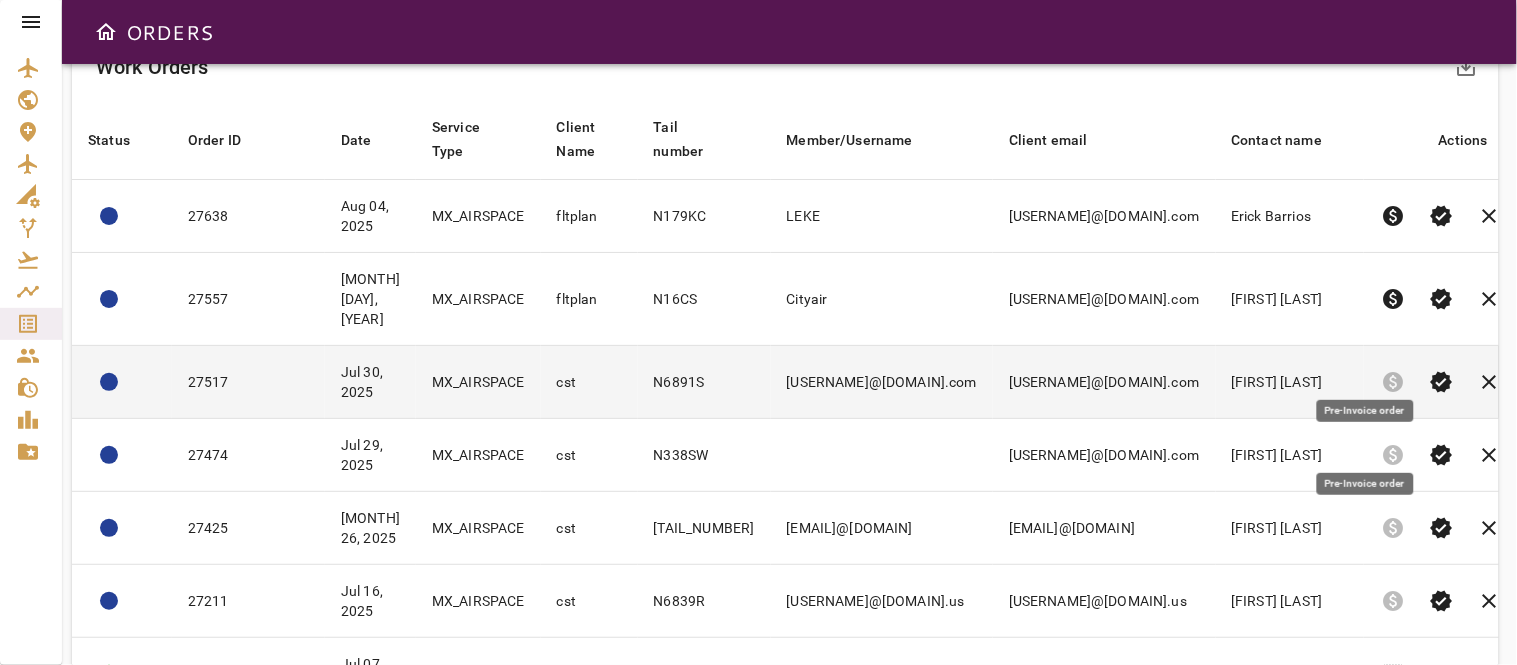 click on "[USERNAME]@[DOMAIN].com" at bounding box center [1104, 382] 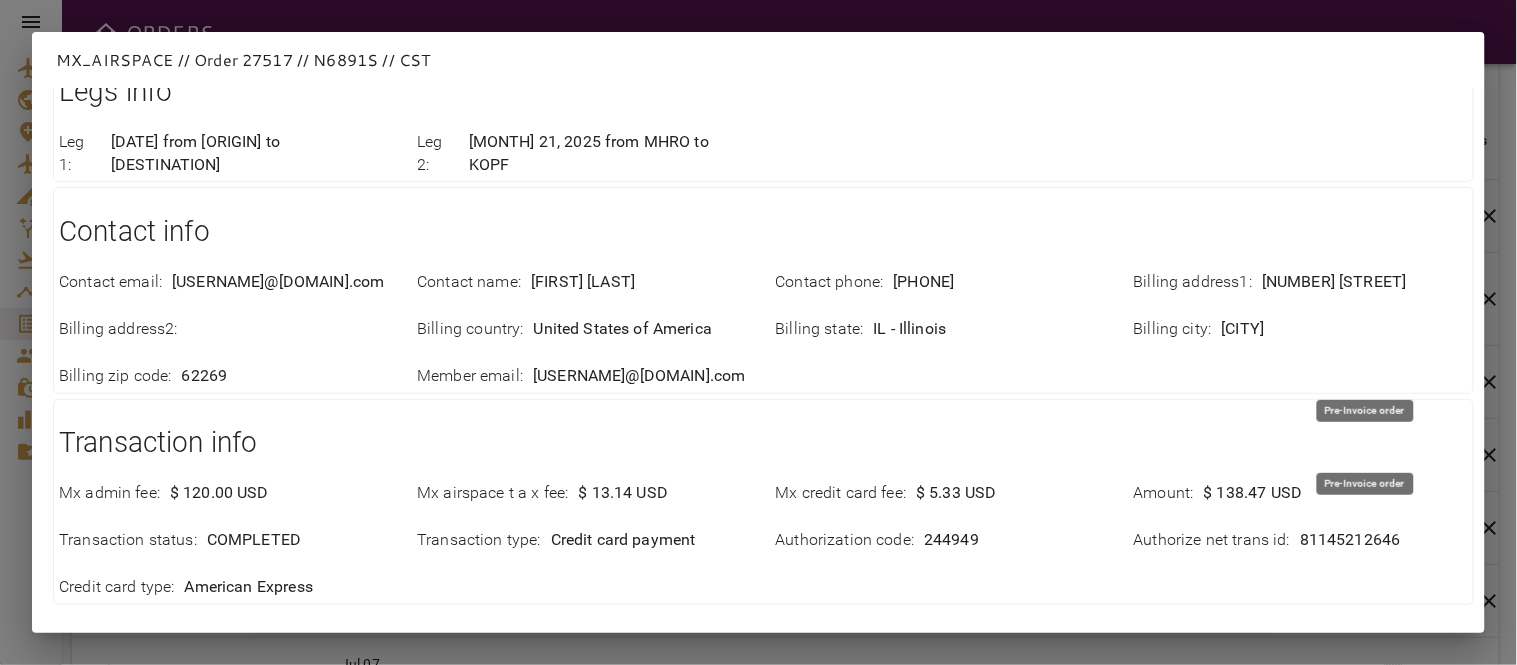 scroll, scrollTop: 444, scrollLeft: 0, axis: vertical 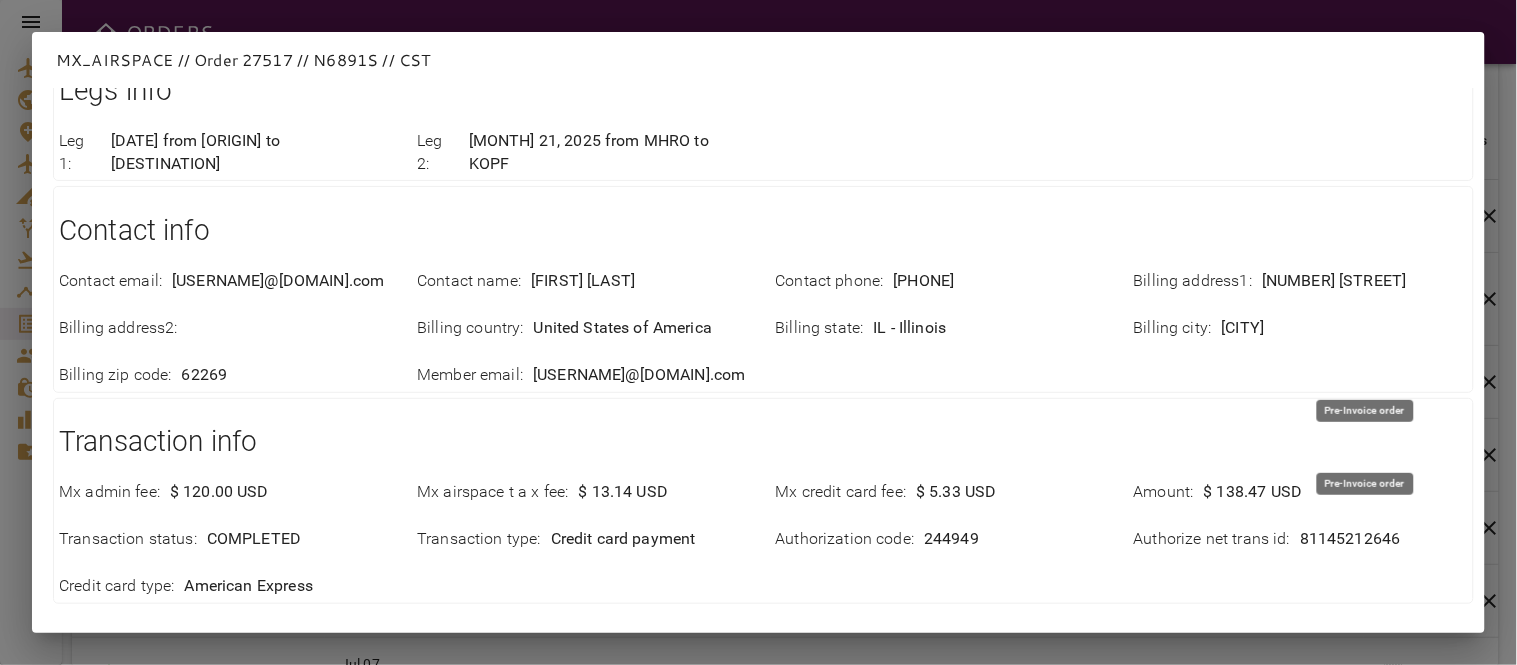 drag, startPoint x: 127, startPoint y: 256, endPoint x: 381, endPoint y: 280, distance: 255.13133 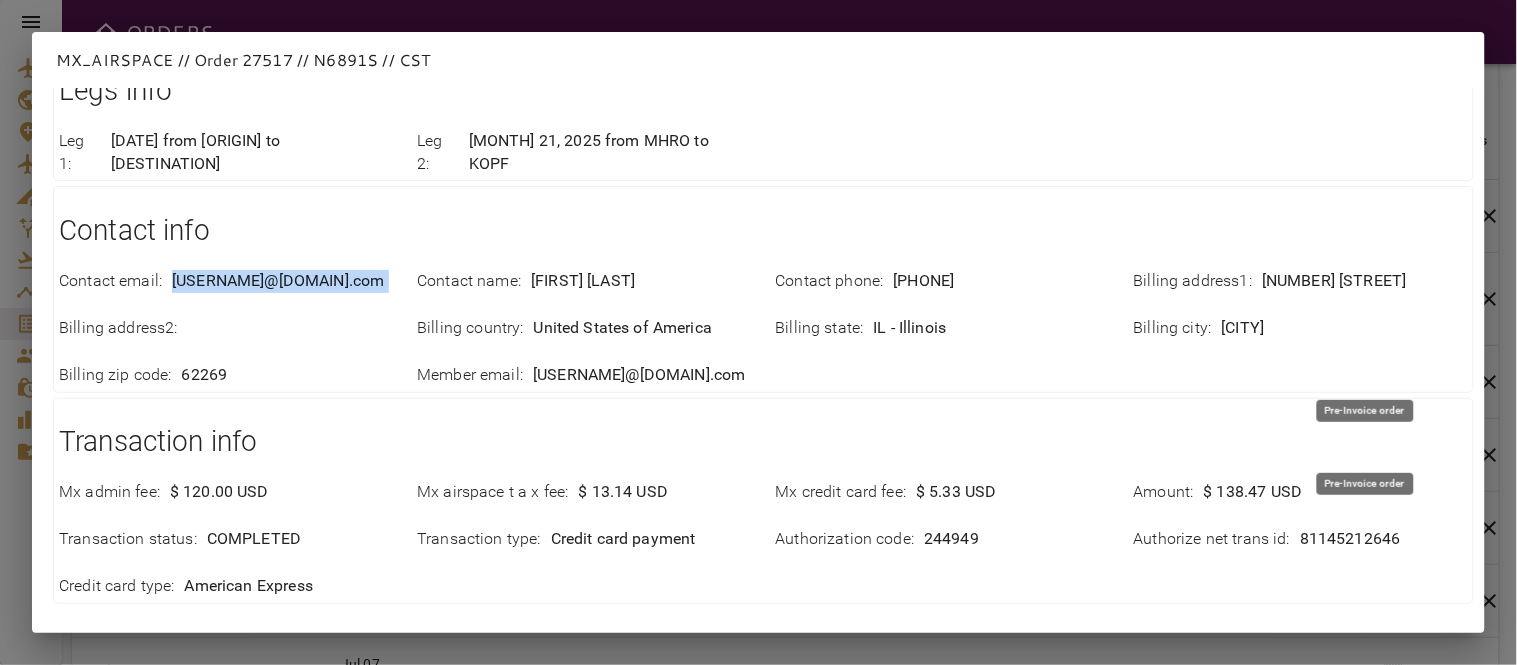 drag, startPoint x: 135, startPoint y: 256, endPoint x: 401, endPoint y: 268, distance: 266.27054 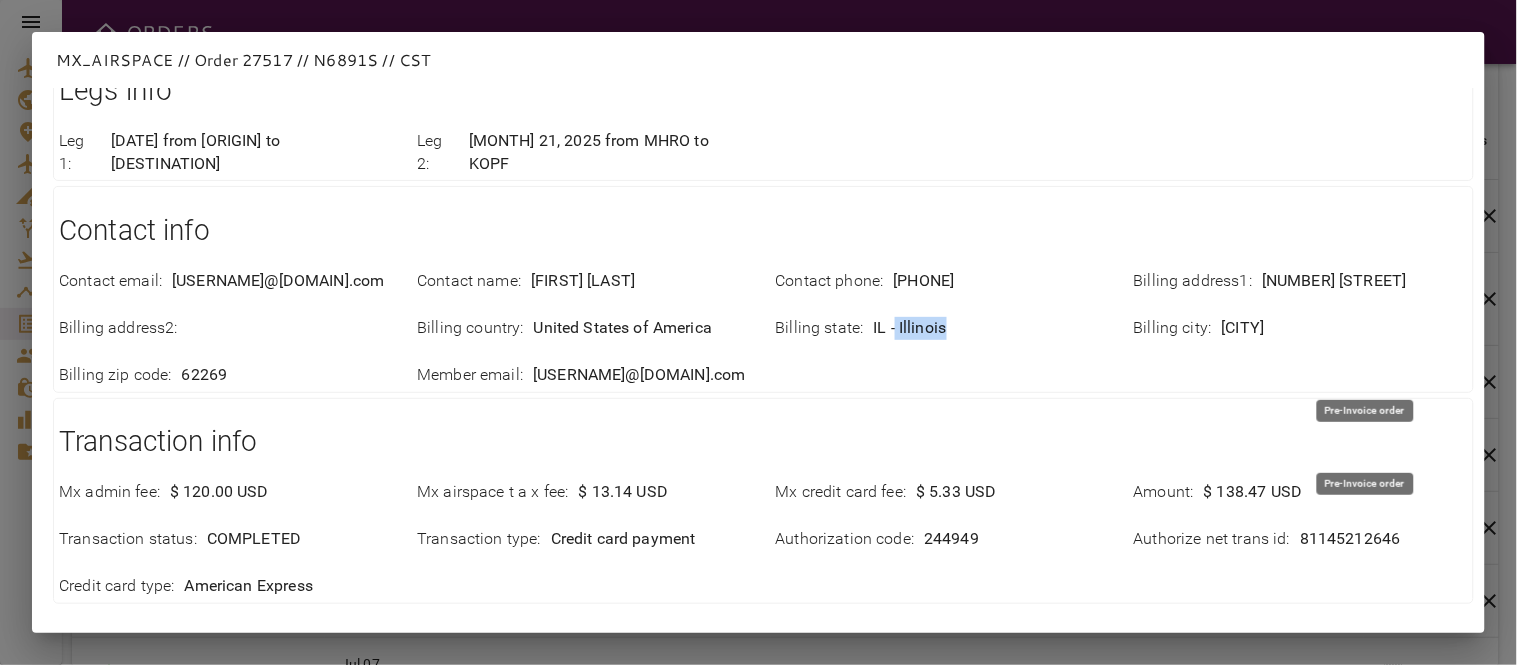 drag, startPoint x: 887, startPoint y: 333, endPoint x: 963, endPoint y: 323, distance: 76.655075 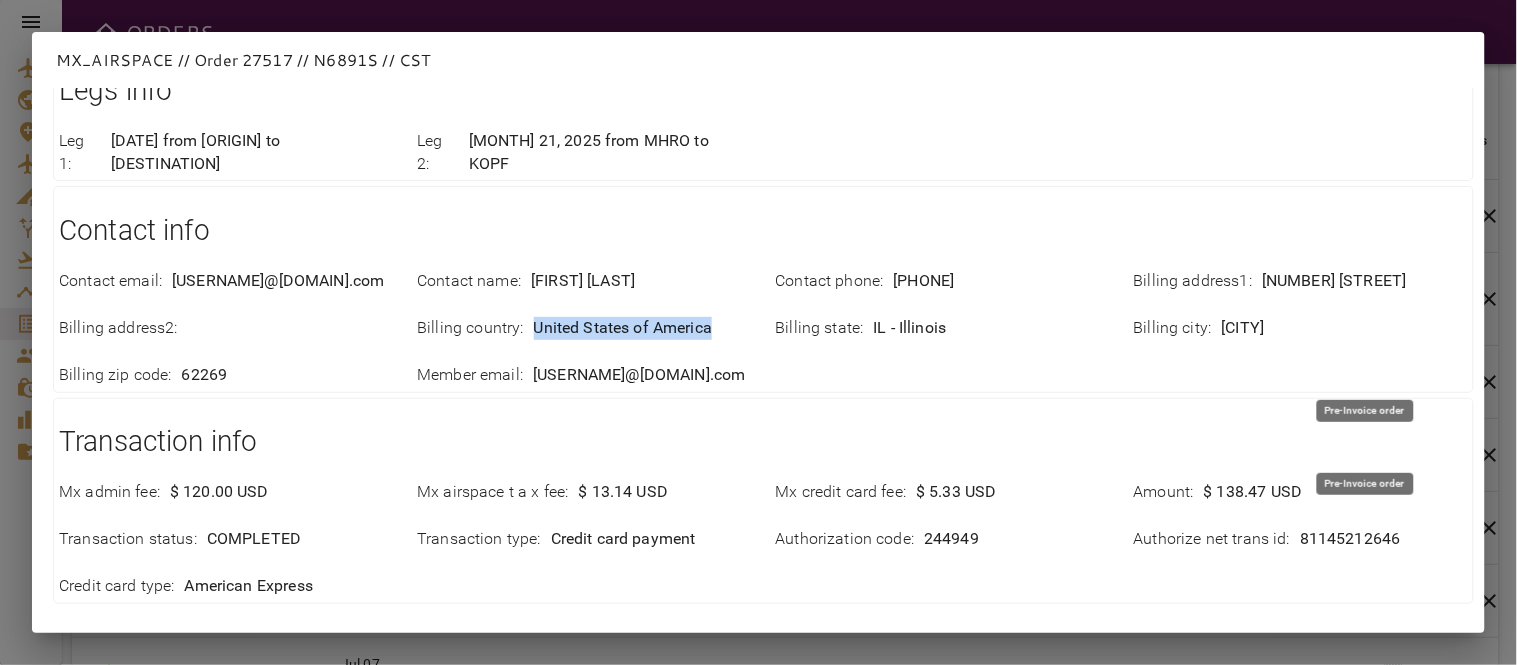 drag, startPoint x: 520, startPoint y: 325, endPoint x: 734, endPoint y: 327, distance: 214.00934 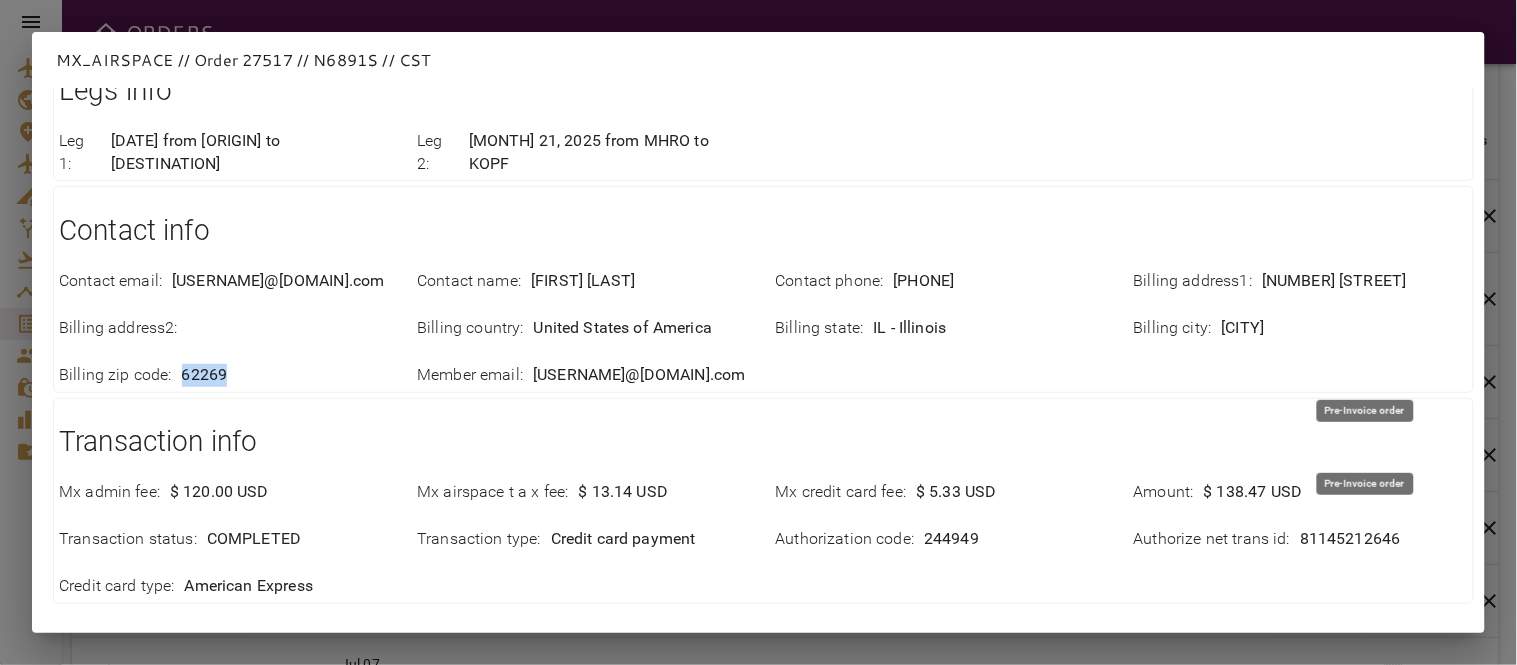 drag, startPoint x: 180, startPoint y: 377, endPoint x: 270, endPoint y: 382, distance: 90.13878 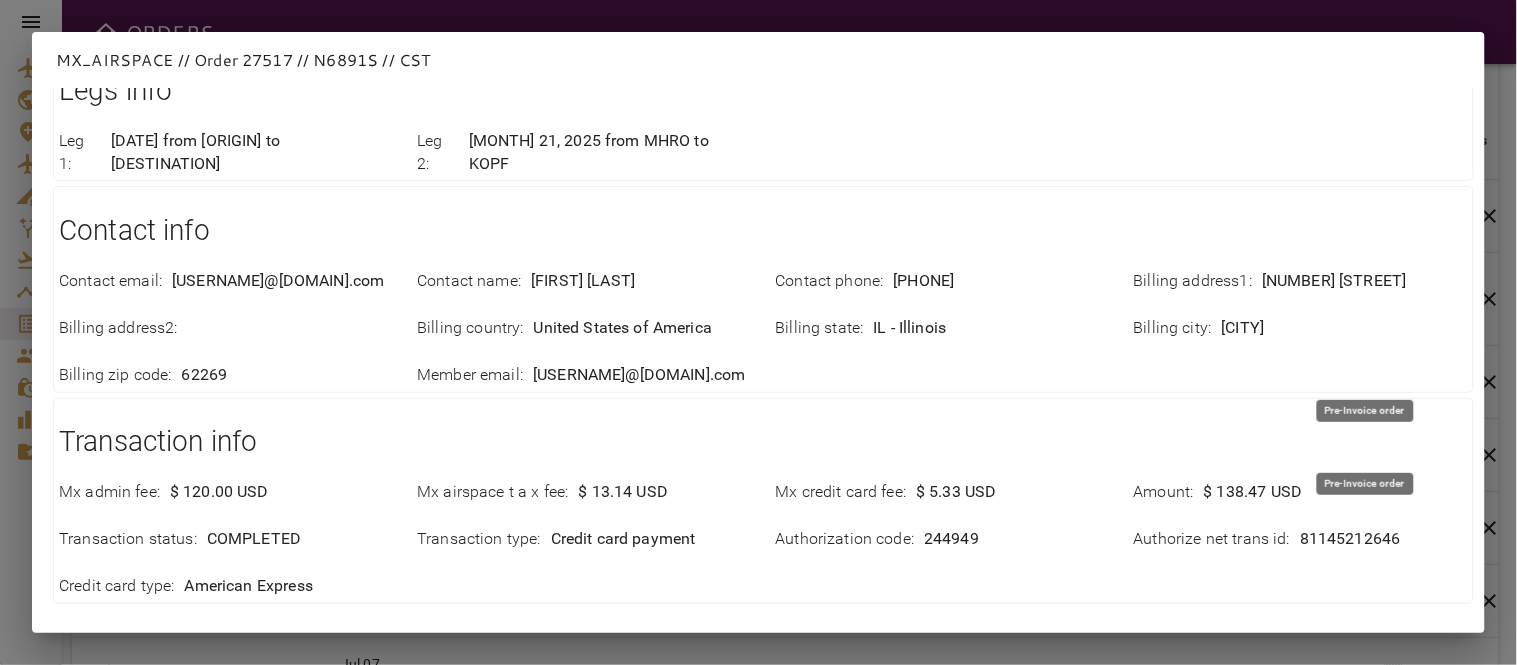 click on "Contact info Contact email : [USERNAME]@[DOMAIN].com Contact name : Dana Steffey Contact phone : [PHONE] Billing address1 : 1392 Frontage Road Billing address2 : Billing country : United States of America Billing state : IL - Illinois Billing city : O'Fallon Billing zip code : 62269 Member email : [USERNAME]@[DOMAIN].com" at bounding box center [763, 289] 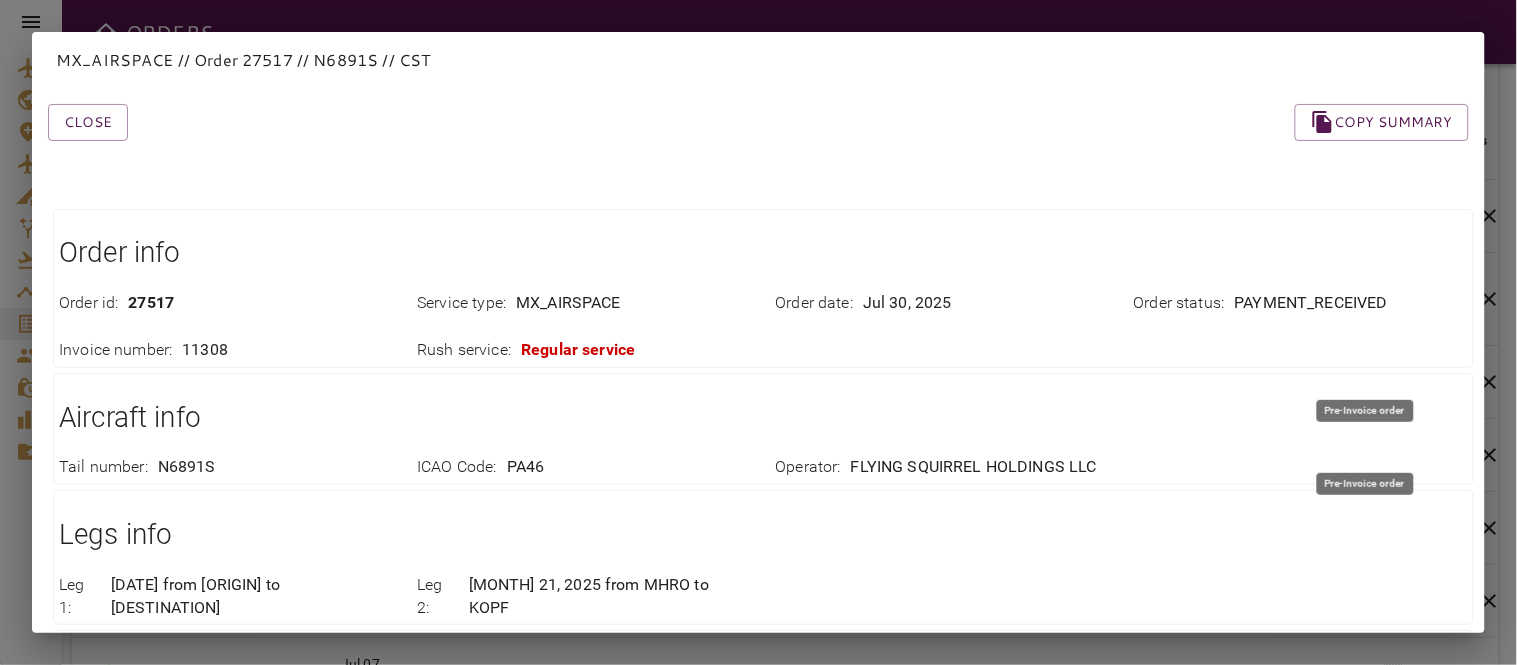 scroll, scrollTop: 575, scrollLeft: 0, axis: vertical 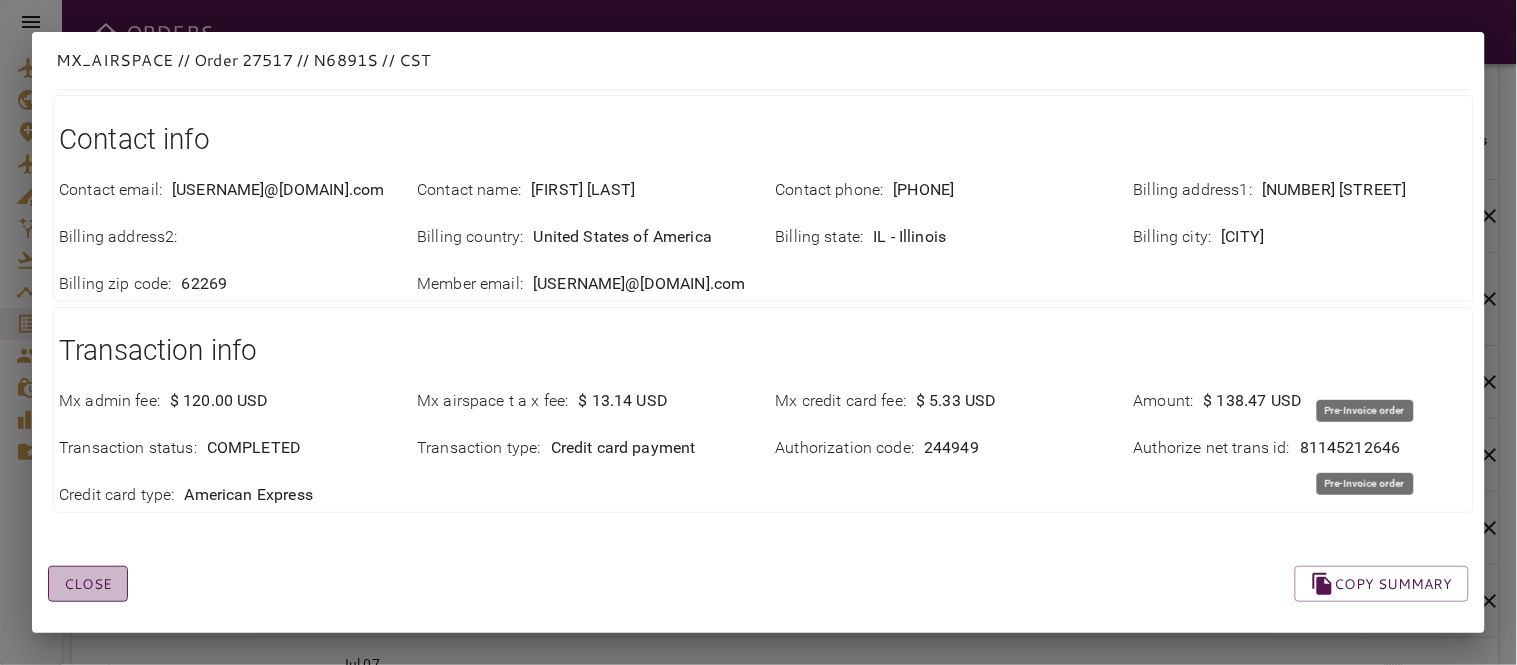 click on "Close" at bounding box center [88, 584] 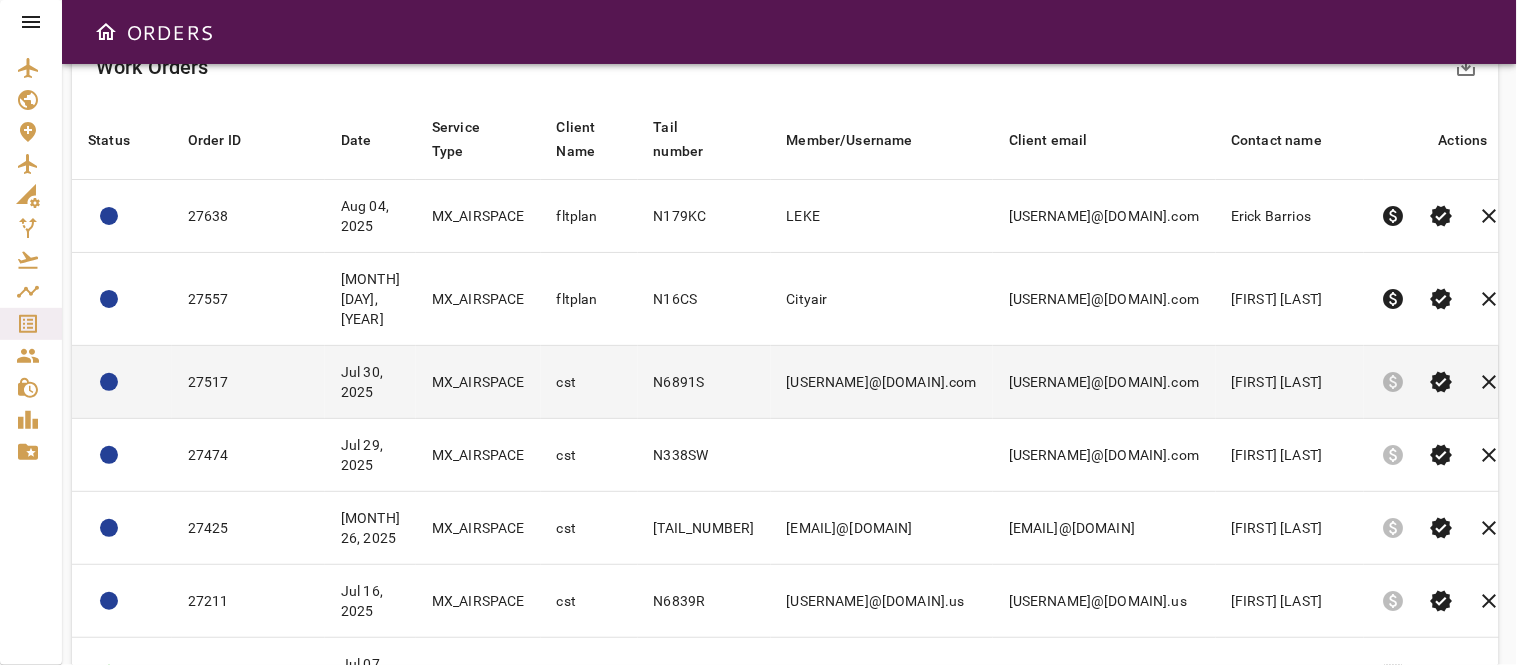 click on "[FIRST] [LAST]" at bounding box center (1290, 382) 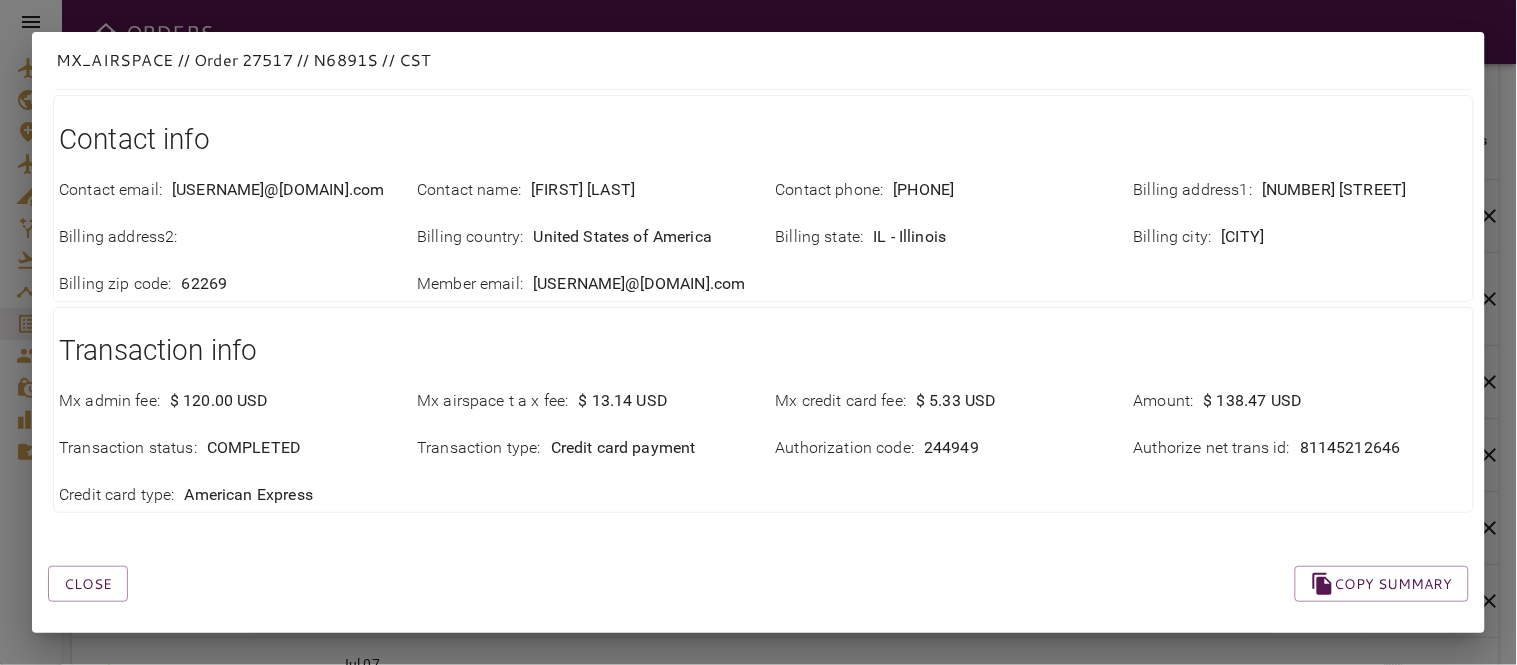 scroll, scrollTop: 575, scrollLeft: 0, axis: vertical 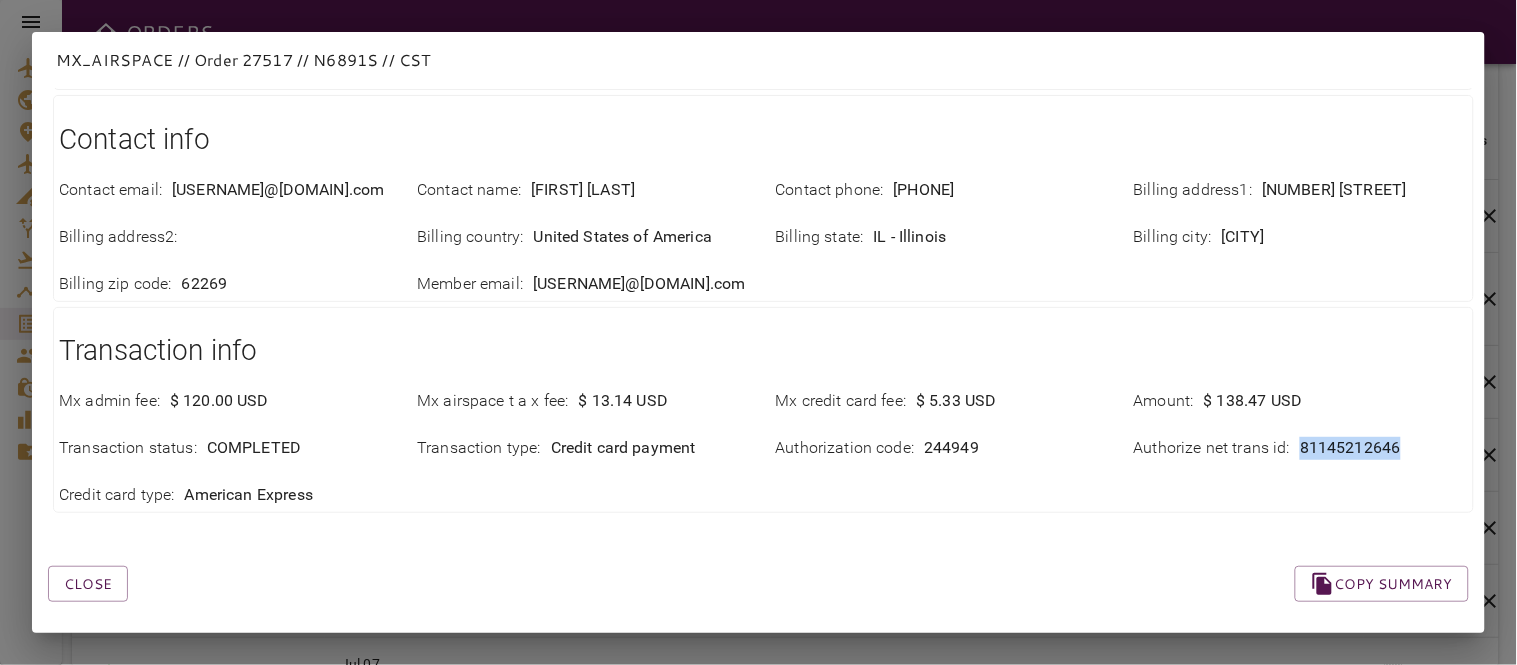 drag, startPoint x: 1285, startPoint y: 427, endPoint x: 1415, endPoint y: 434, distance: 130.18832 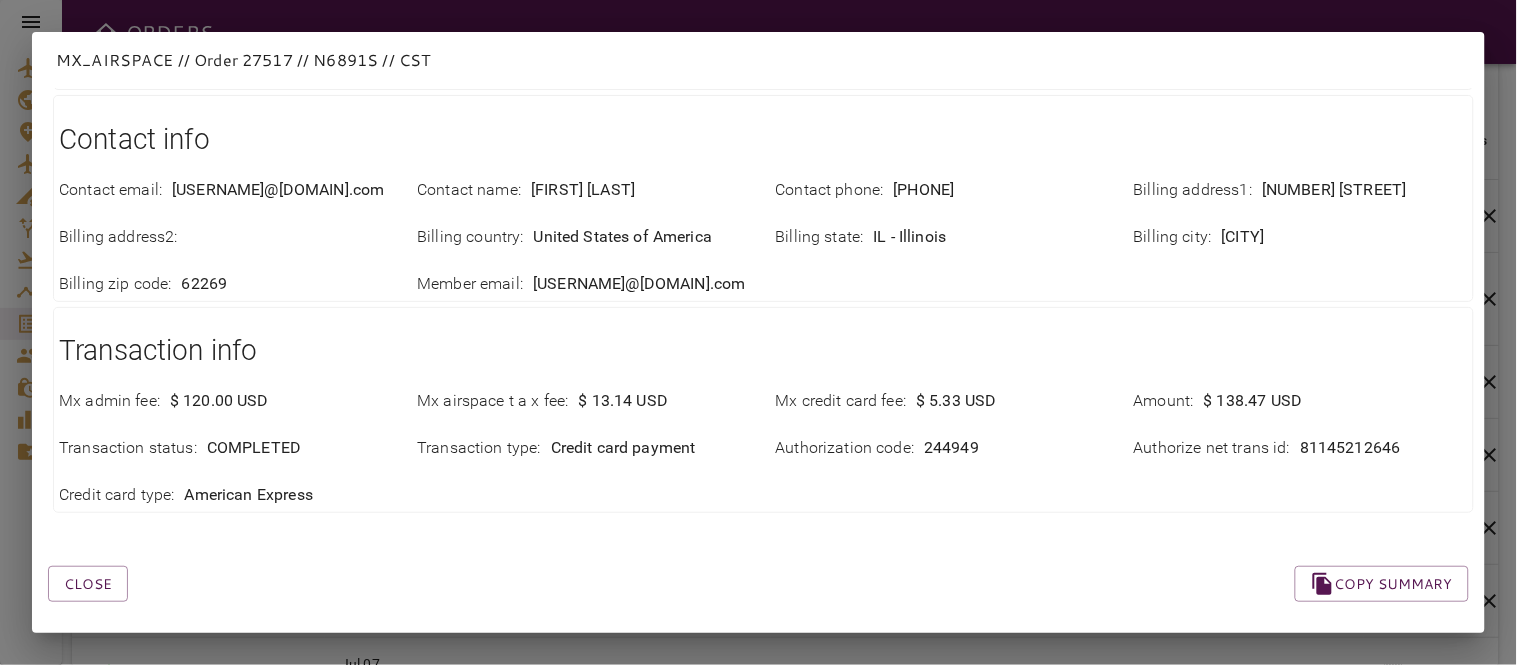 click on "Authorization code : 244949" at bounding box center [943, 448] 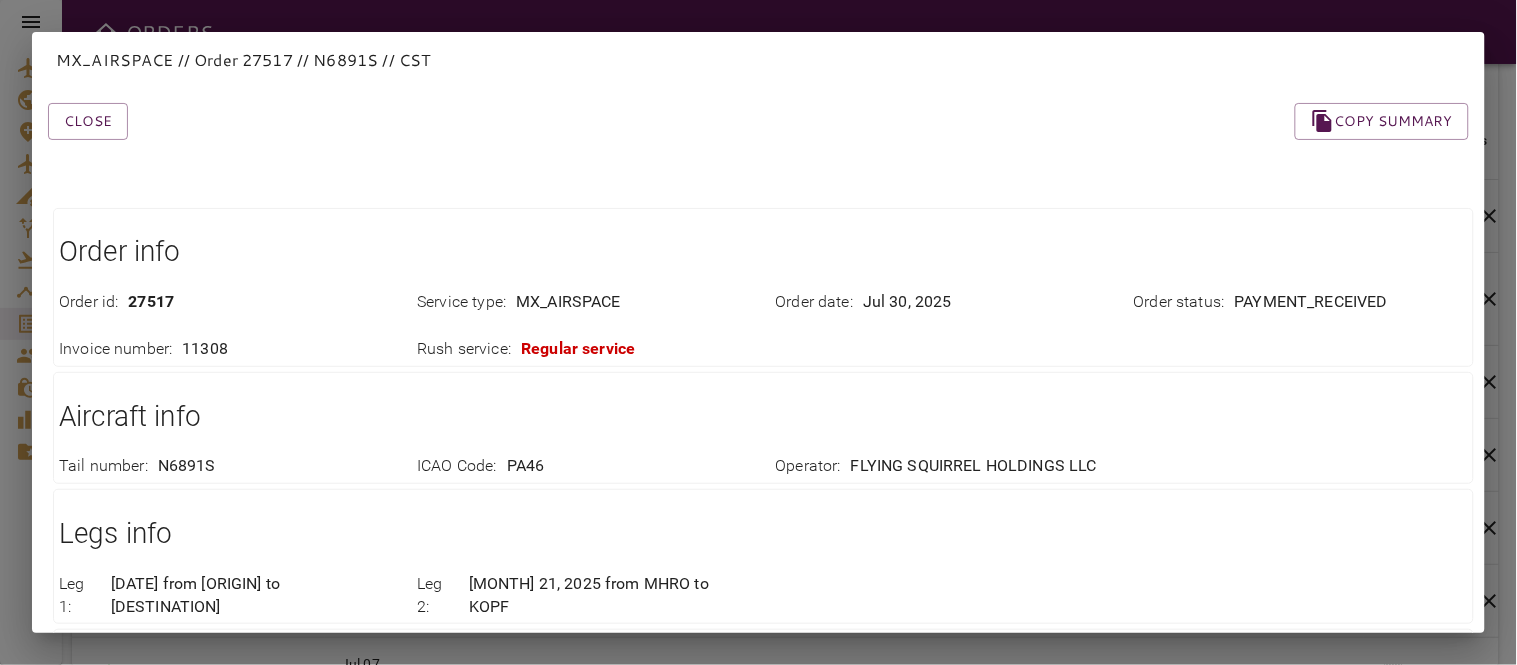 scroll, scrollTop: 0, scrollLeft: 0, axis: both 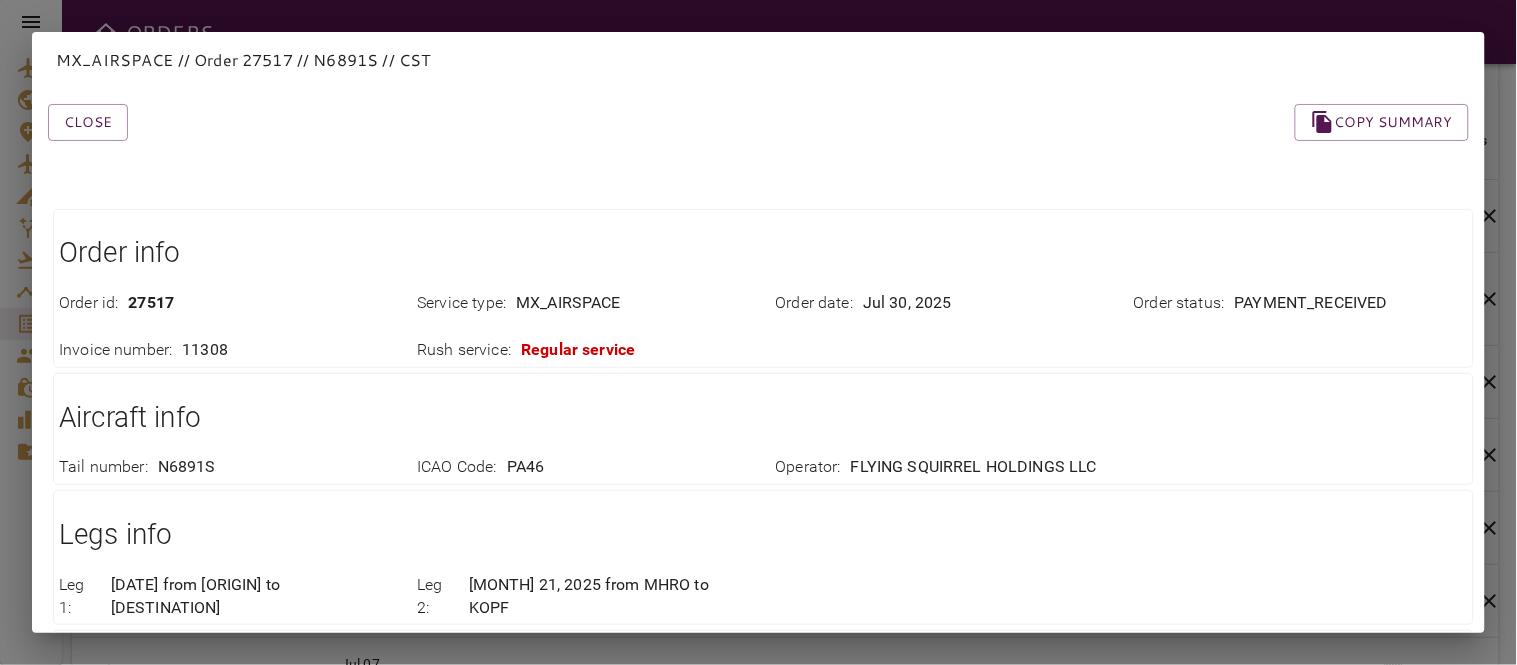 drag, startPoint x: 87, startPoint y: 125, endPoint x: 403, endPoint y: 323, distance: 372.9075 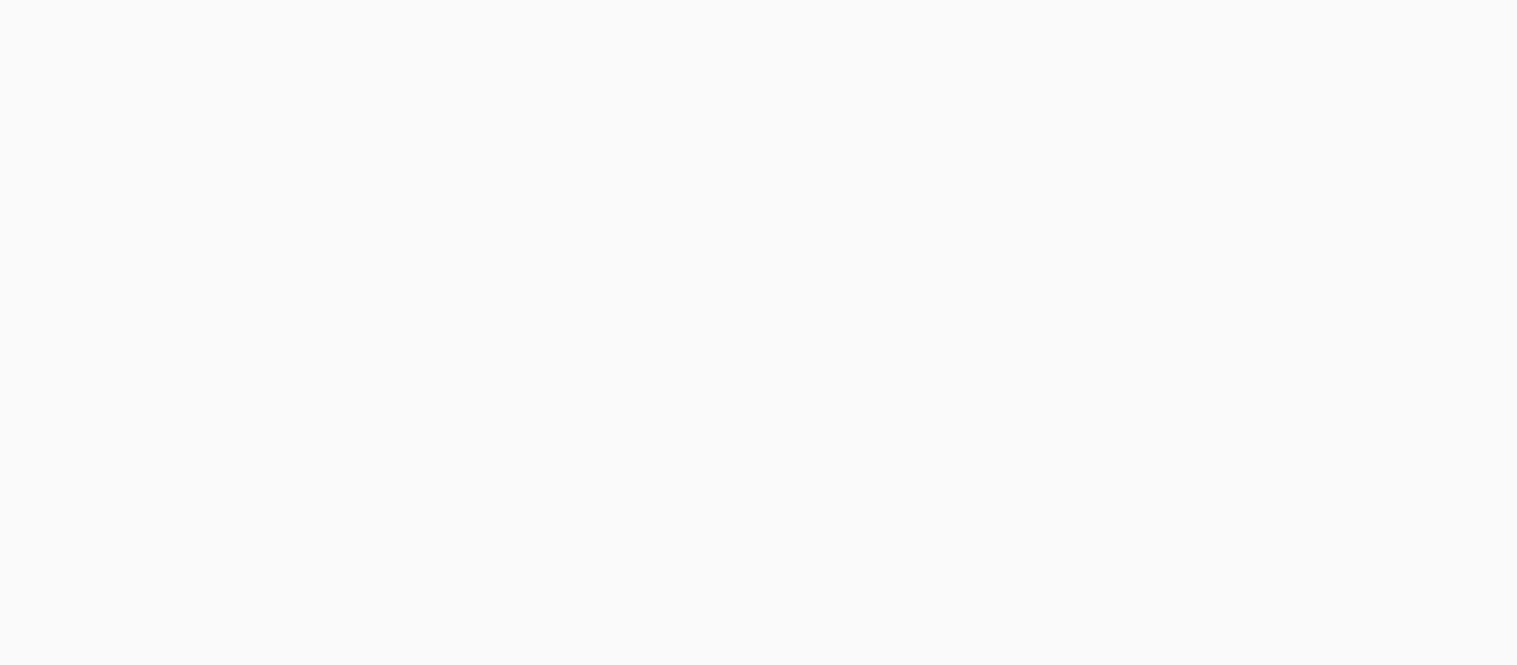 scroll, scrollTop: 0, scrollLeft: 0, axis: both 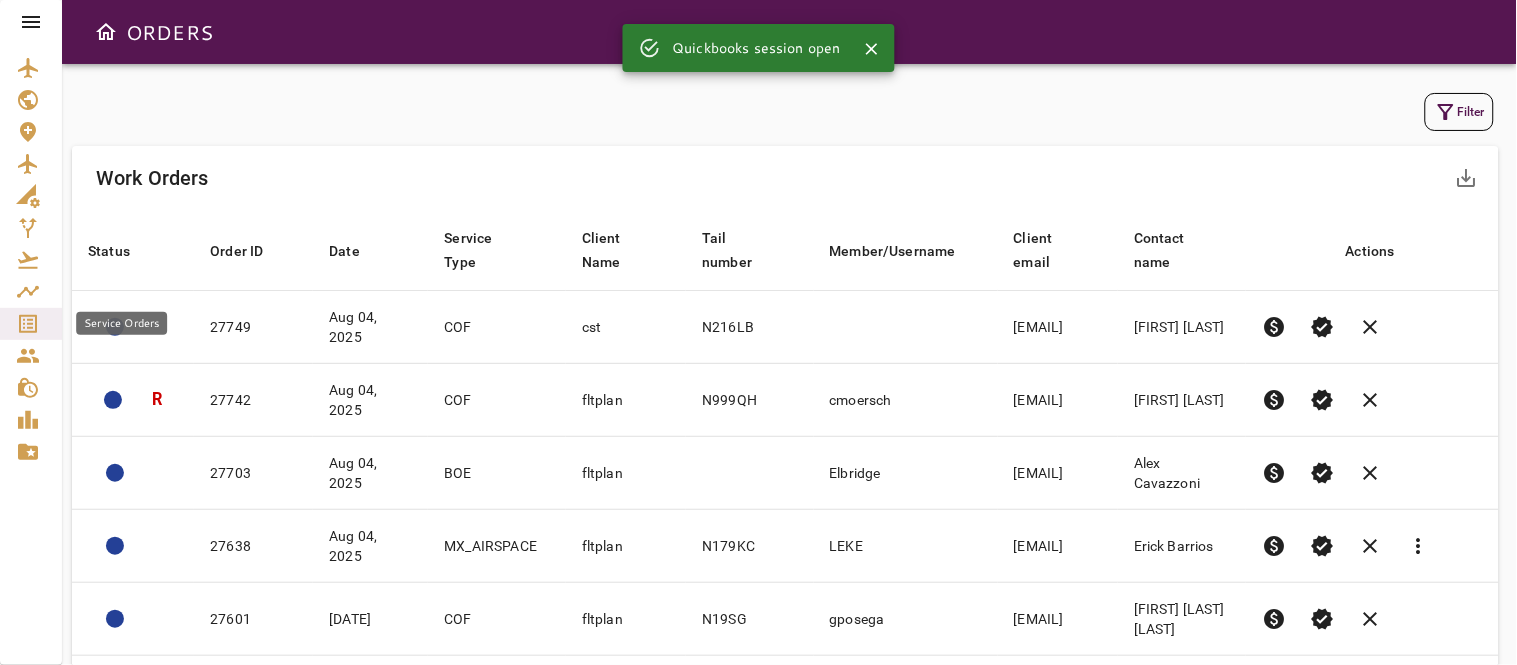 click 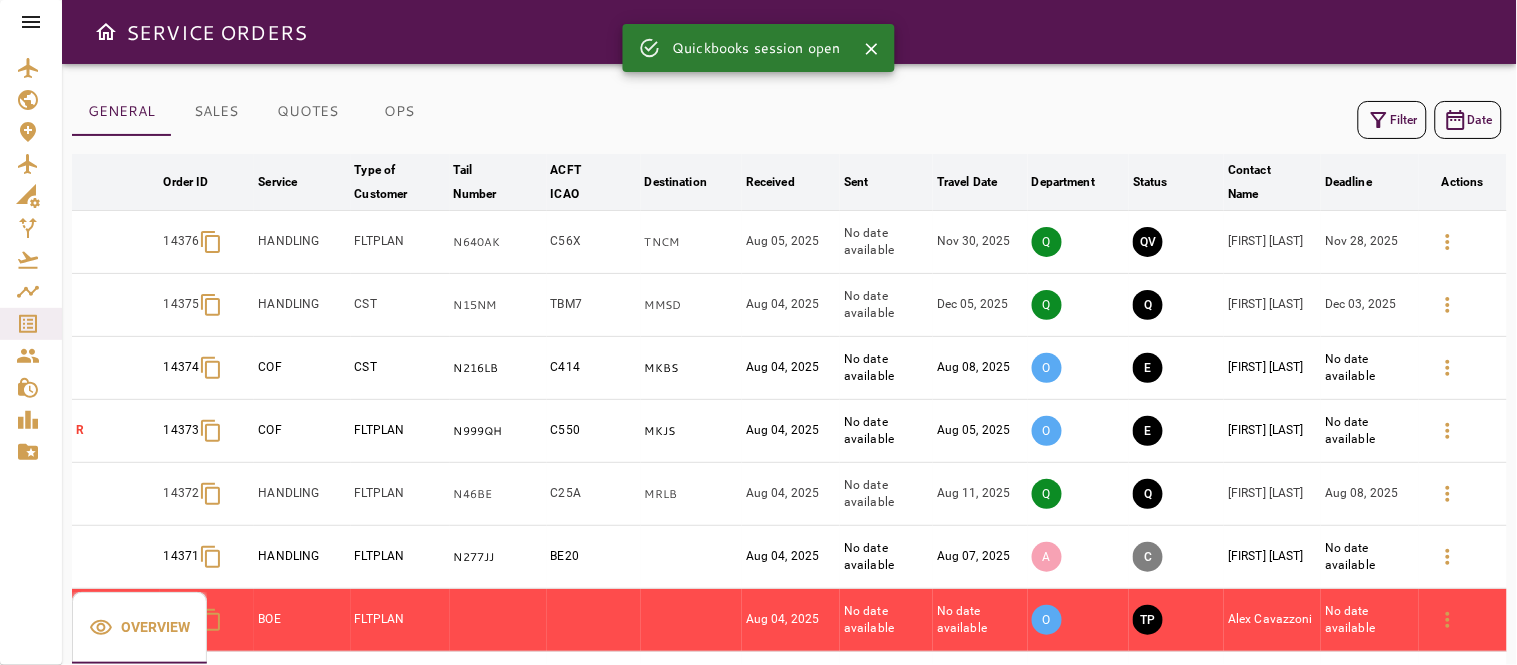 click 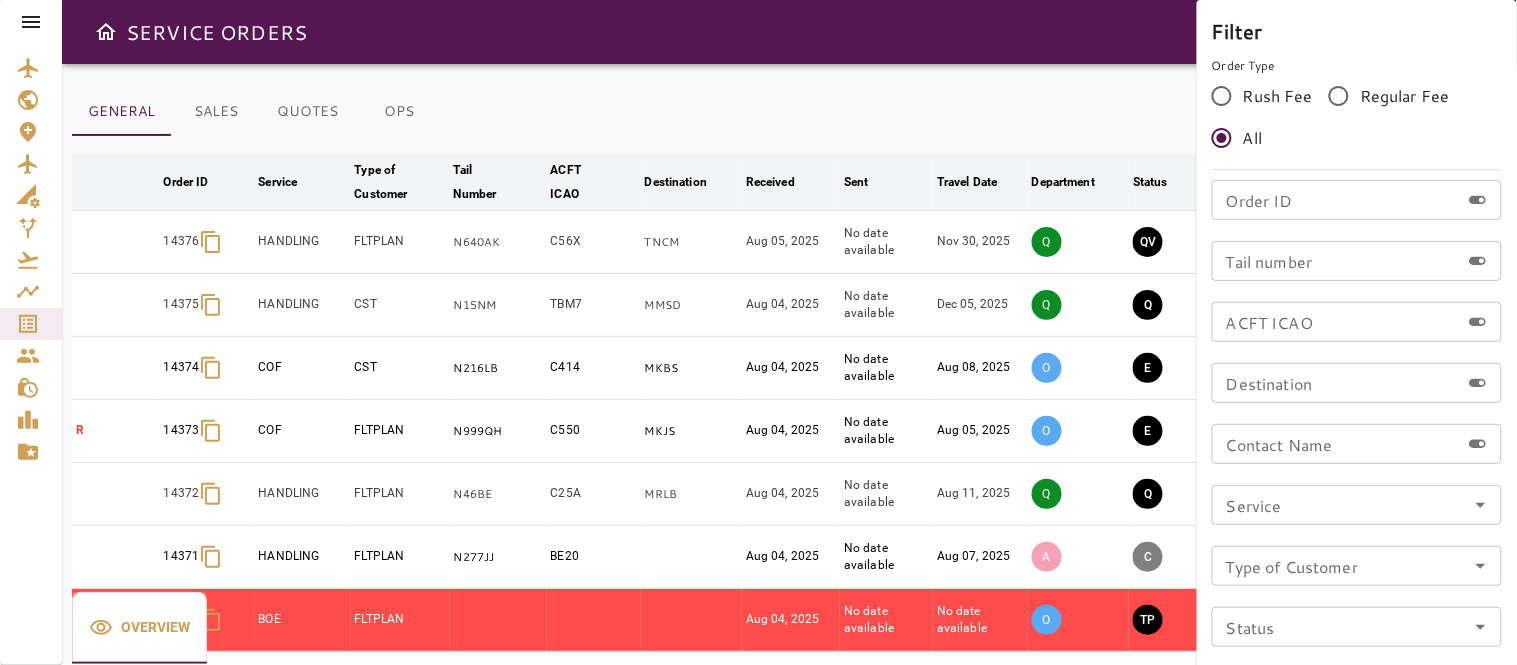 click 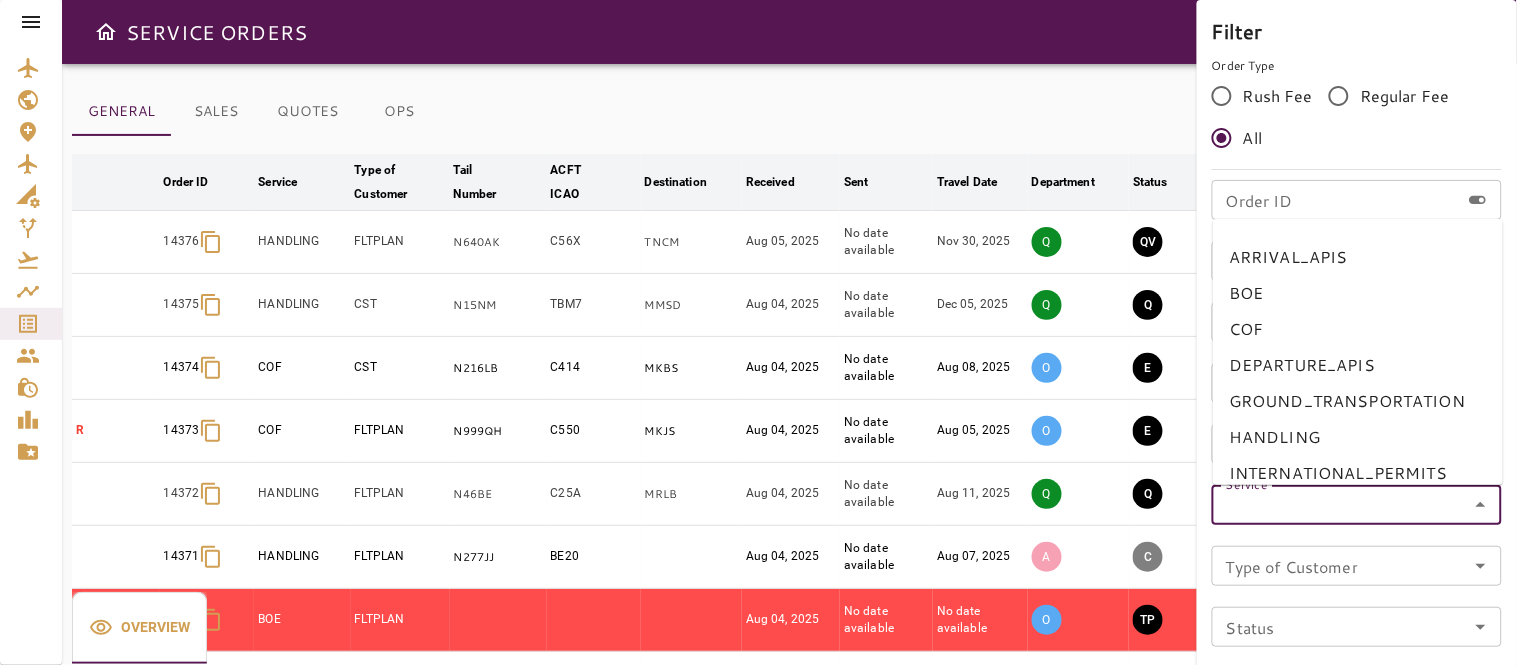 click on "BOE" at bounding box center [1358, 293] 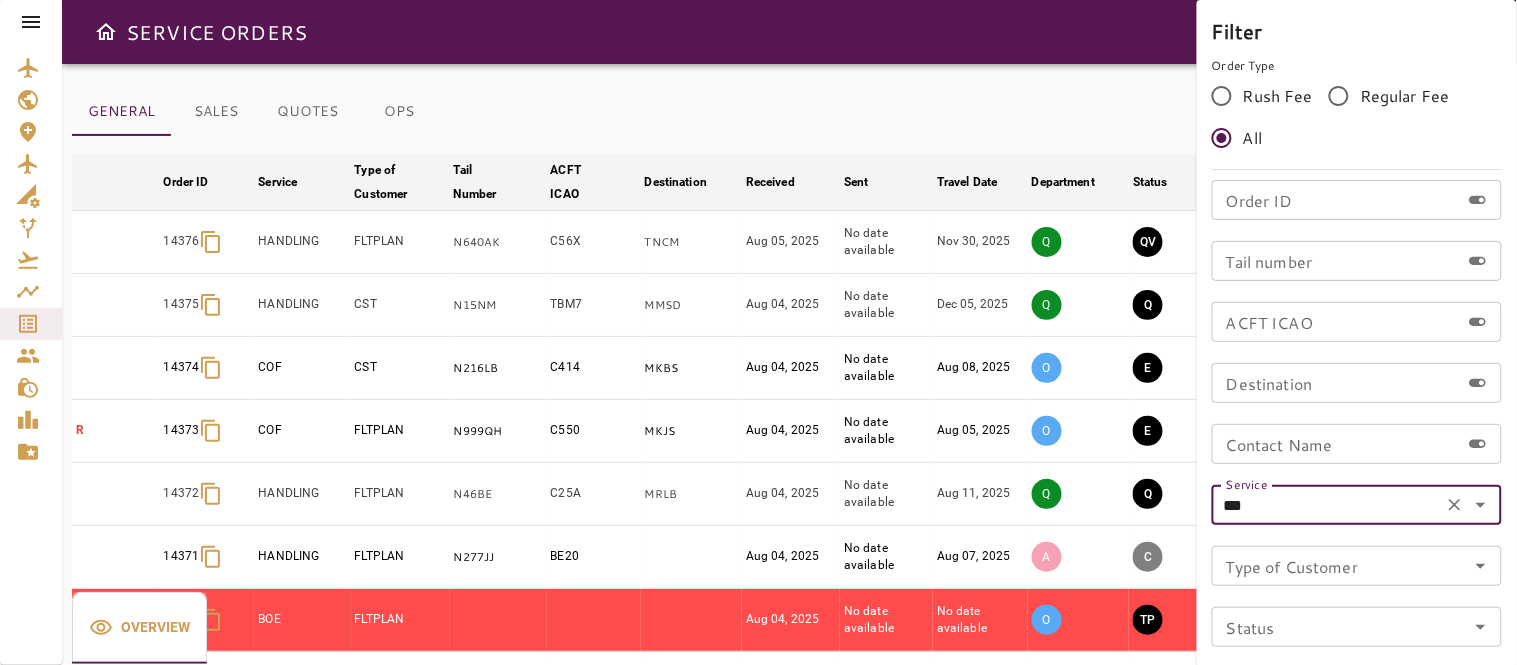click at bounding box center (758, 332) 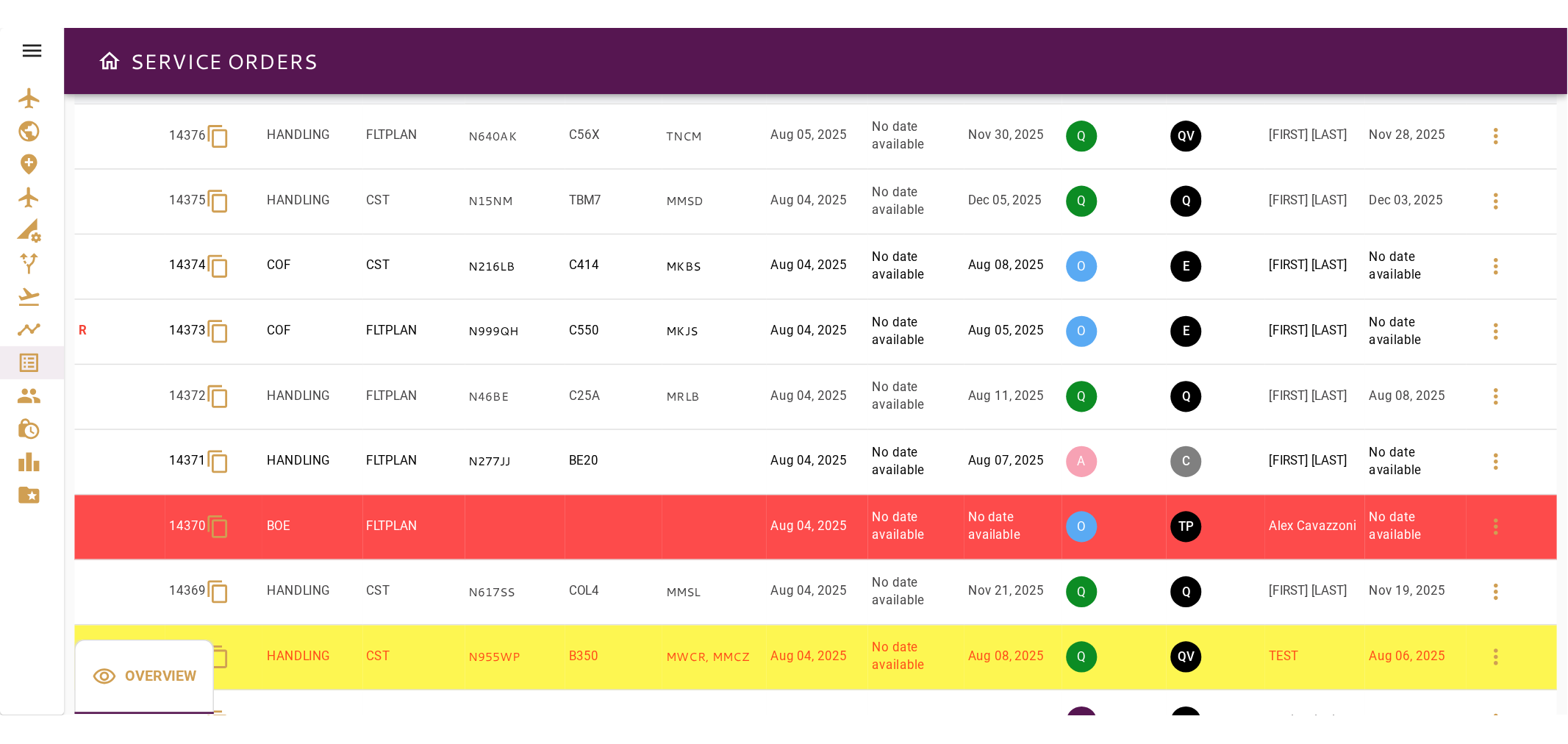 scroll, scrollTop: 0, scrollLeft: 0, axis: both 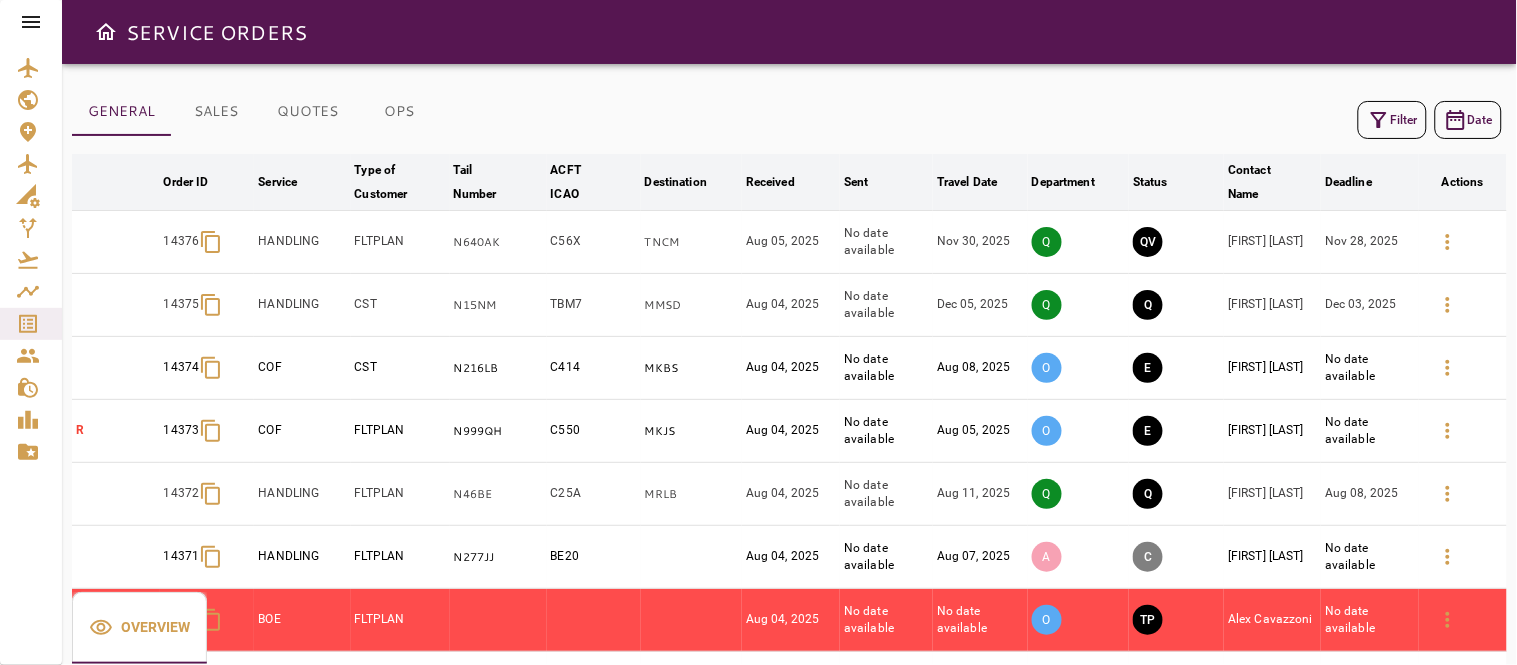 click 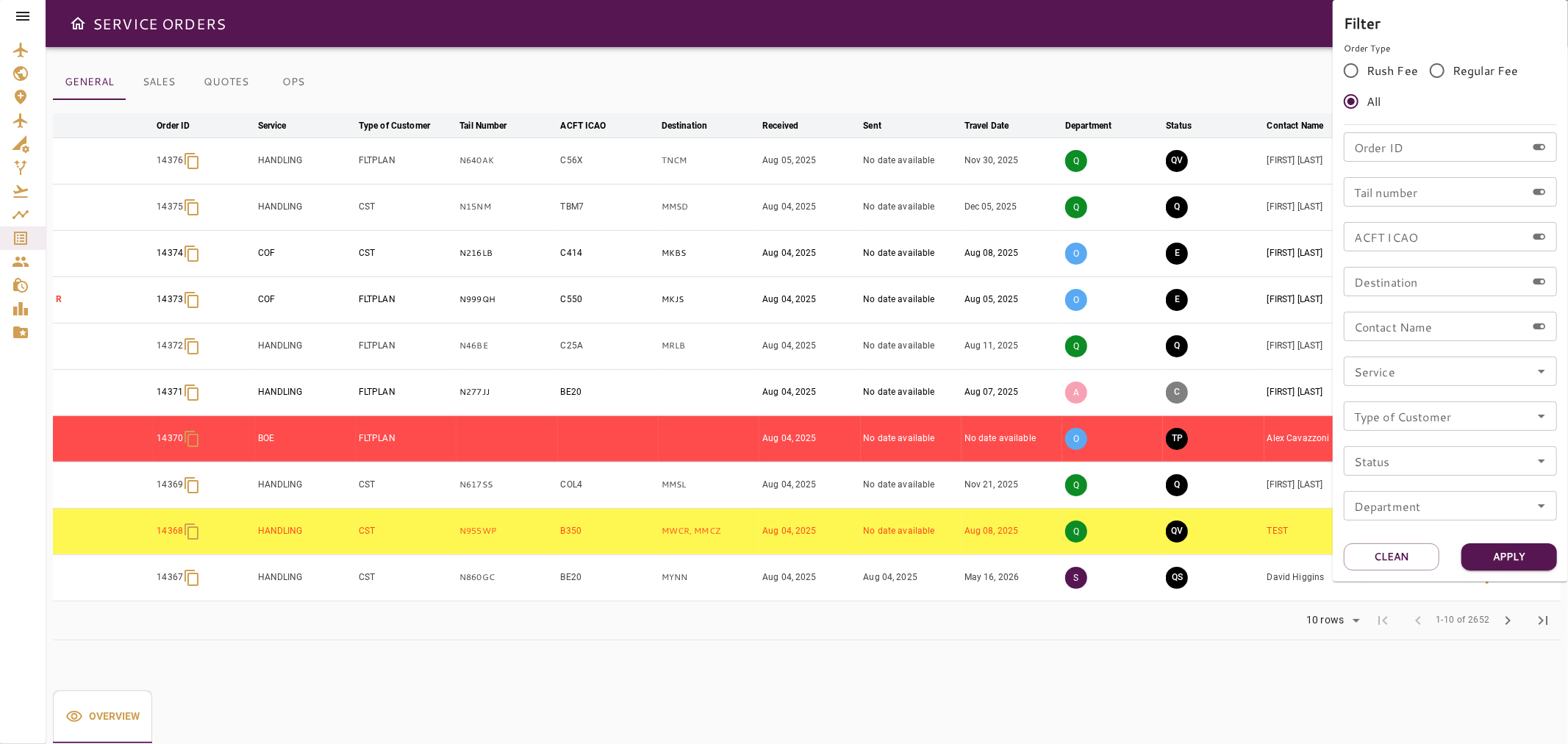 click 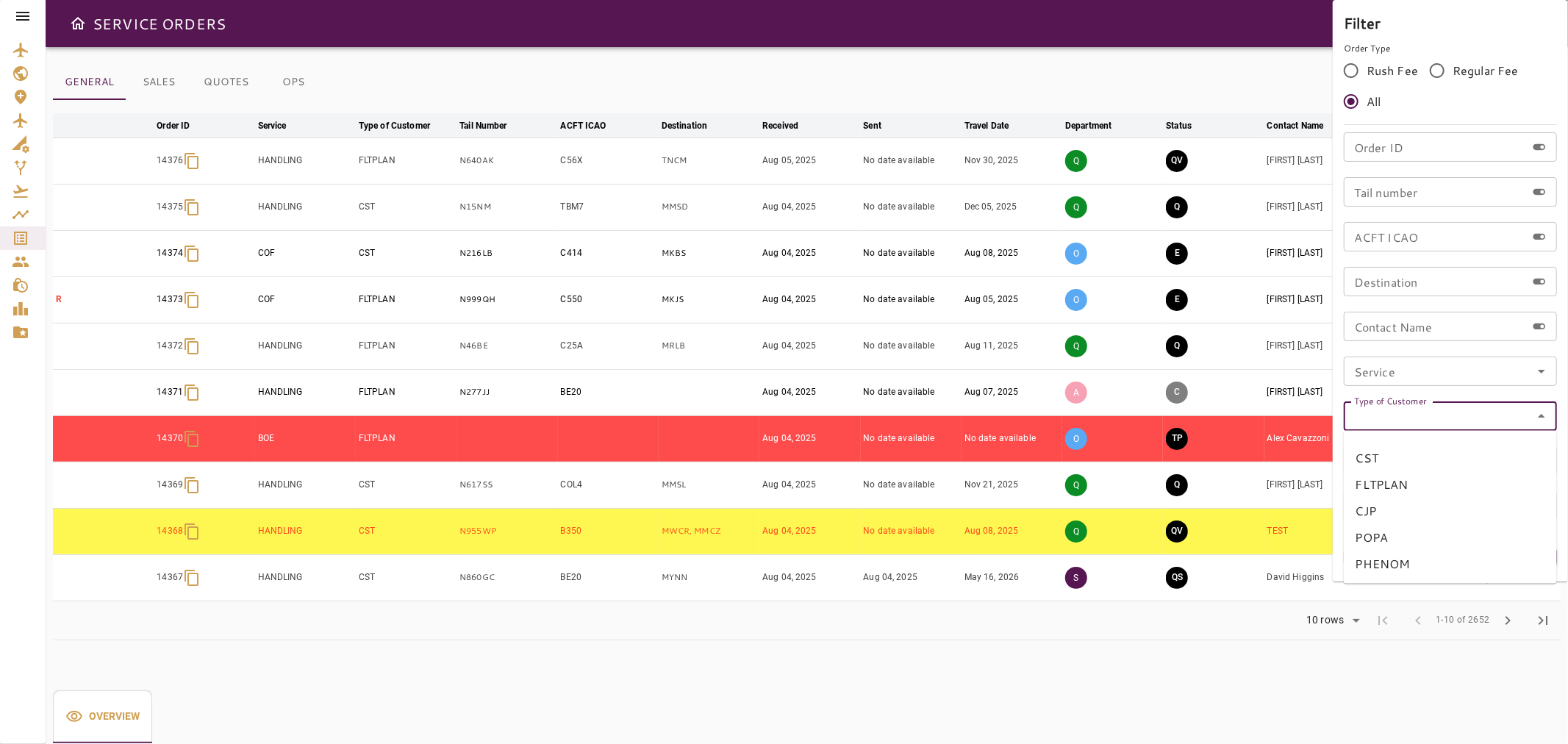 click on "Service" at bounding box center (1450, 371) 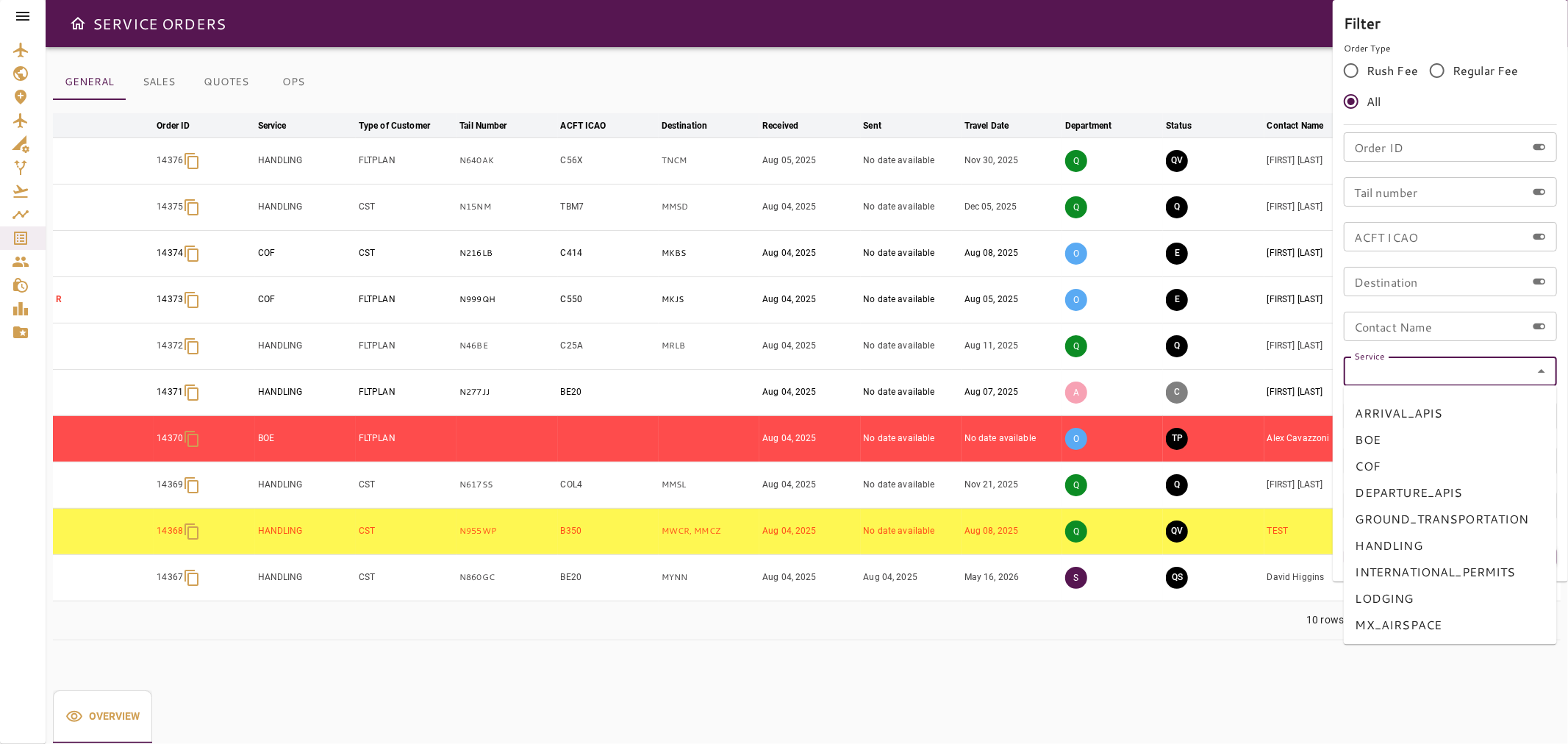 click on "BOE" at bounding box center (1450, 440) 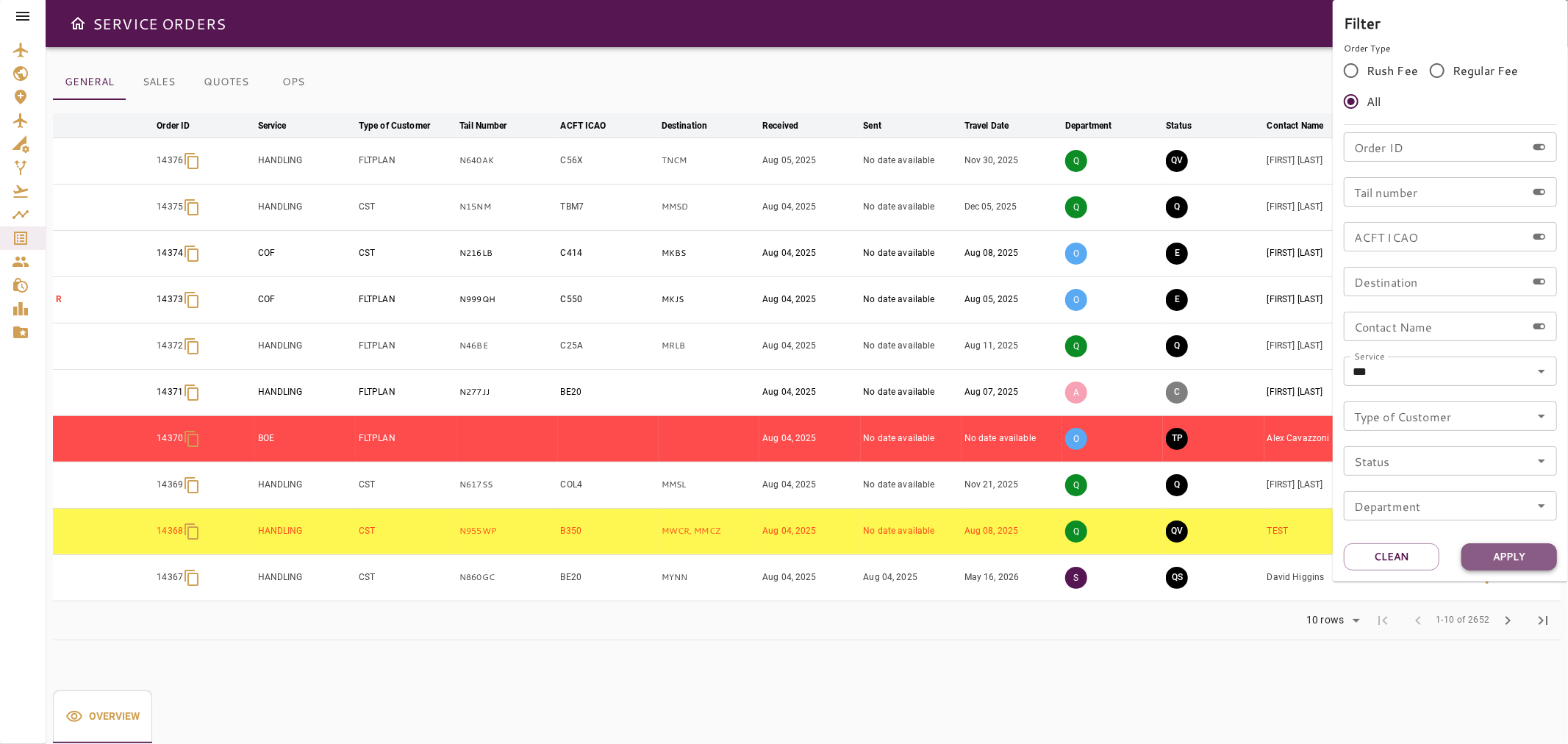 drag, startPoint x: 1503, startPoint y: 554, endPoint x: 1498, endPoint y: 541, distance: 13.928388 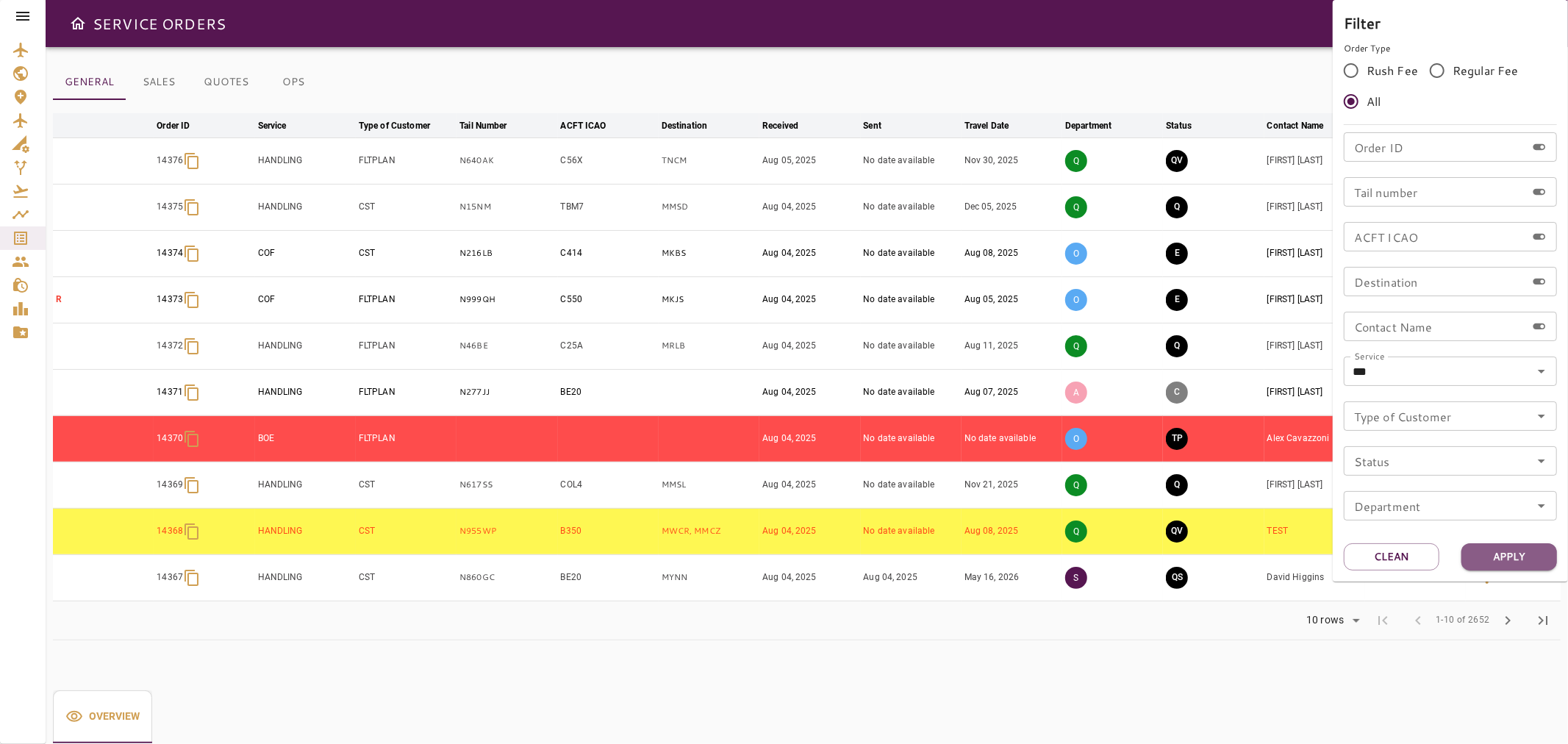 click on "Apply" at bounding box center [1509, 557] 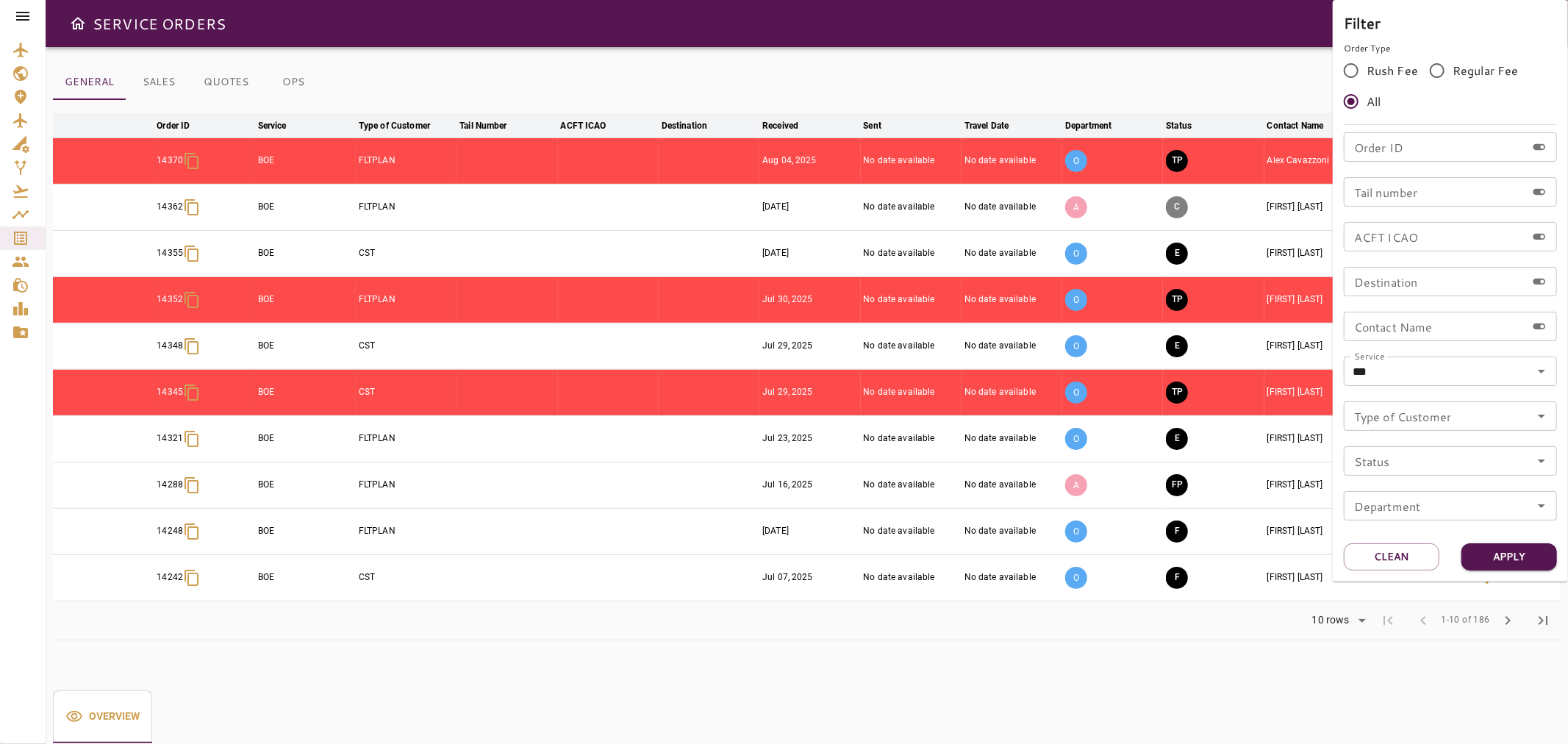 click at bounding box center [784, 372] 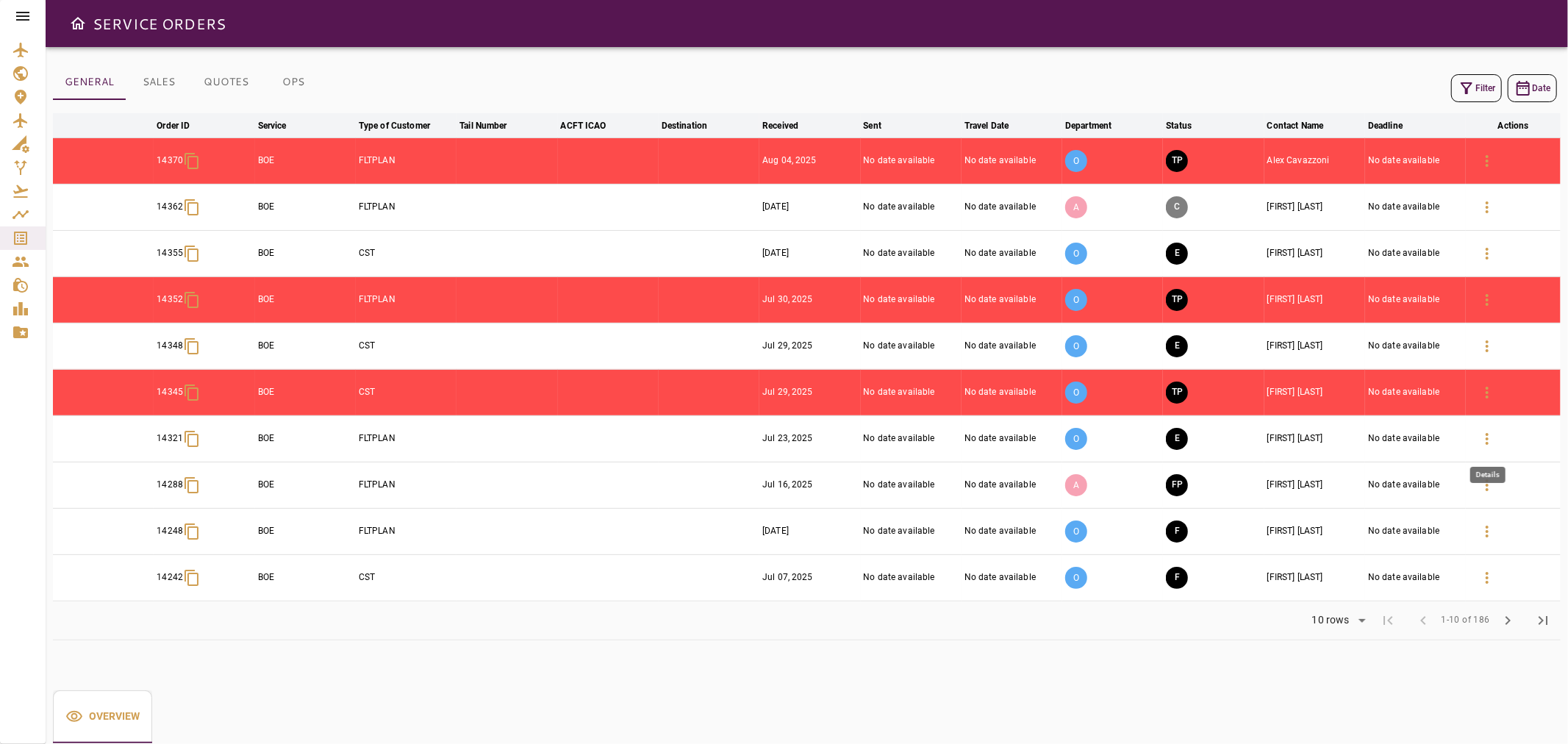 click 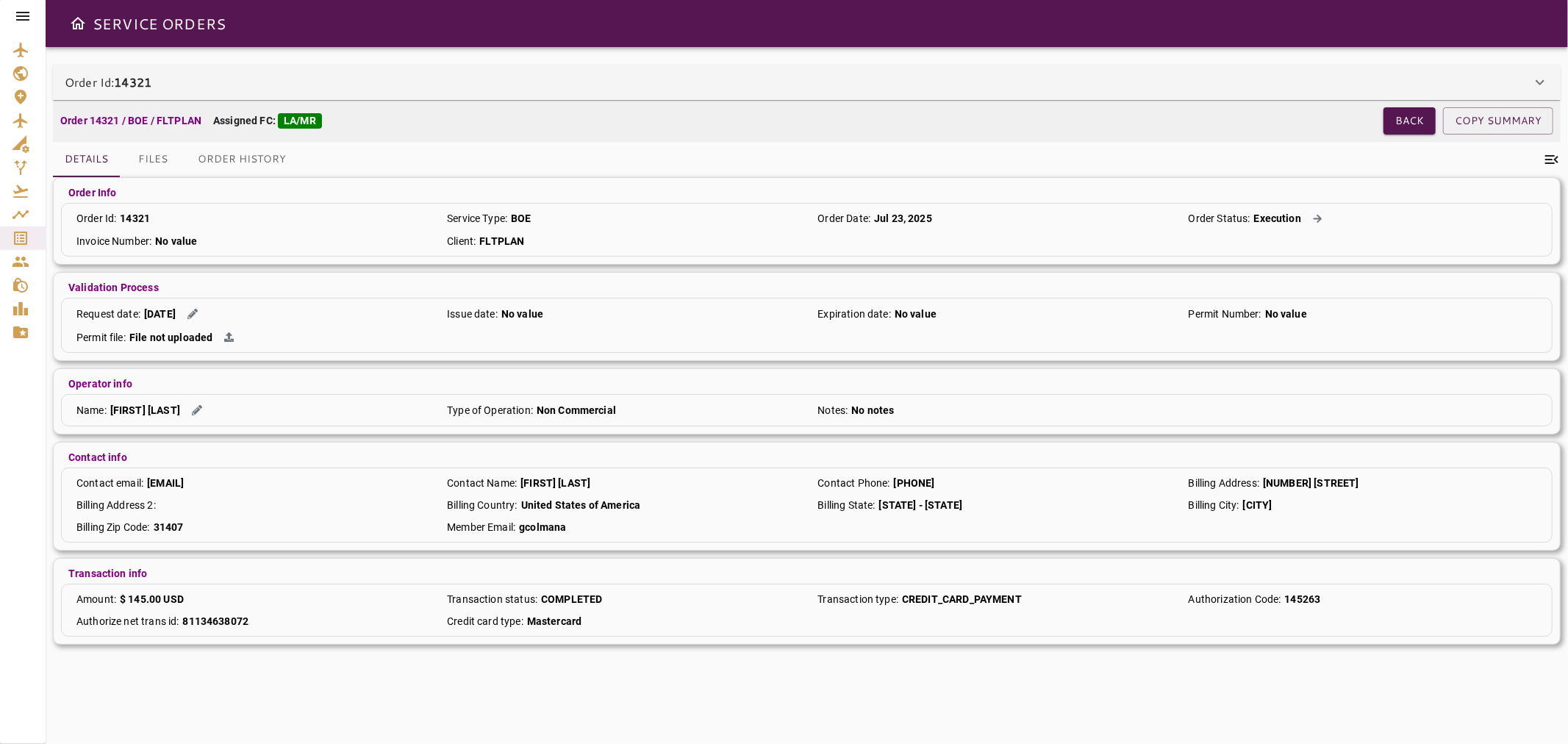 click on "Order Id:  14321" at bounding box center (798, 82) 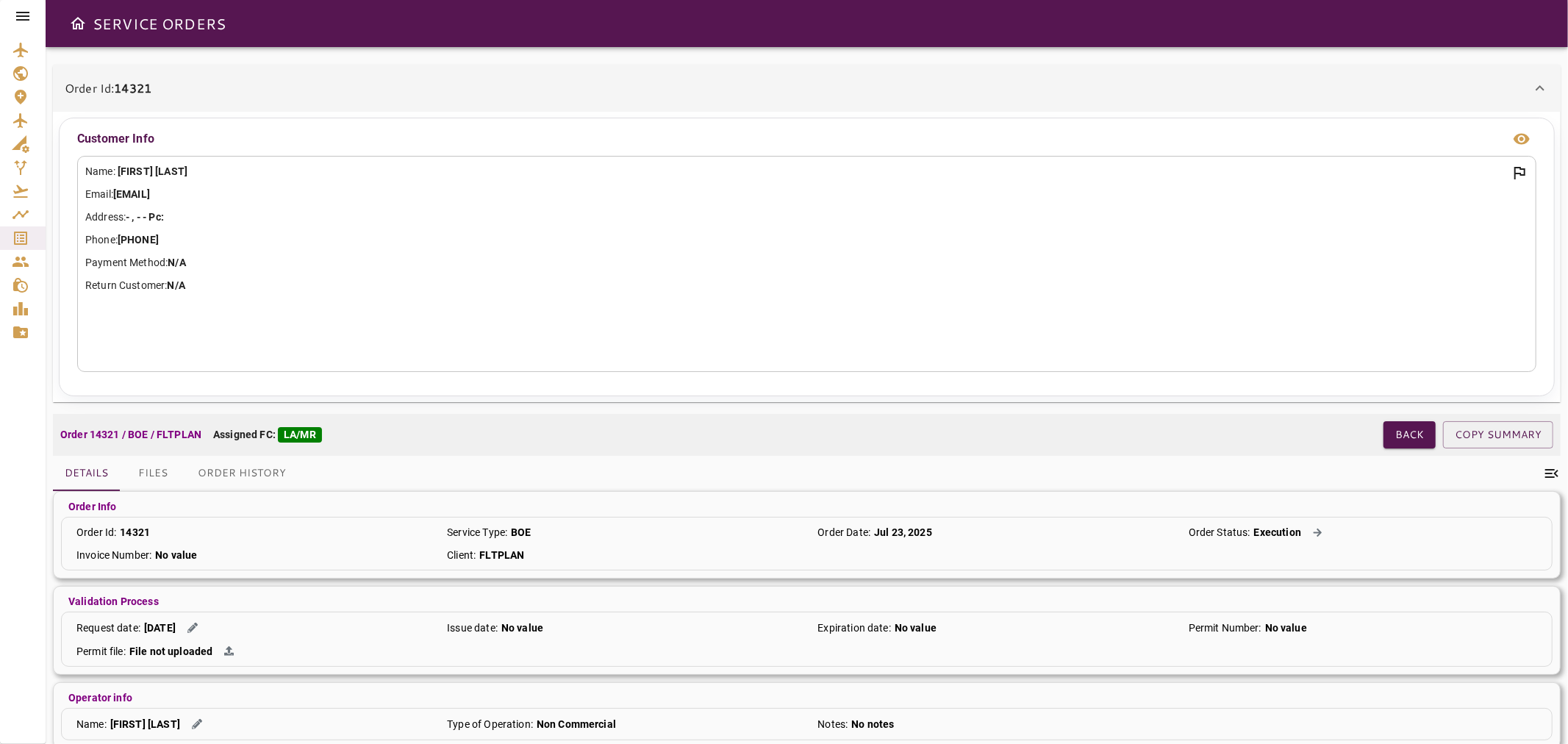 click on "Order Id:  14321" at bounding box center (798, 88) 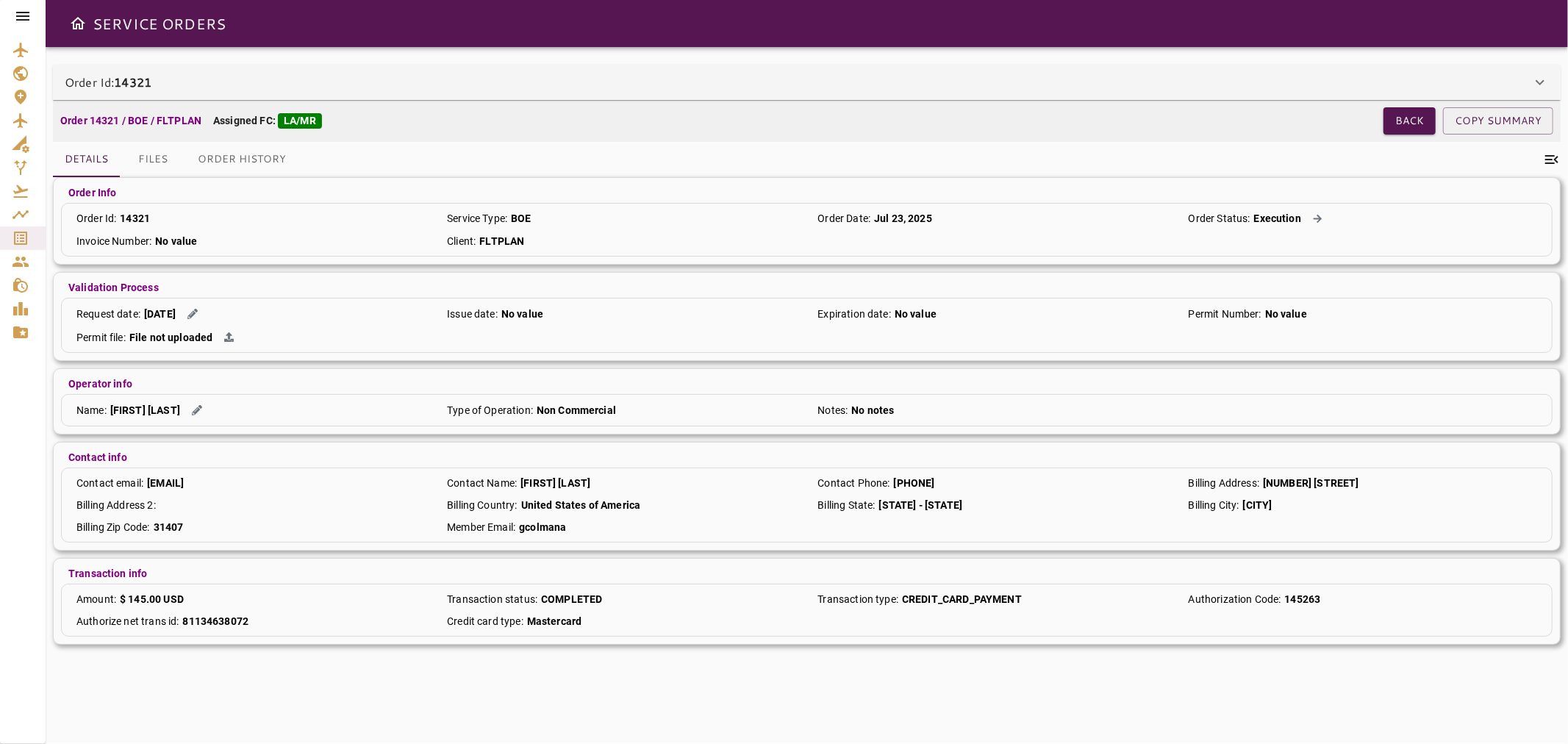 click on "Amount : $ 145.00 USD Transaction status : COMPLETED Transaction type : CREDIT_CARD_PAYMENT Authorization Code : 145263 Authorize net trans id : 81134638072 Credit card type : Mastercard" at bounding box center (806, 610) 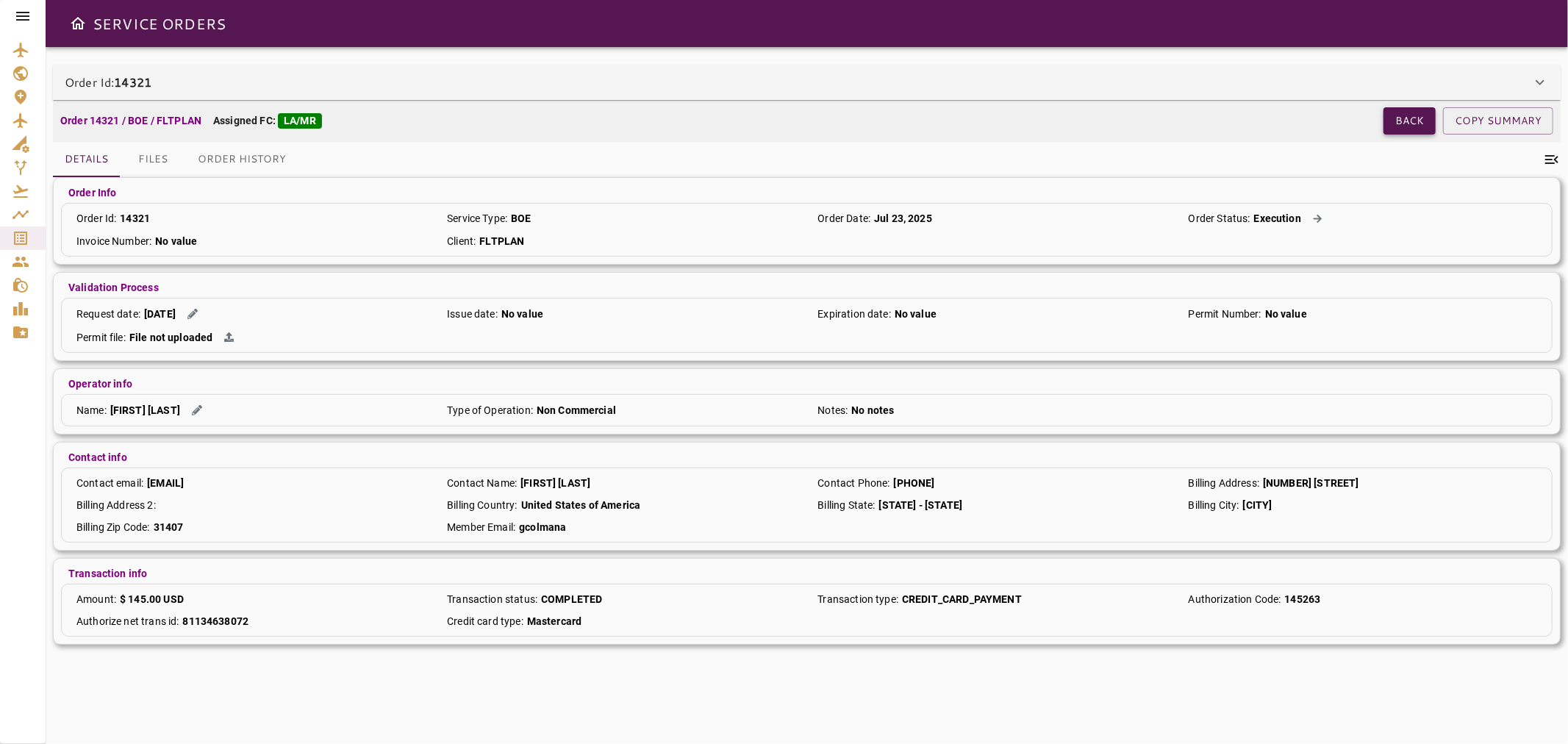 click on "Back" at bounding box center (1409, 121) 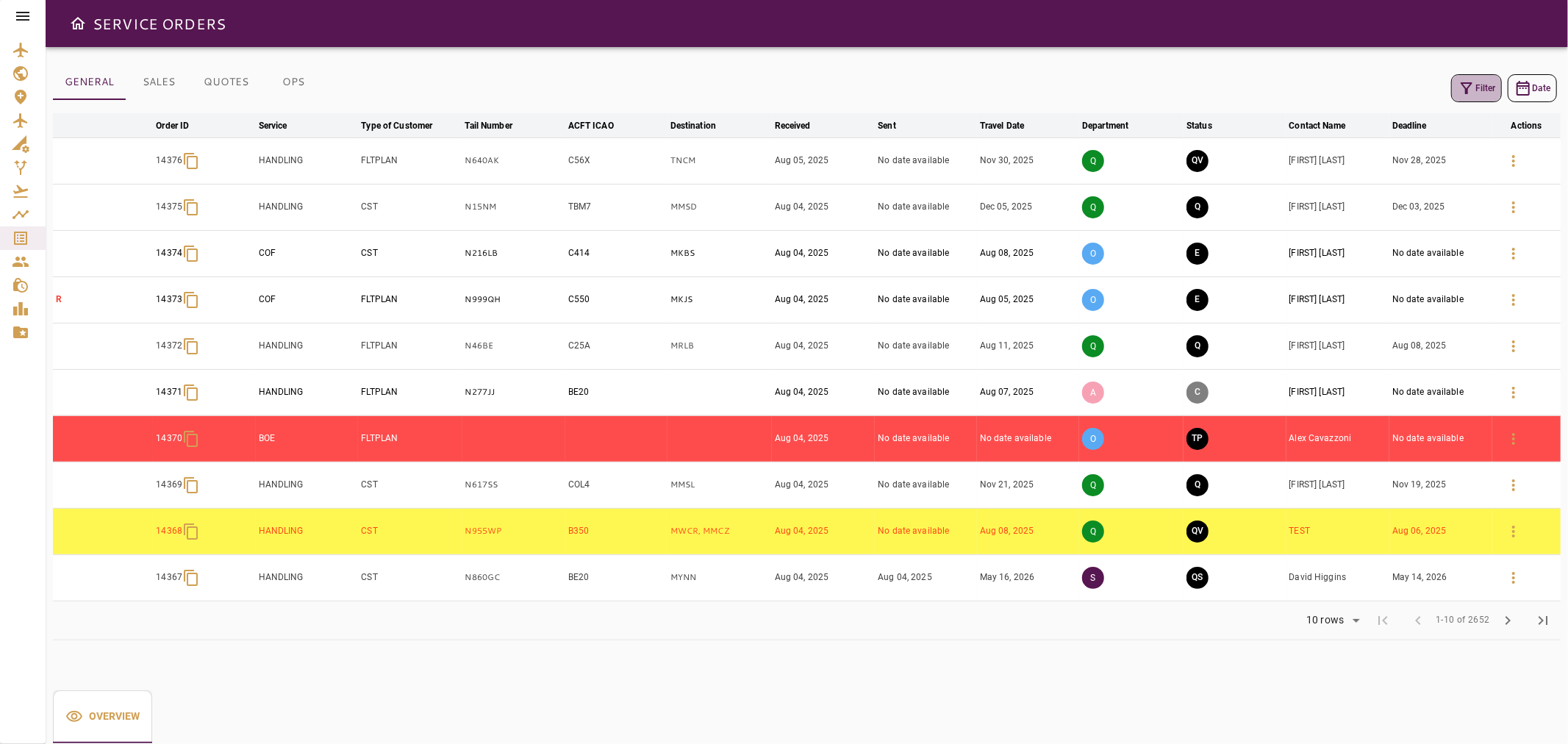 click on "Filter" at bounding box center [1476, 88] 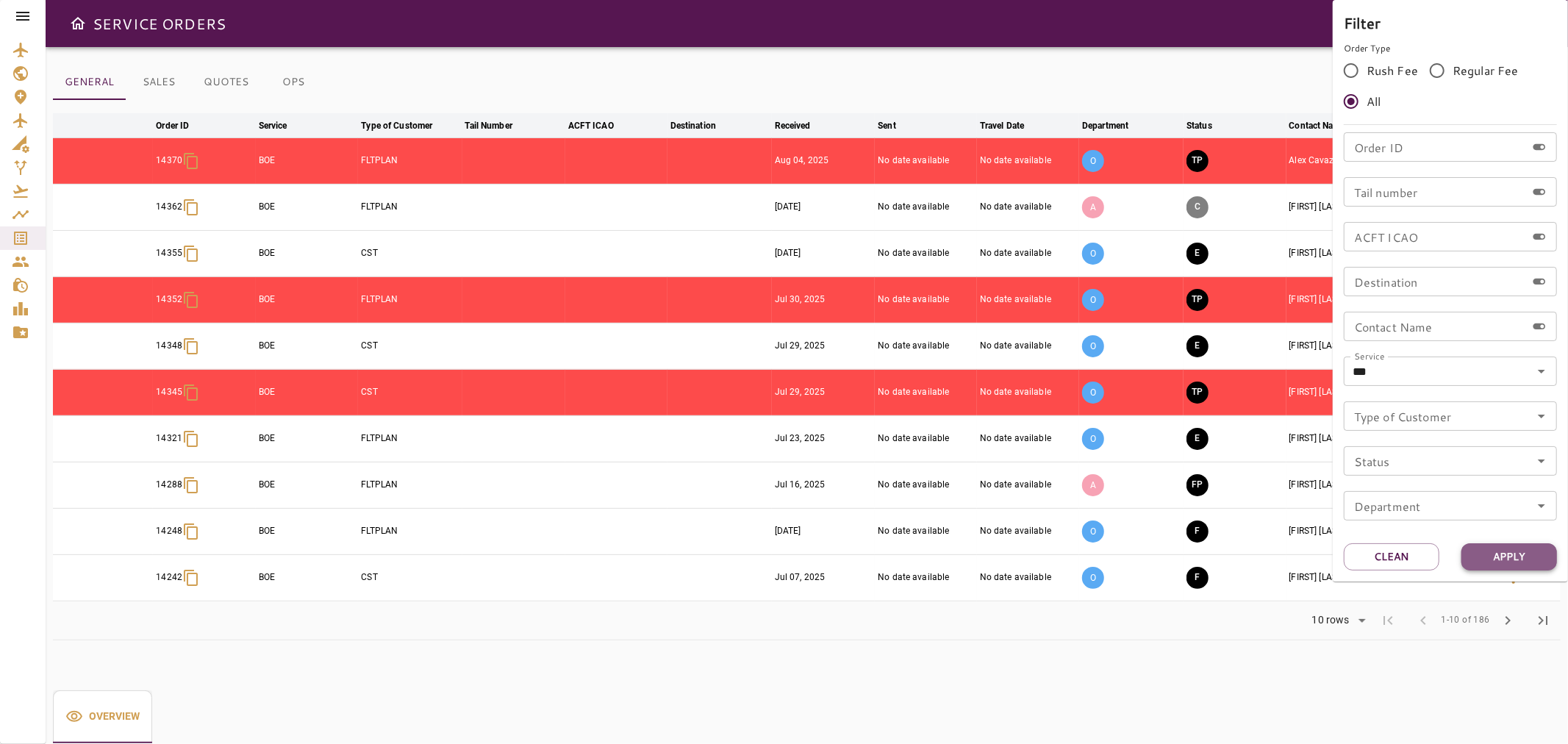 click on "Apply" at bounding box center (1509, 557) 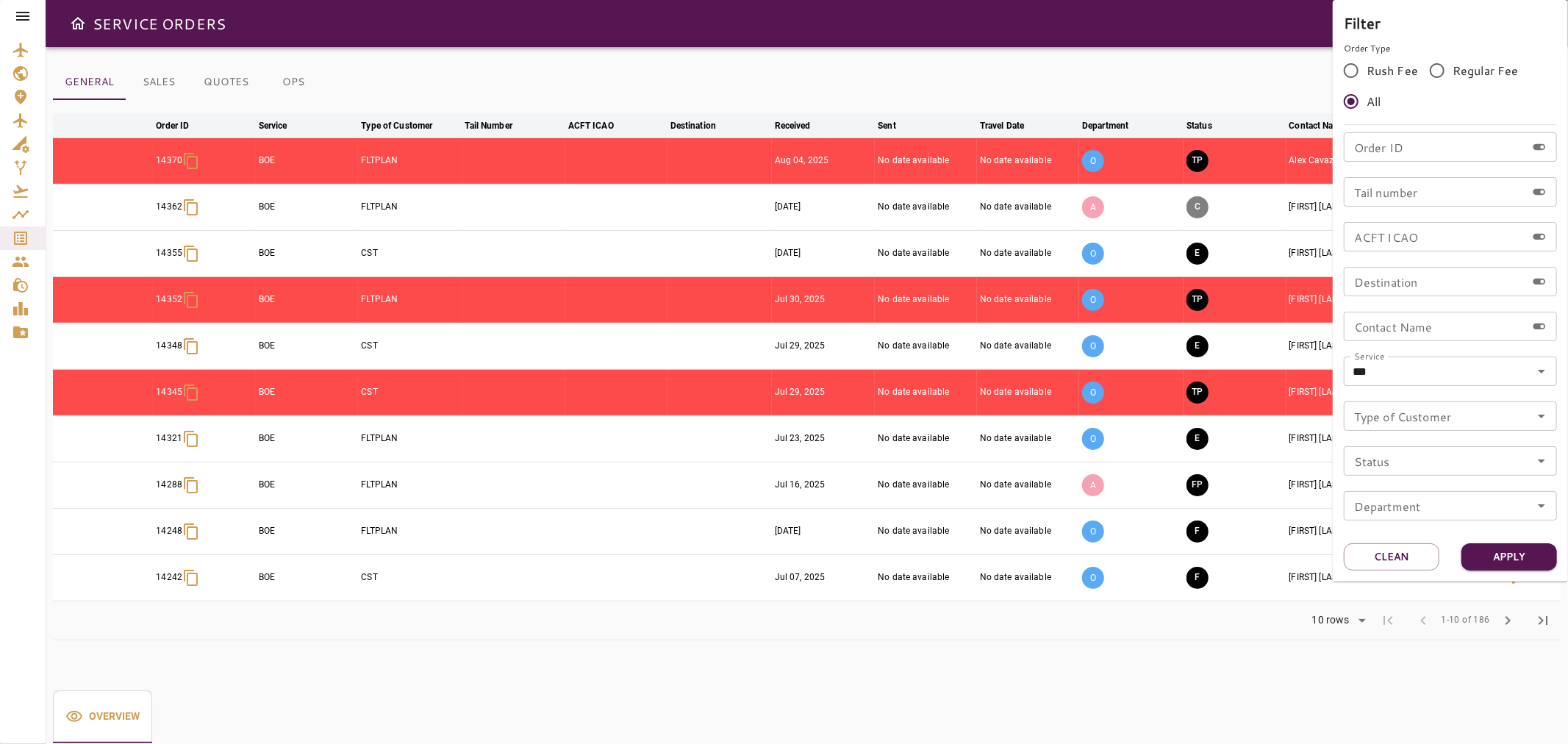 click at bounding box center (784, 372) 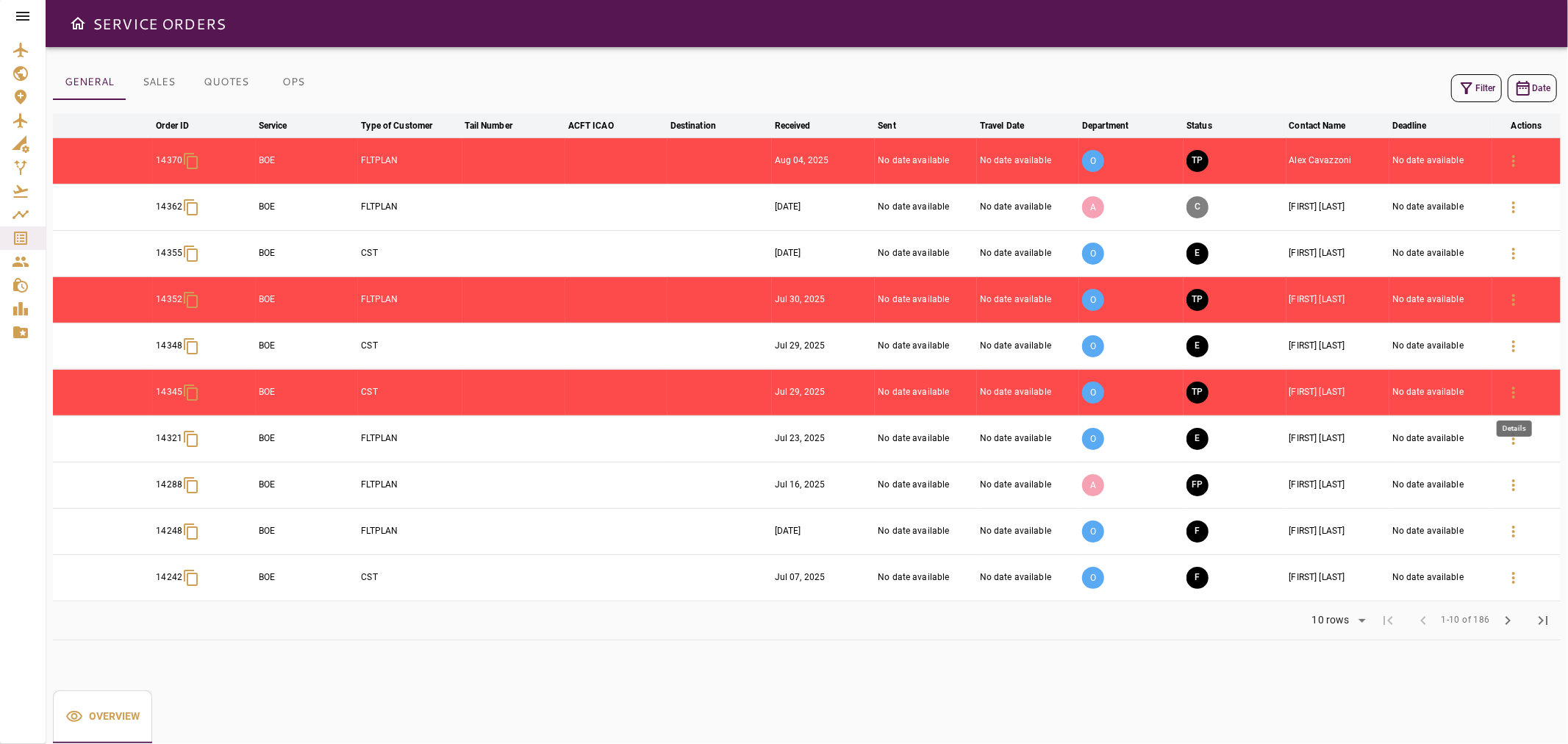 click 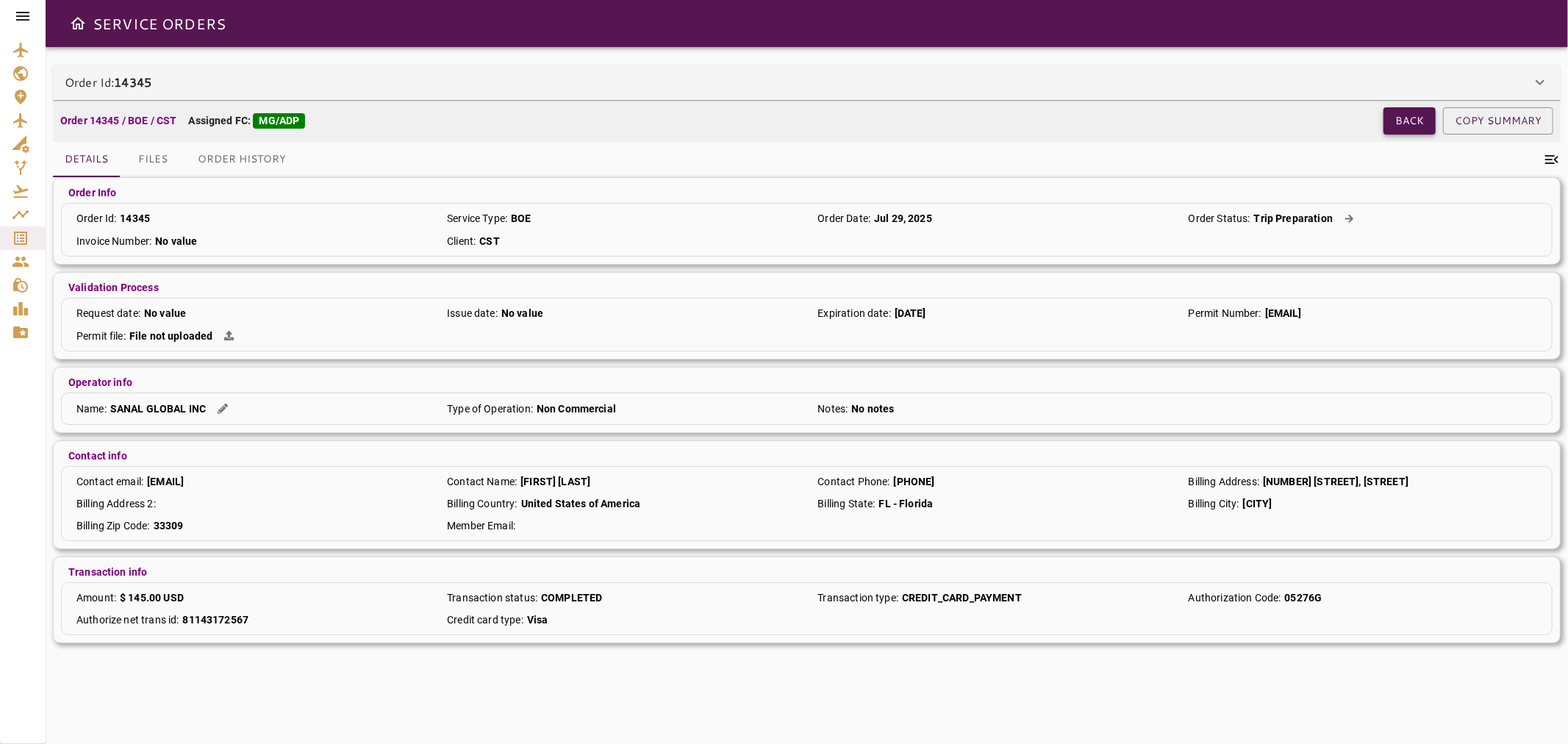 click on "Back" at bounding box center (1409, 121) 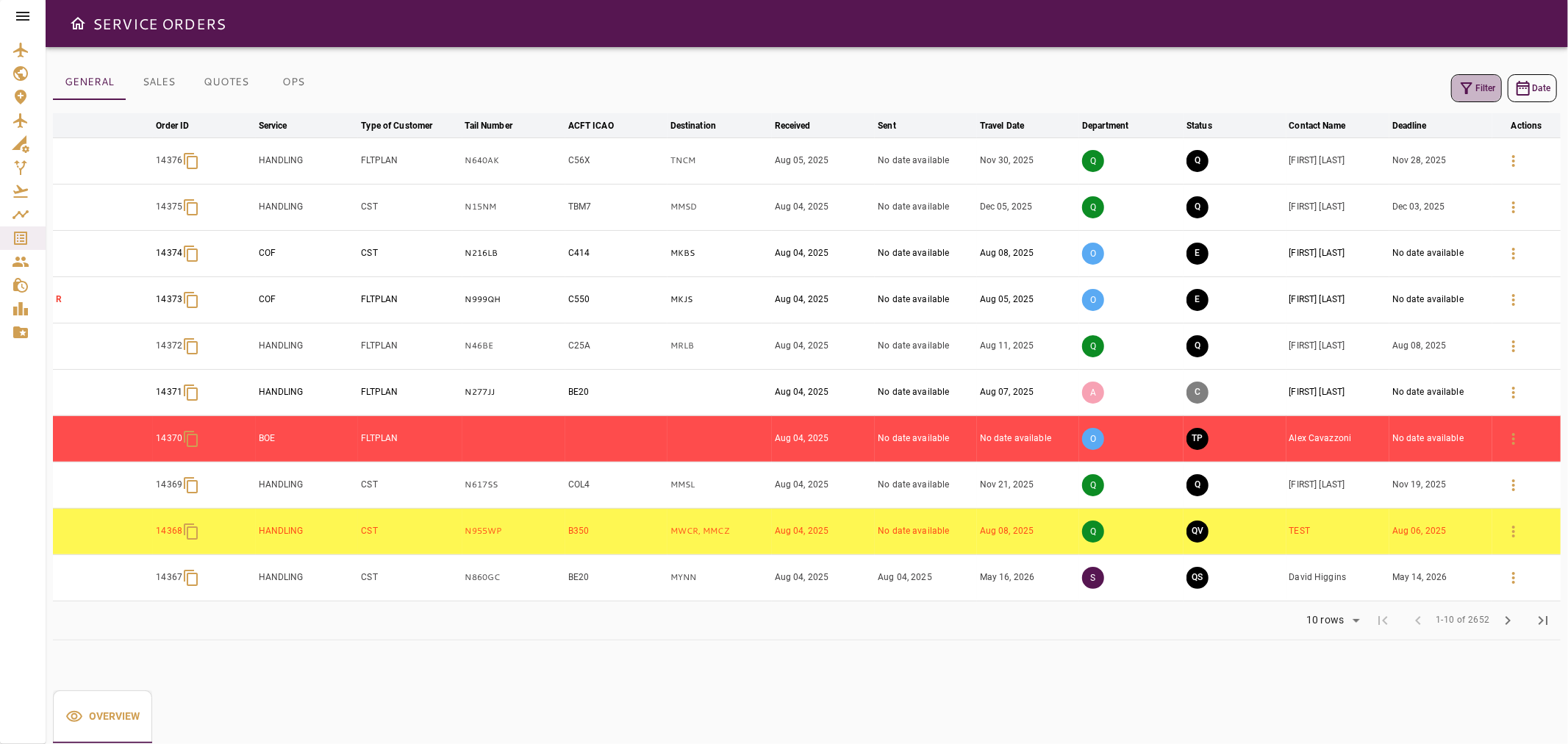click on "Filter" at bounding box center [1476, 88] 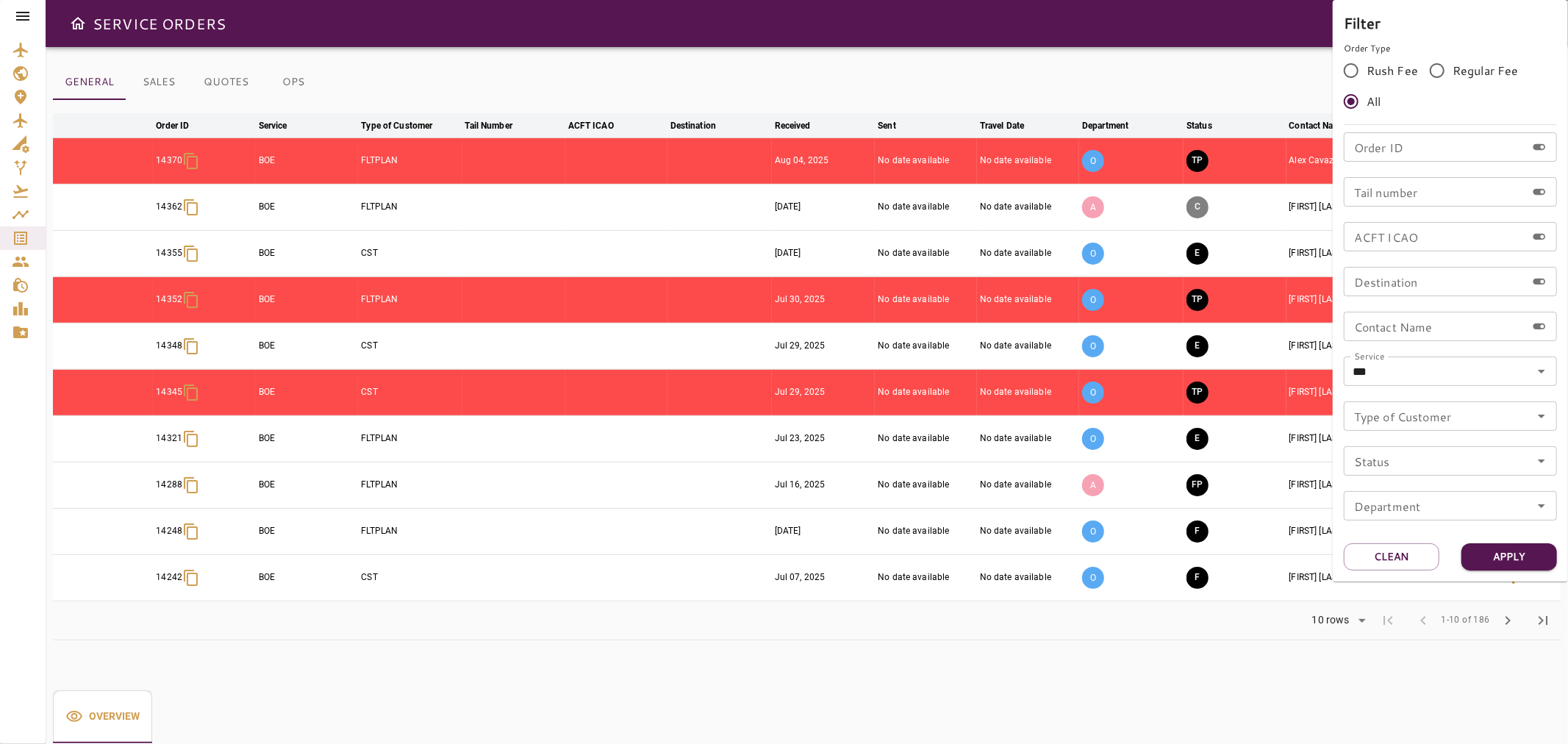 click at bounding box center [784, 372] 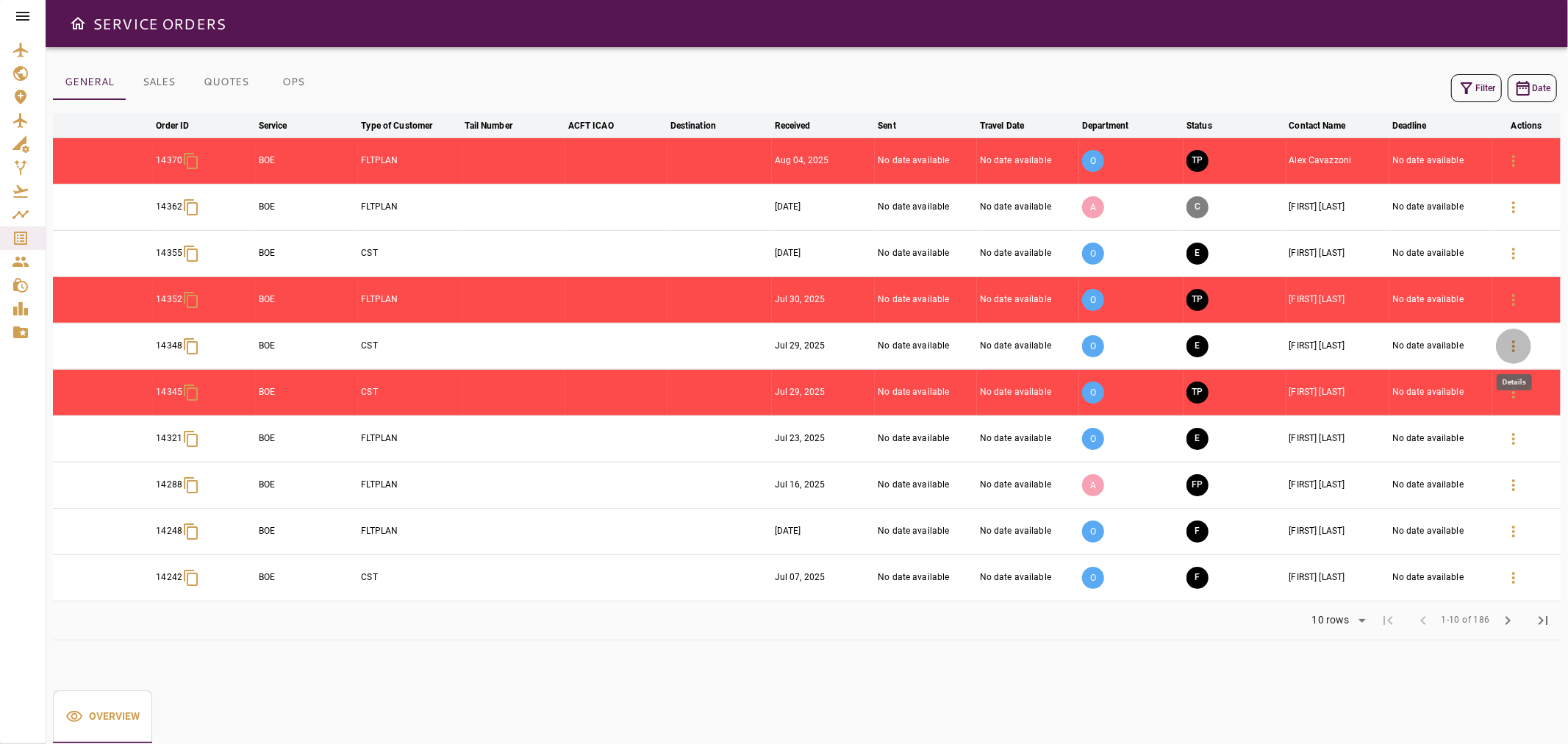 click 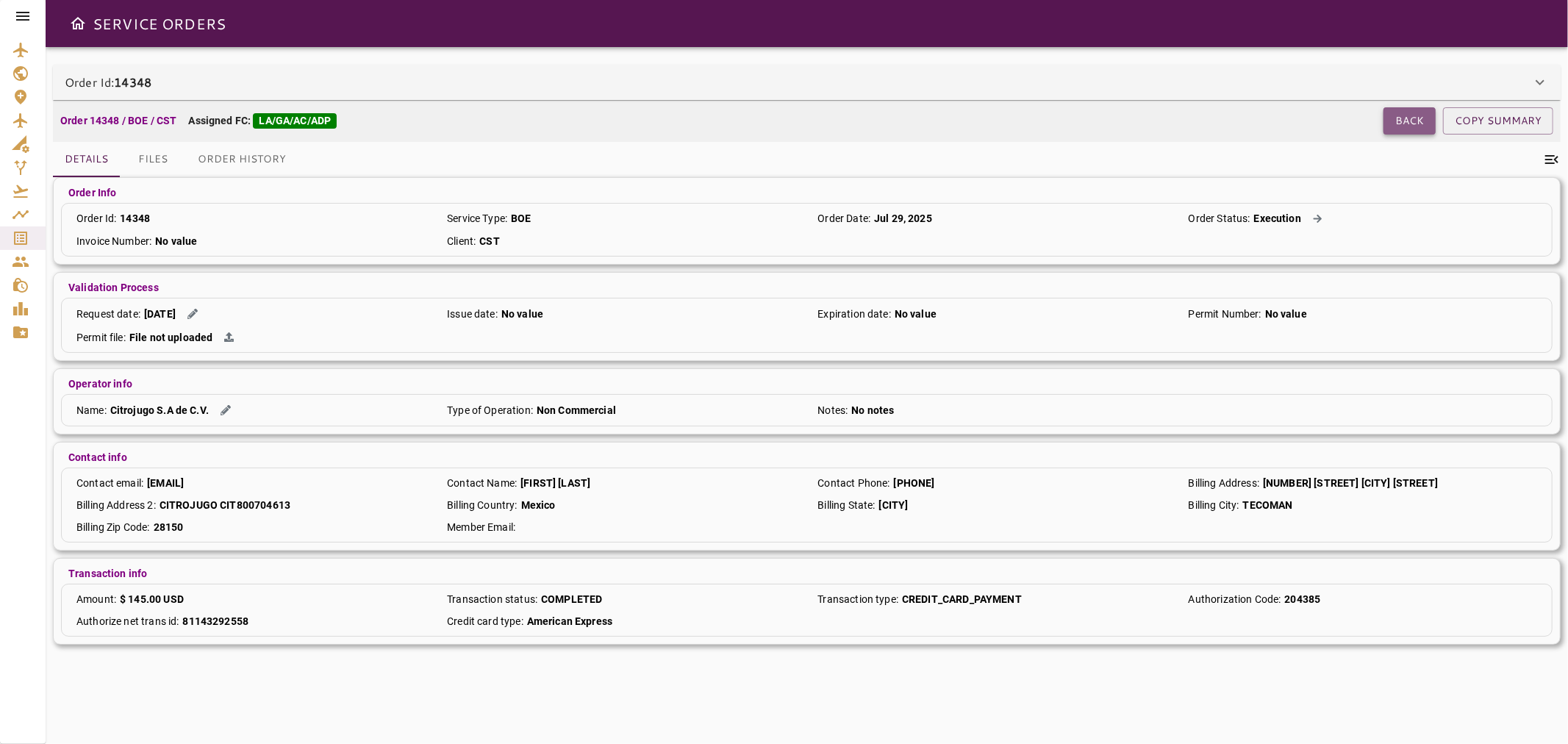 click on "Back" at bounding box center [1409, 121] 